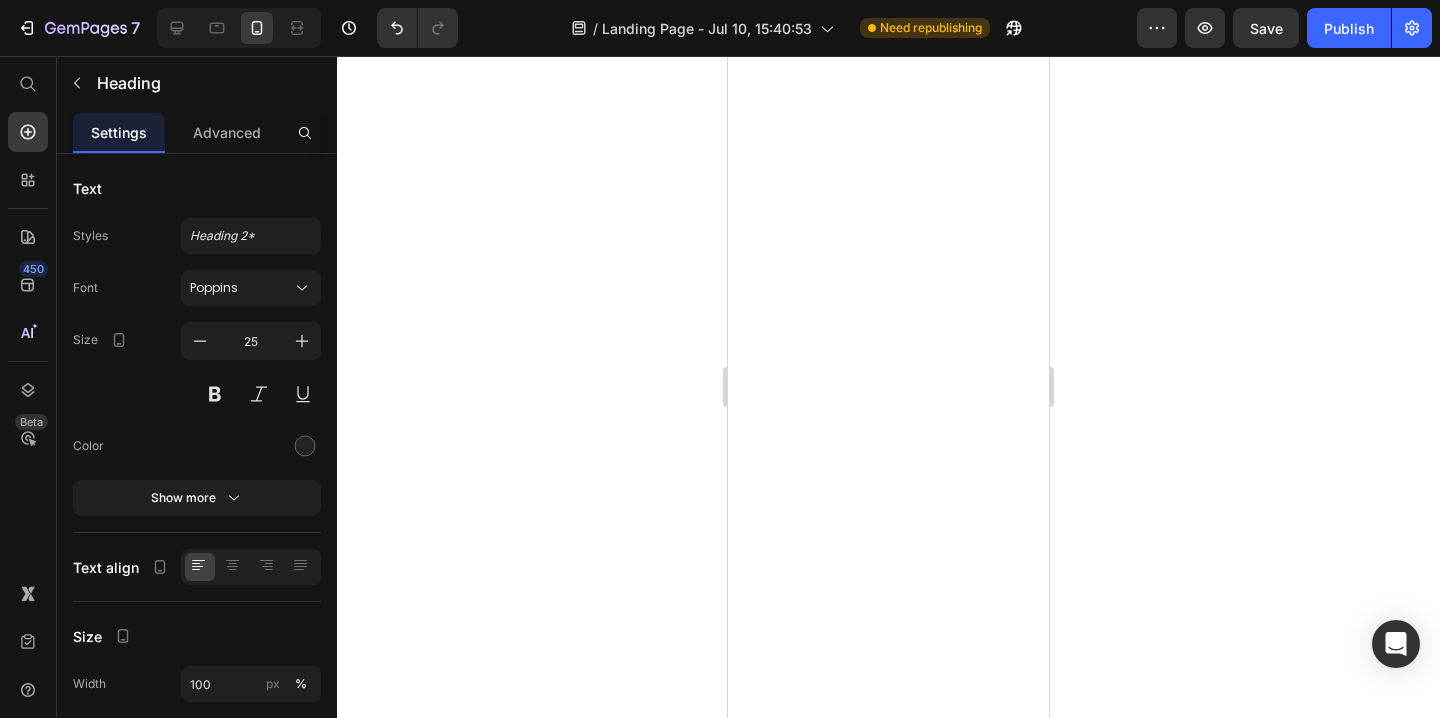scroll, scrollTop: 0, scrollLeft: 0, axis: both 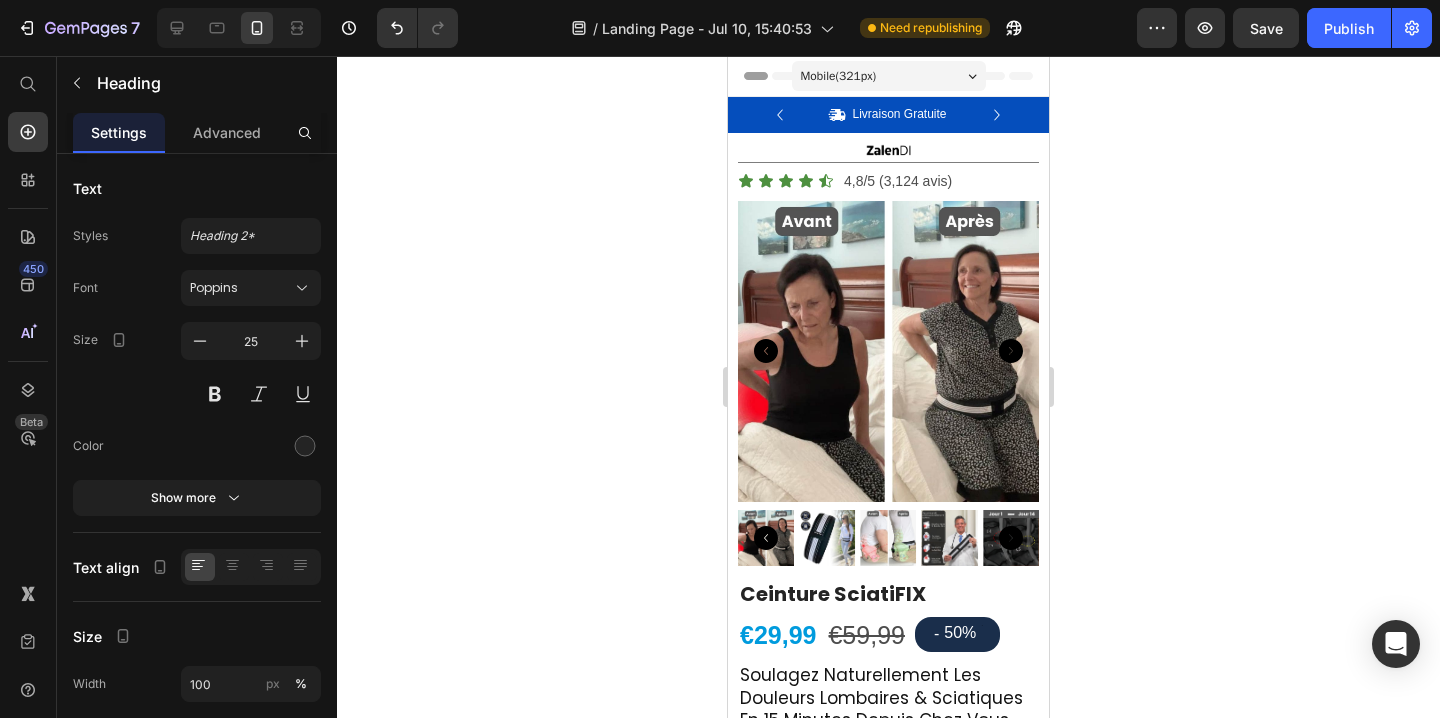 click 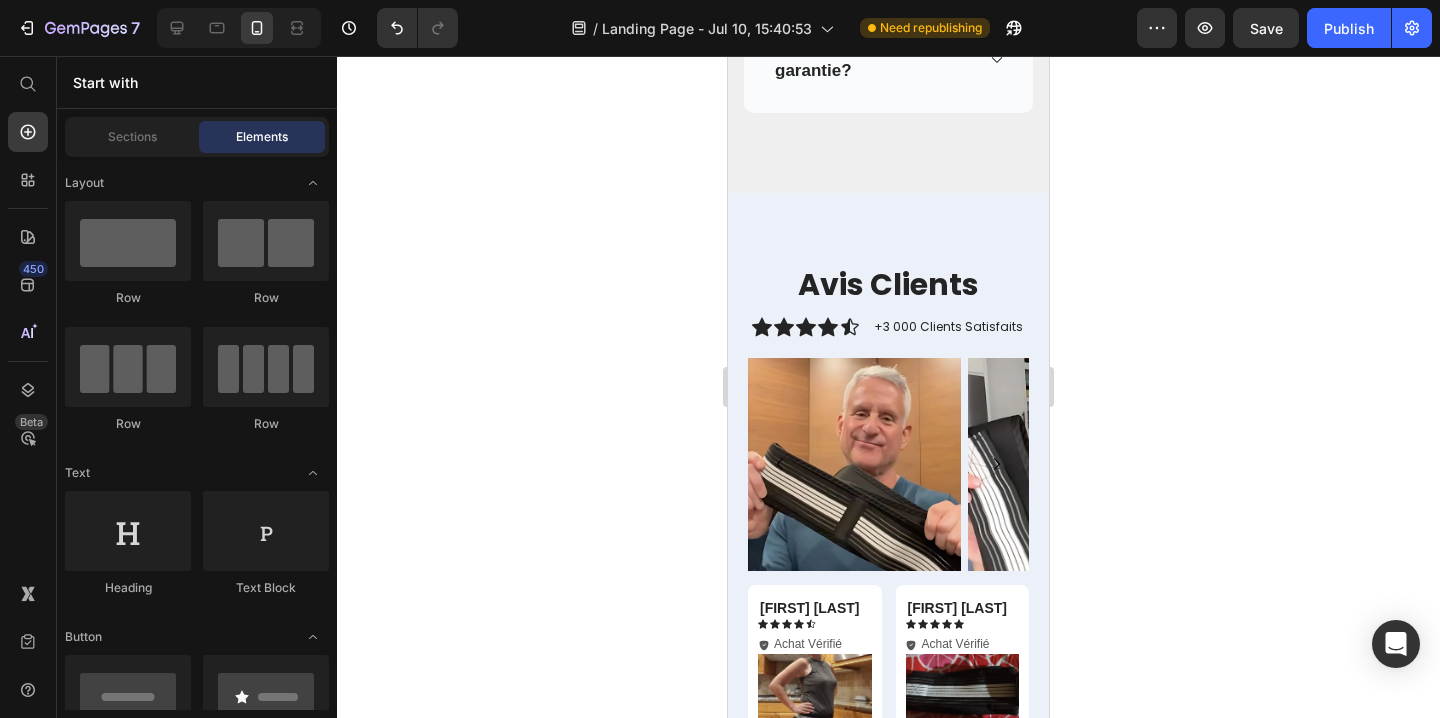 scroll, scrollTop: 12469, scrollLeft: 0, axis: vertical 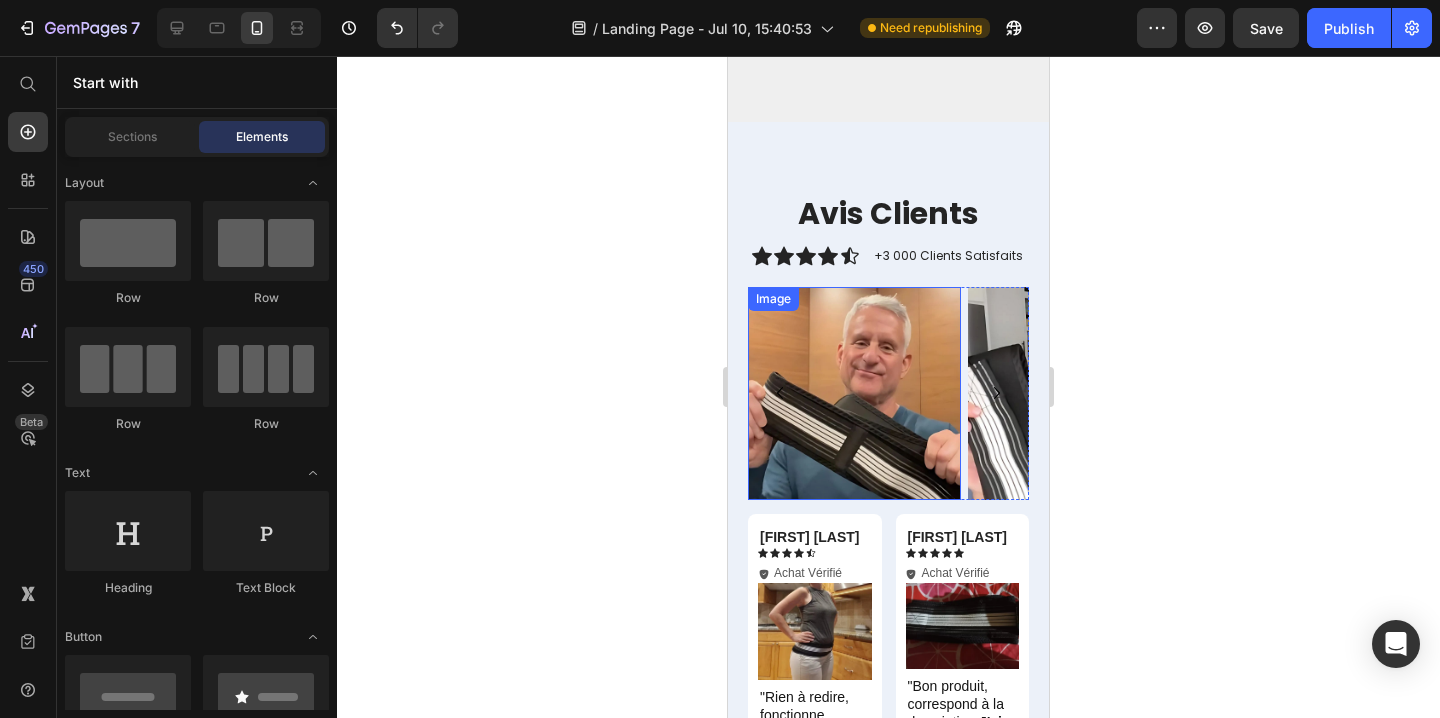drag, startPoint x: 907, startPoint y: 373, endPoint x: 763, endPoint y: 374, distance: 144.00348 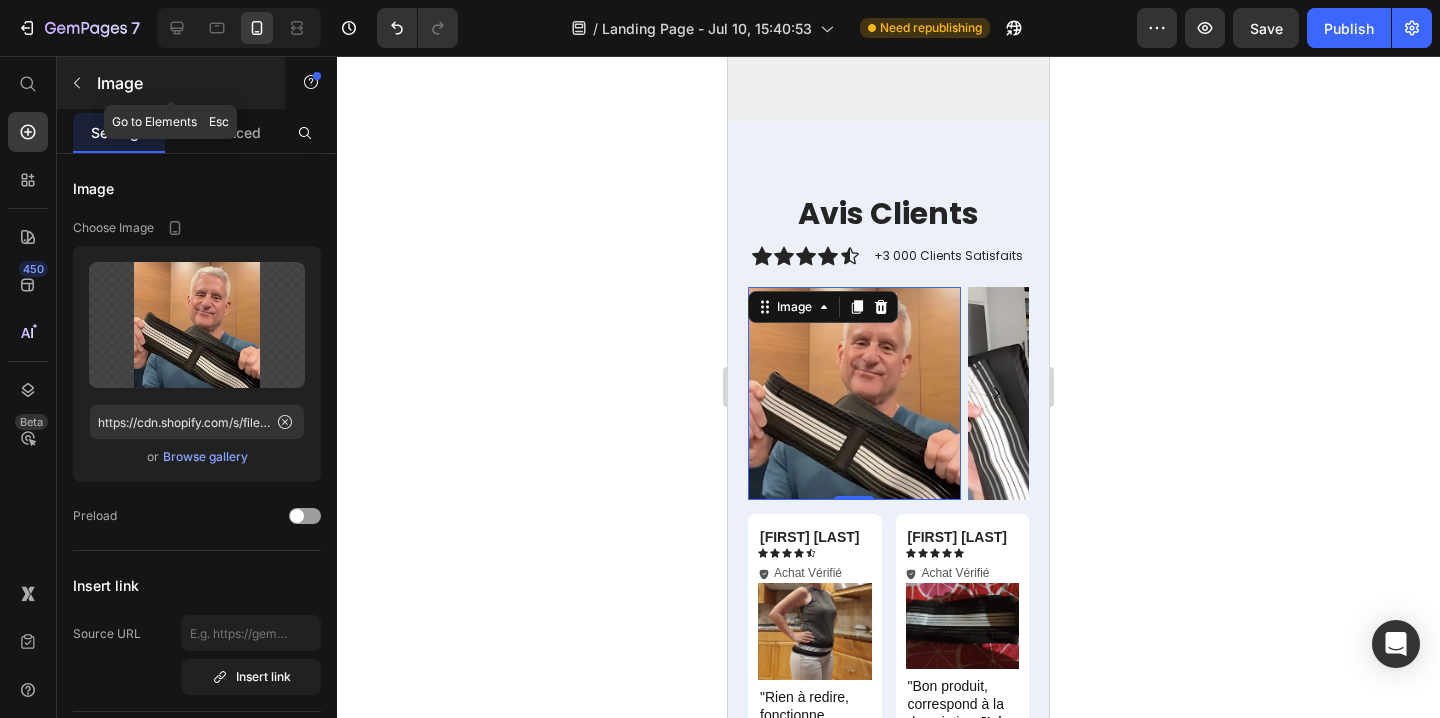 click at bounding box center [77, 83] 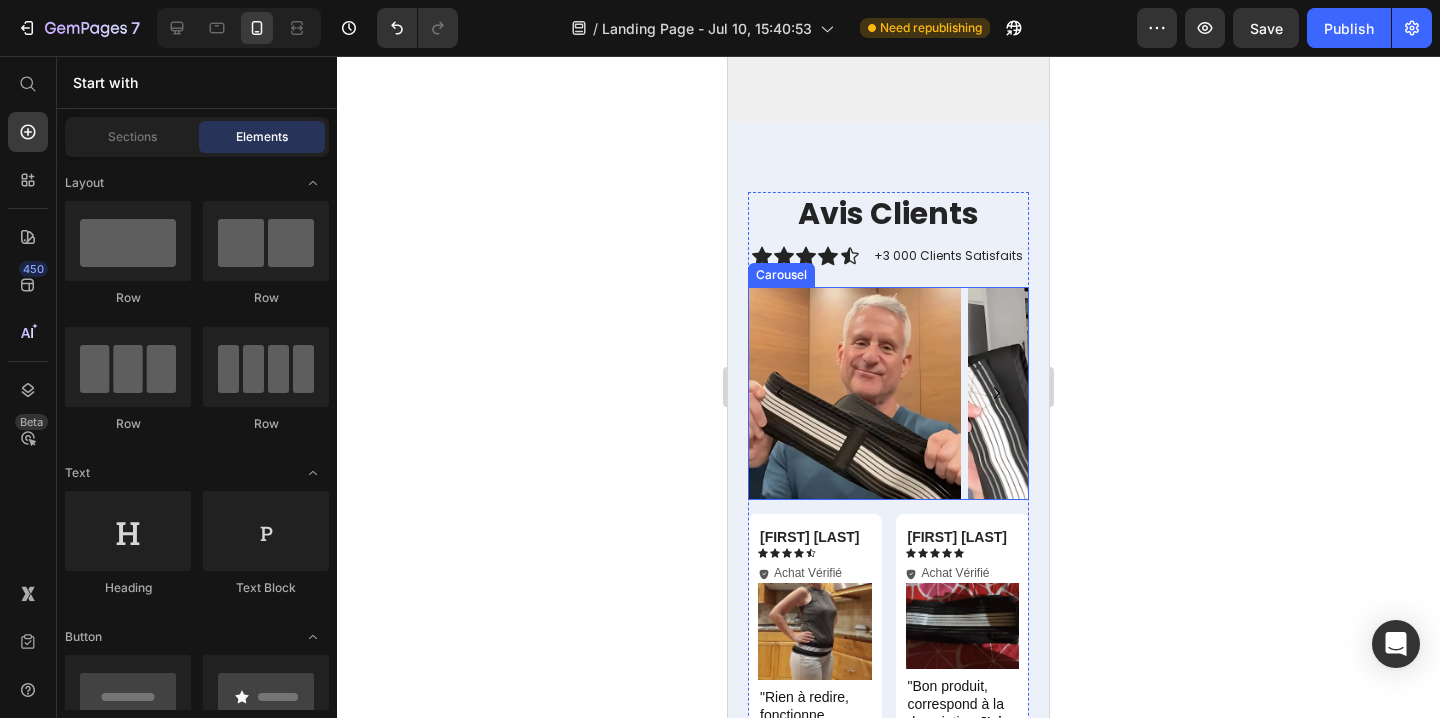 click on "Image Image Image Image Image
Drop element here" at bounding box center (888, 393) 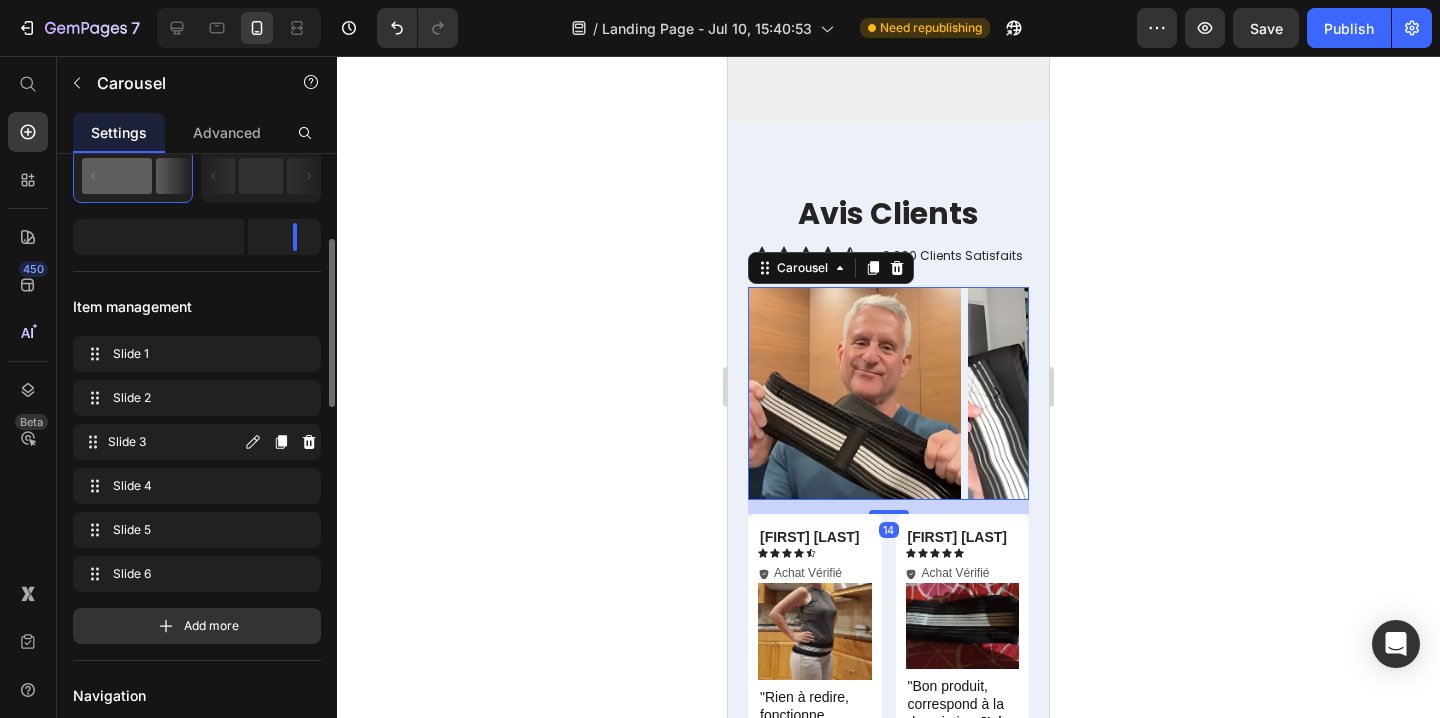 scroll, scrollTop: 304, scrollLeft: 0, axis: vertical 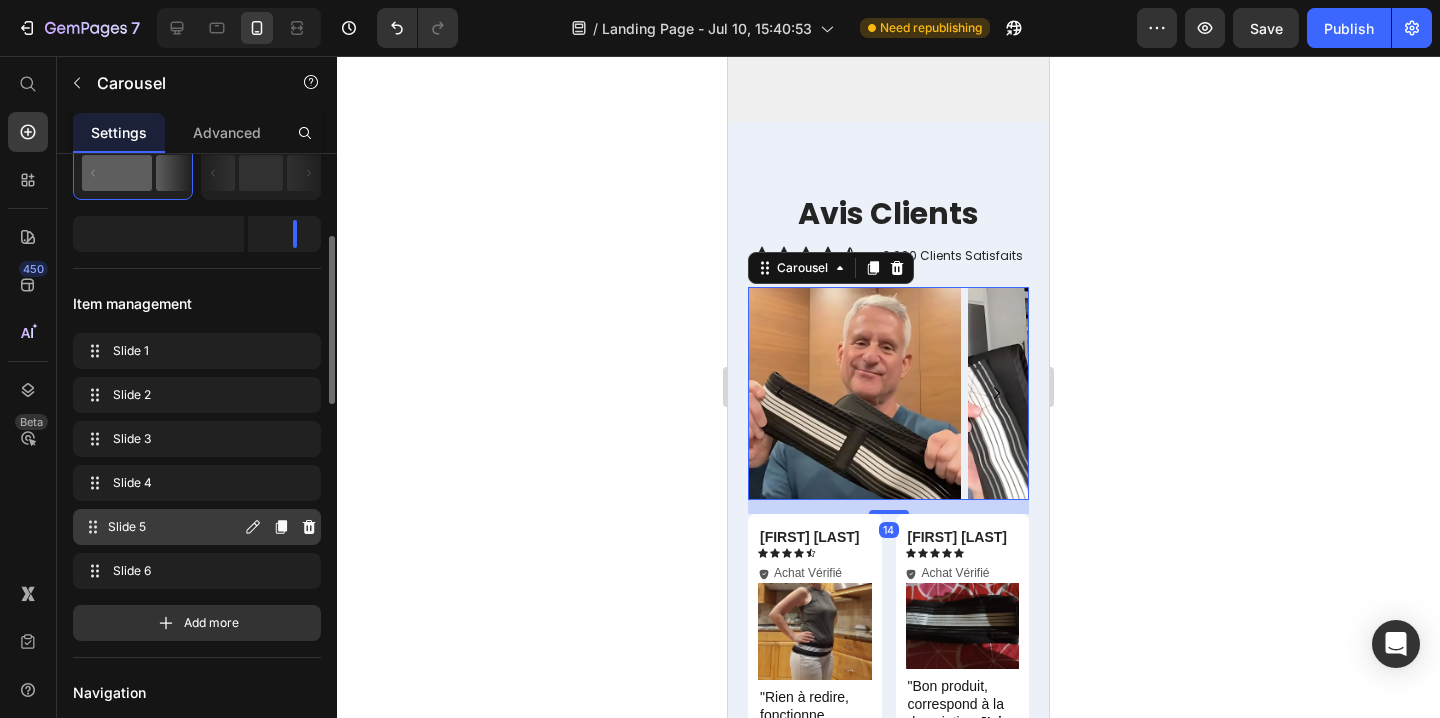 click on "Slide 5" at bounding box center [174, 527] 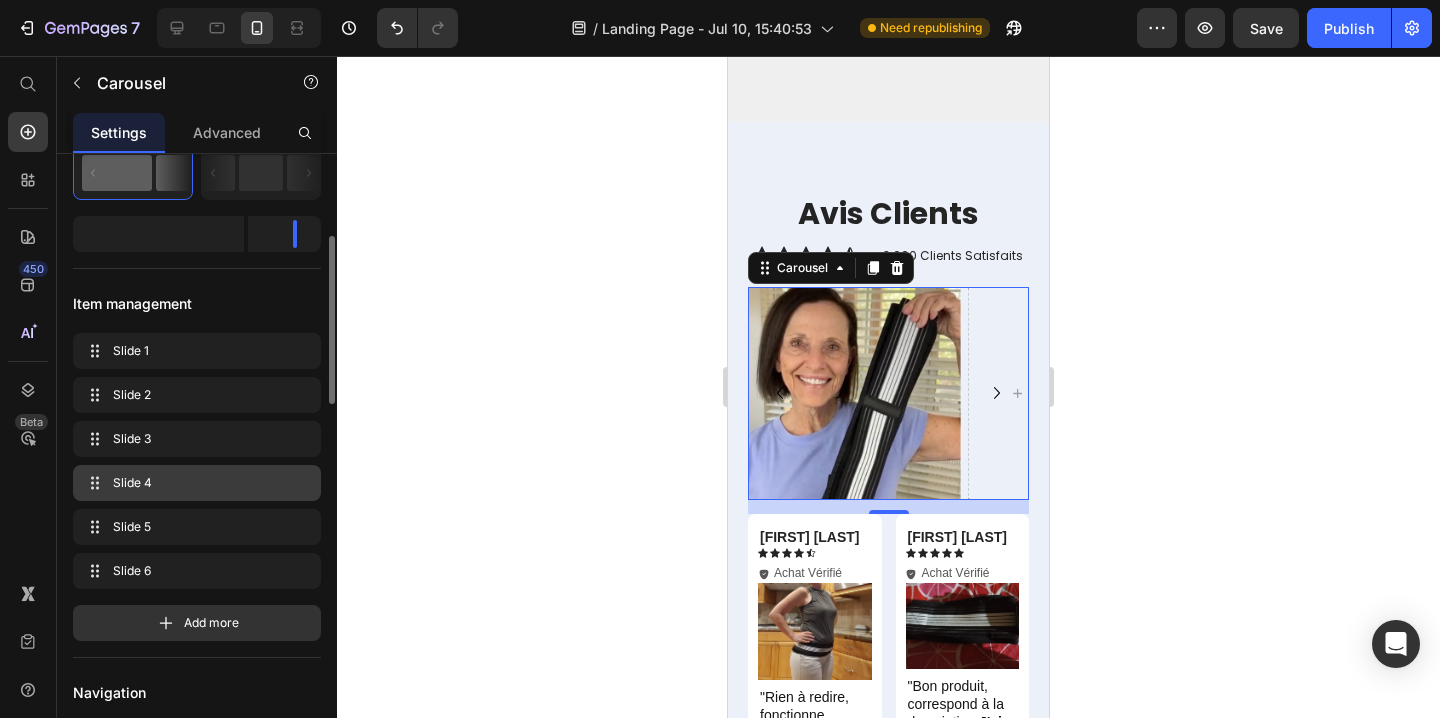 click on "Slide 4" at bounding box center (193, 483) 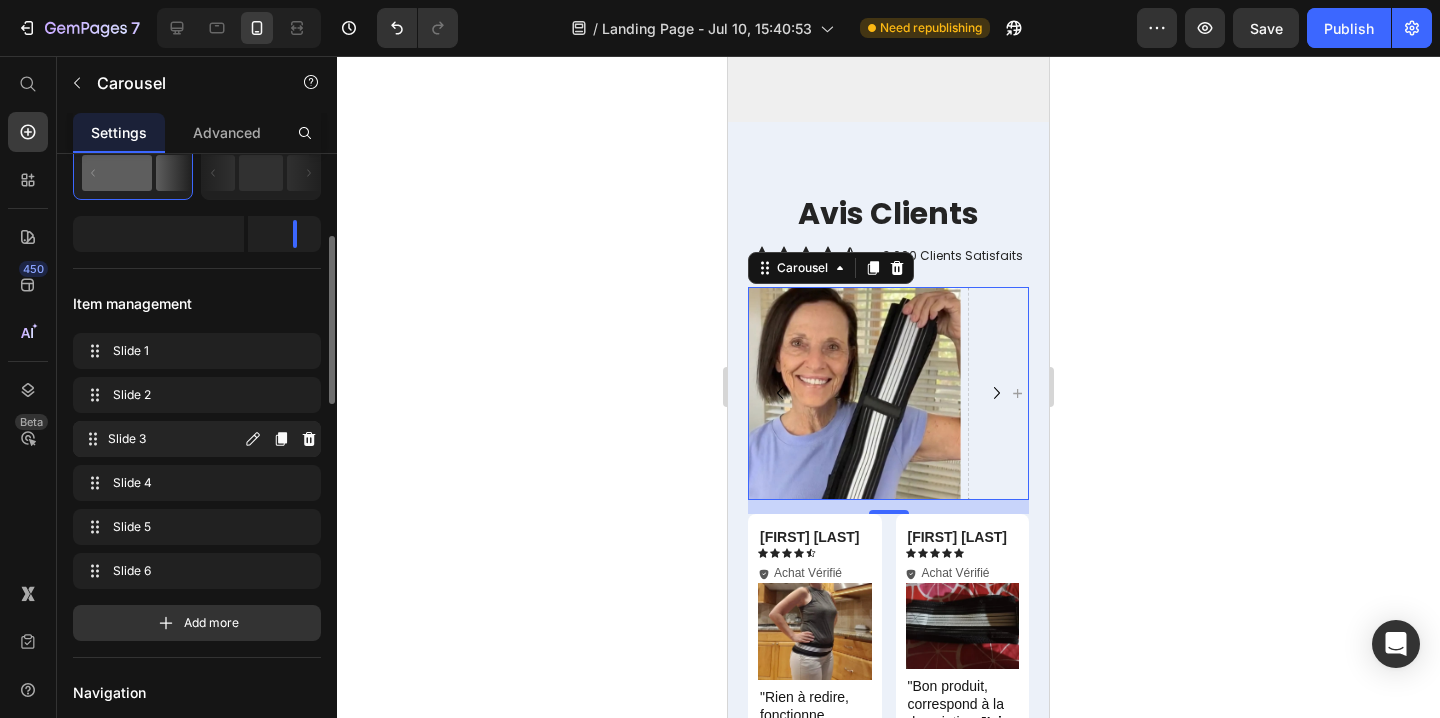 click on "Slide 3" at bounding box center (174, 439) 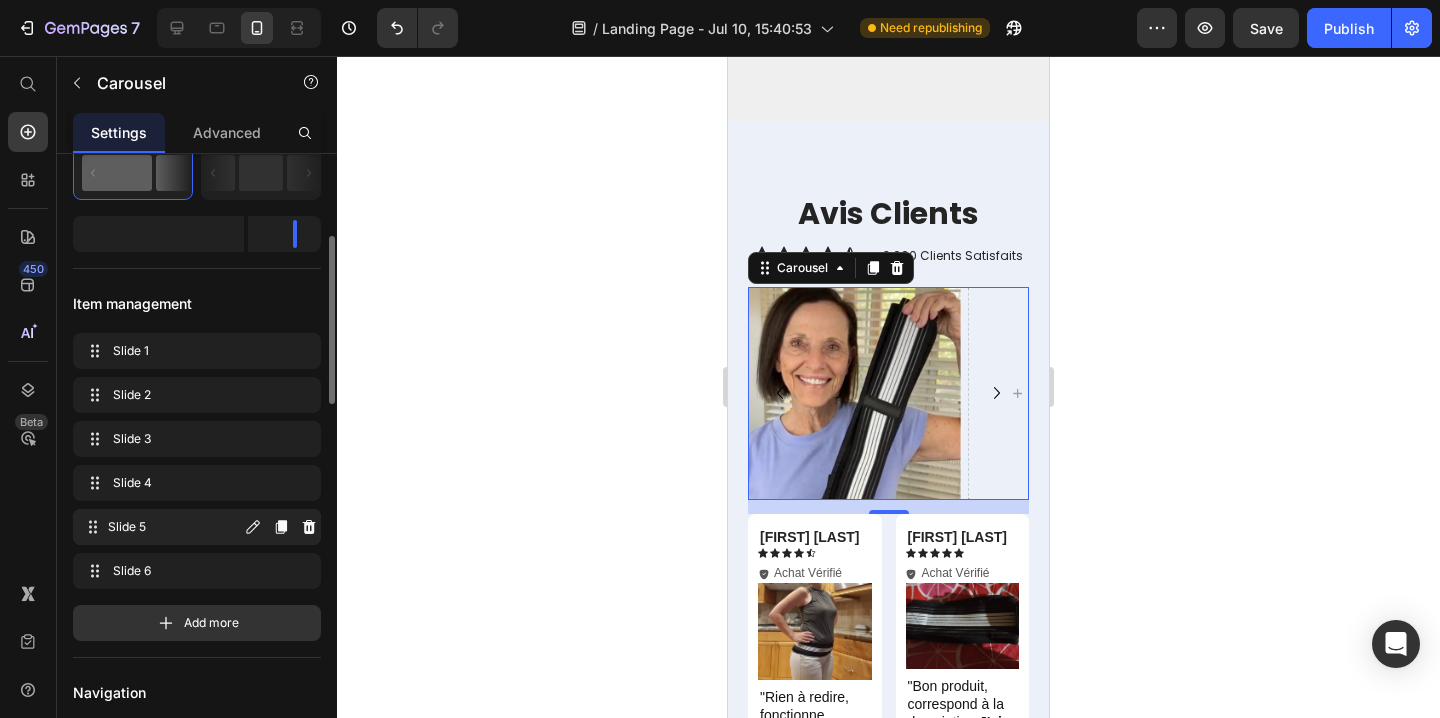 click on "Slide 5 Slide 5" at bounding box center [161, 527] 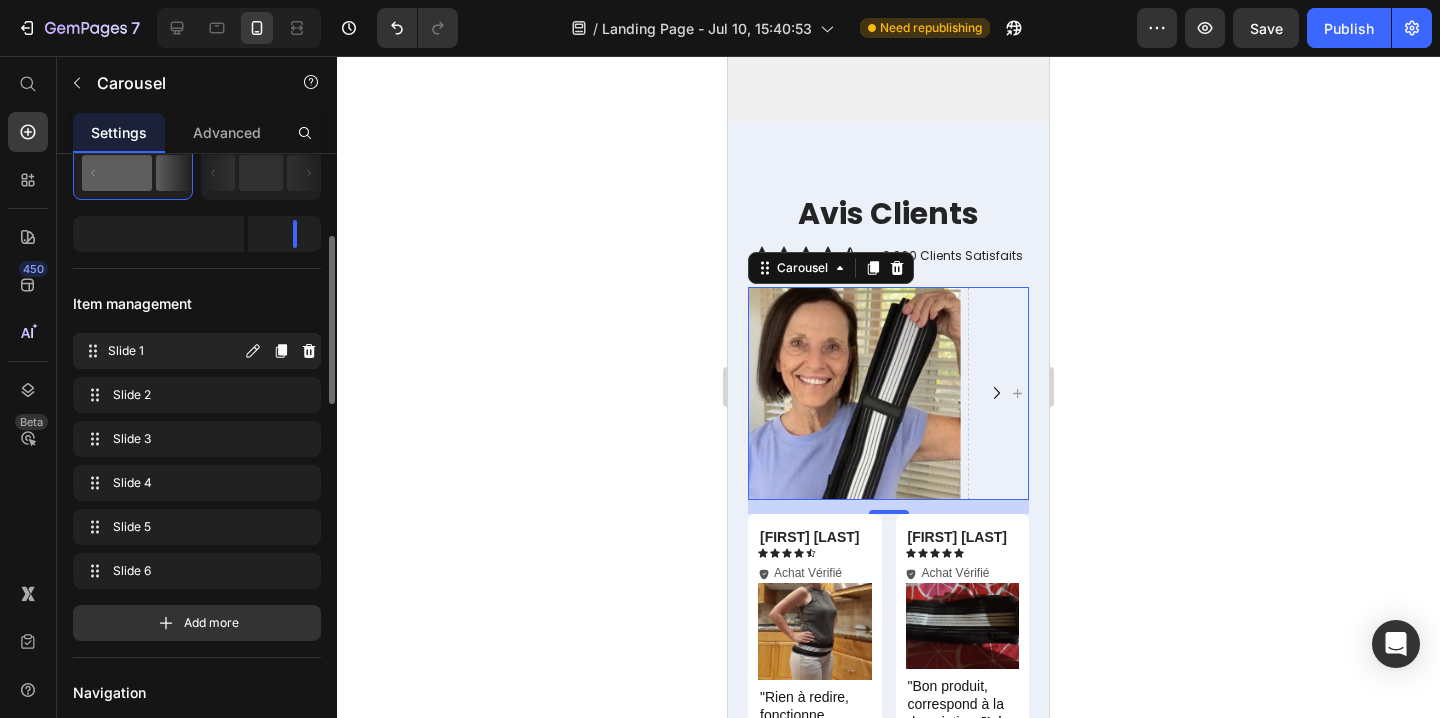 click on "Slide 1 Slide 1" at bounding box center (161, 351) 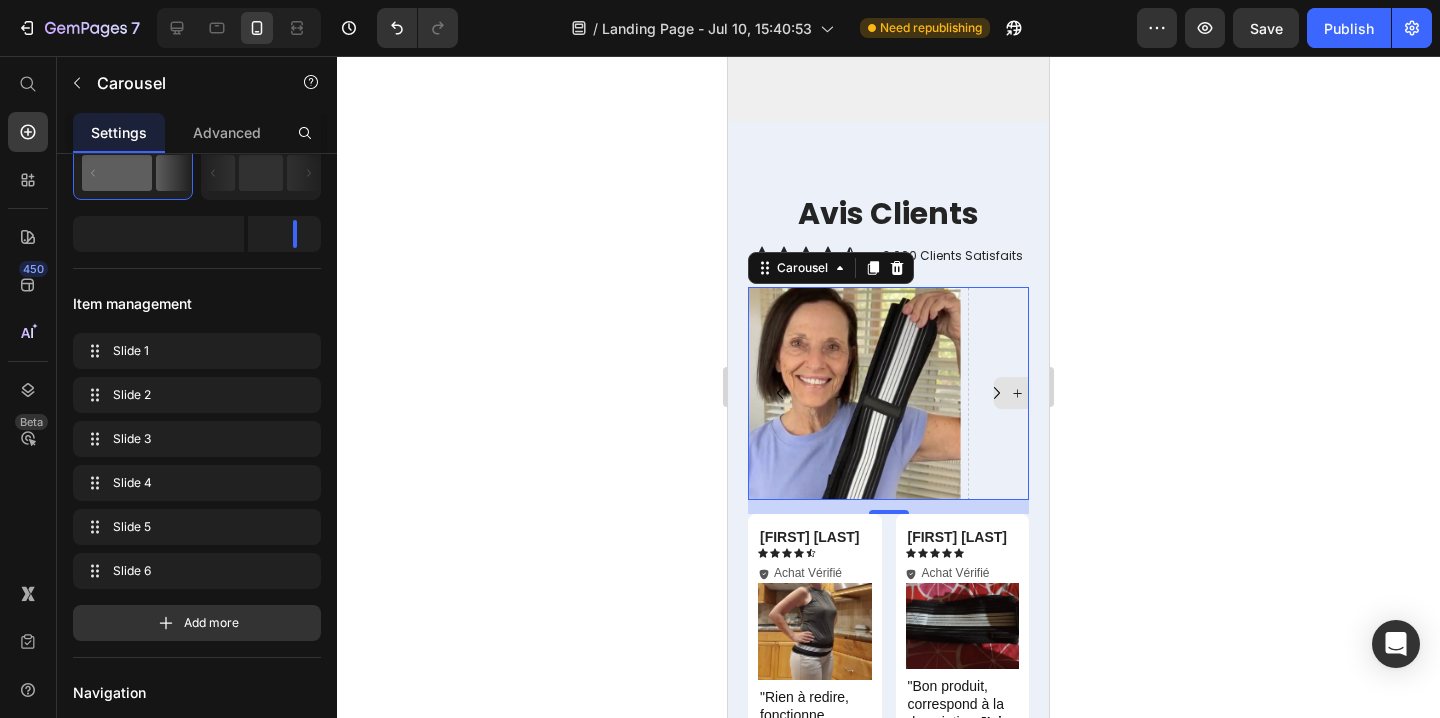click on "Drop element here" at bounding box center [1074, 393] 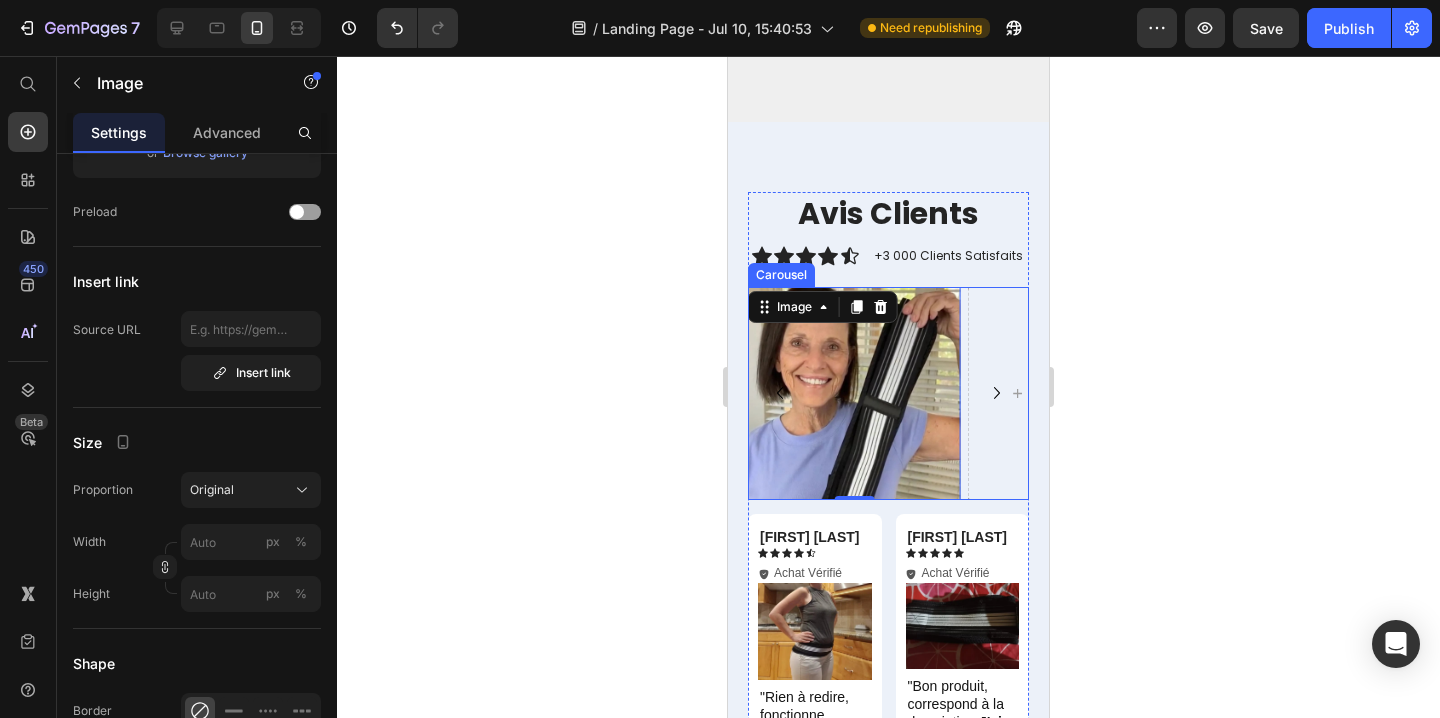scroll, scrollTop: 0, scrollLeft: 0, axis: both 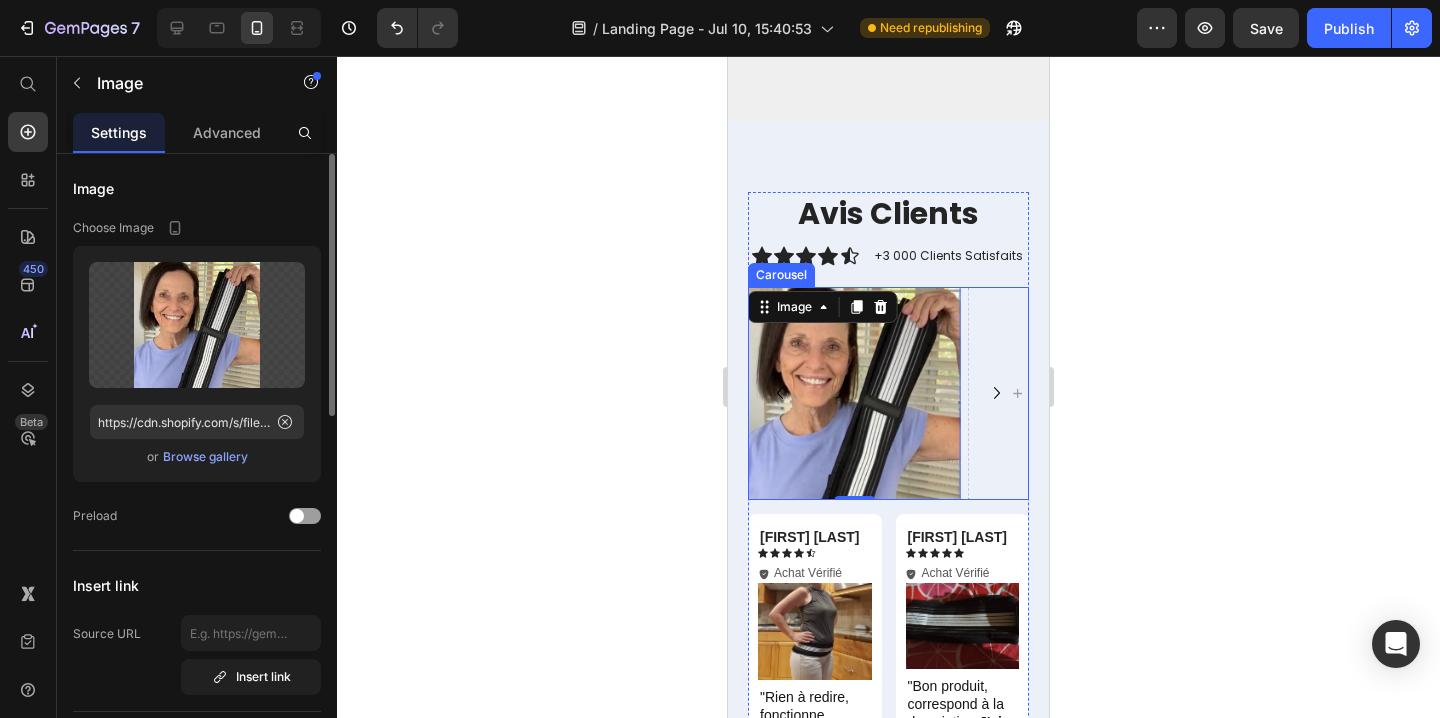 click on "Drop element here" at bounding box center [1074, 393] 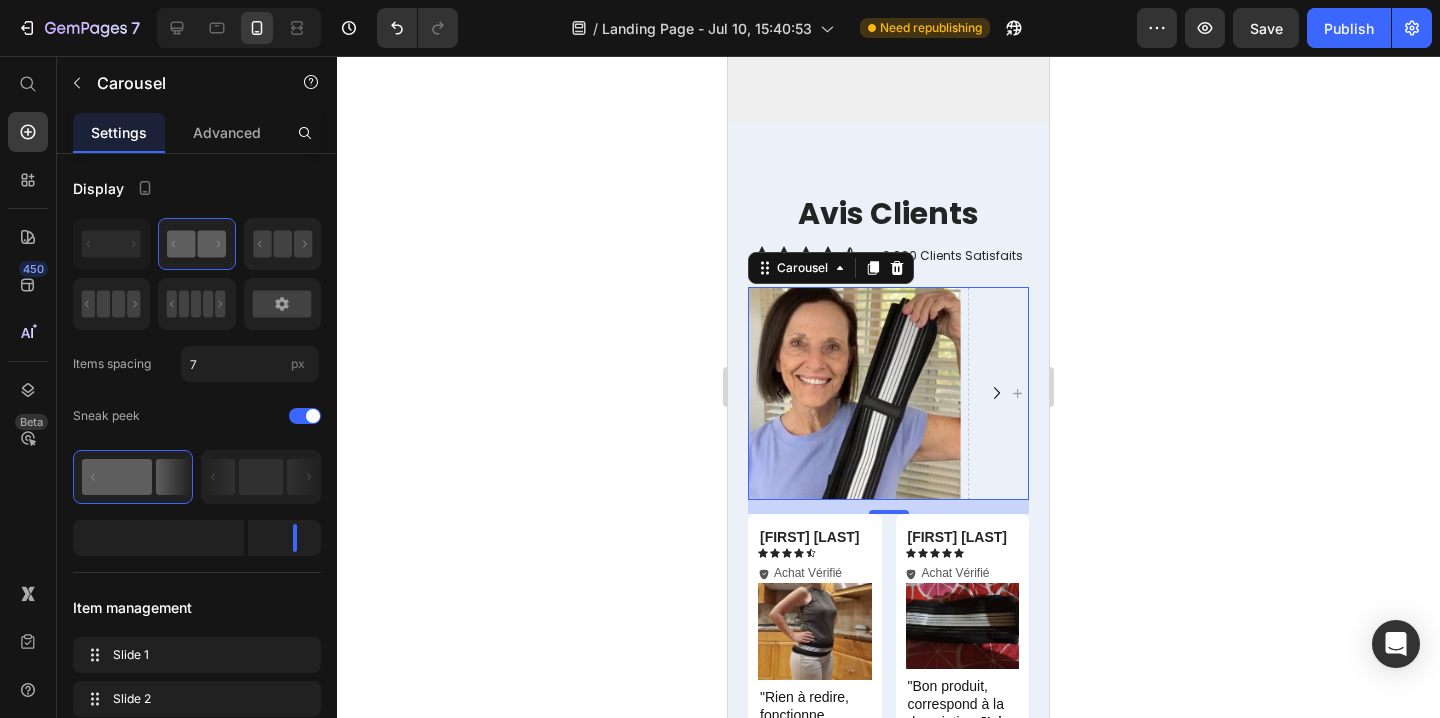 click on "Image Image Image Image Image
Drop element here" at bounding box center (888, 393) 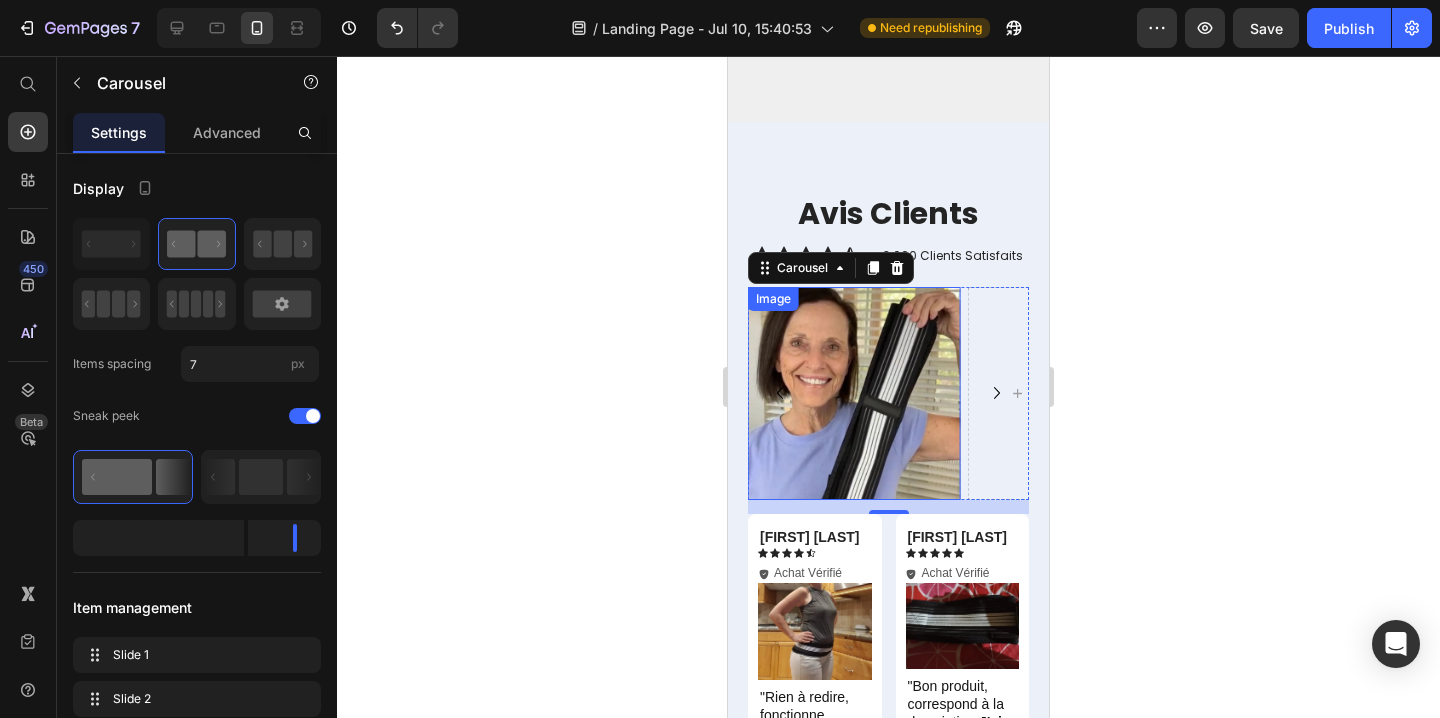 click 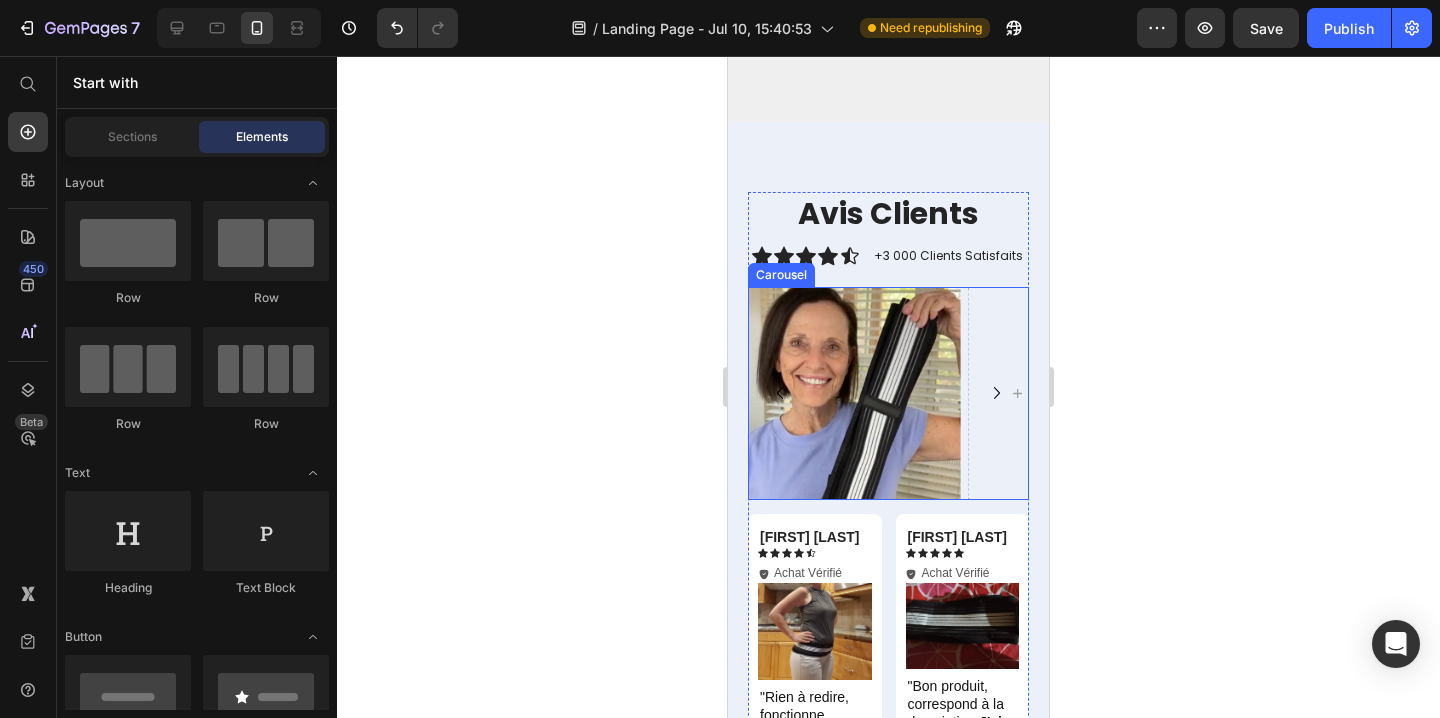 click on "Image Image Image Image Image
Drop element here" at bounding box center (888, 393) 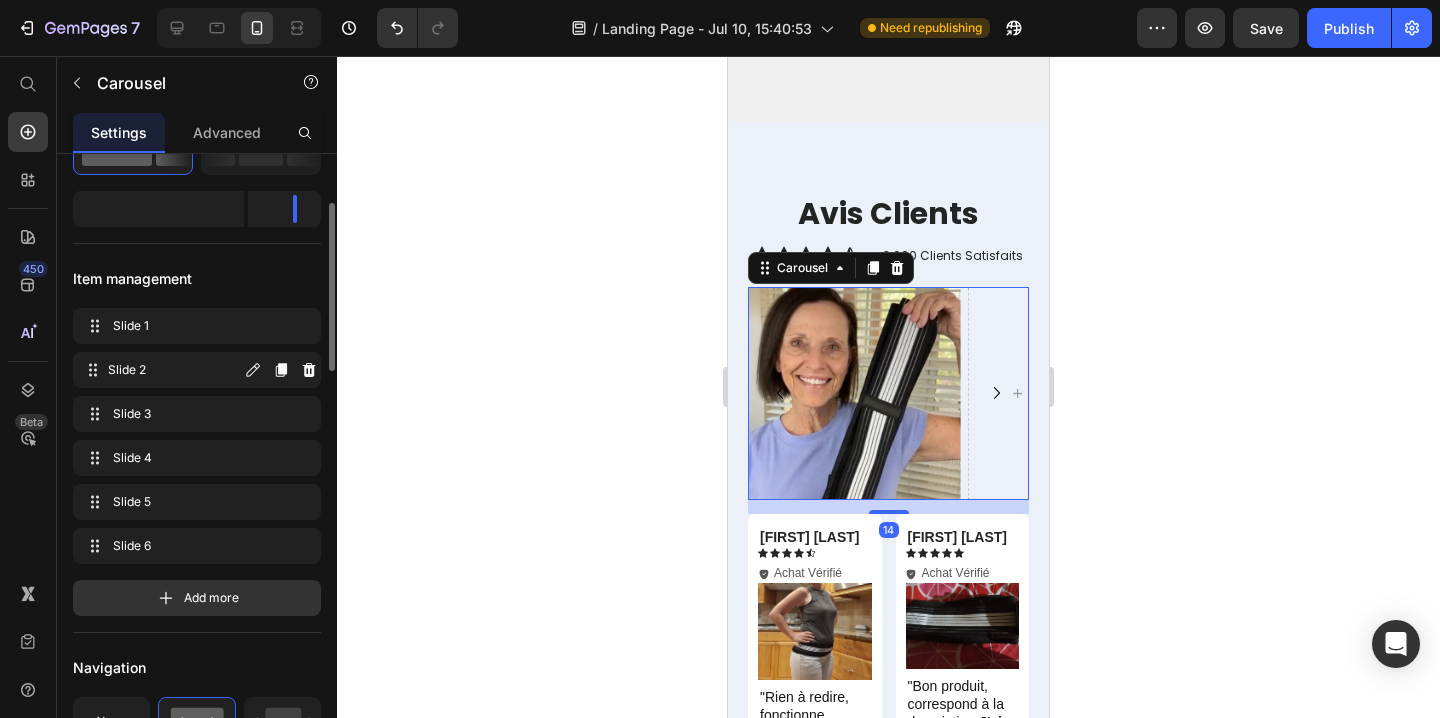 scroll, scrollTop: 333, scrollLeft: 0, axis: vertical 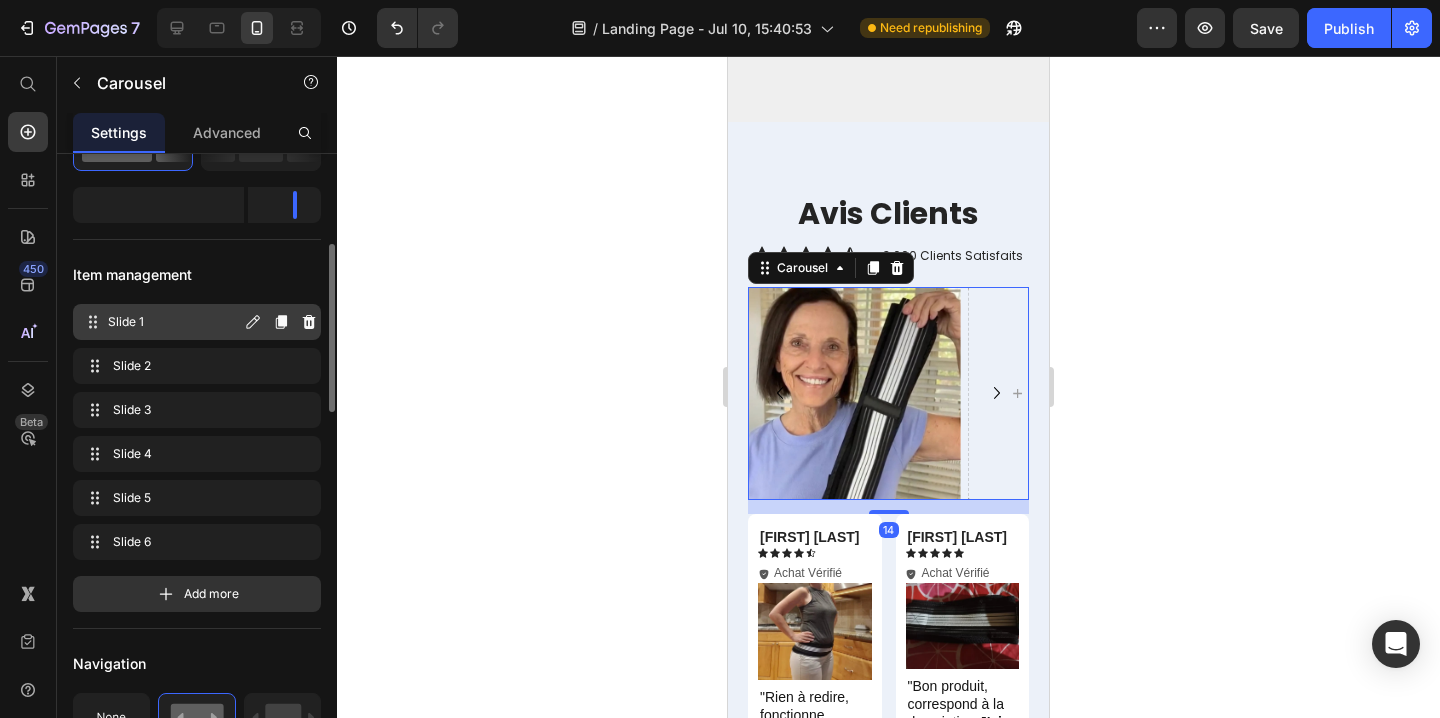 click on "Slide 1 Slide 1" at bounding box center (161, 322) 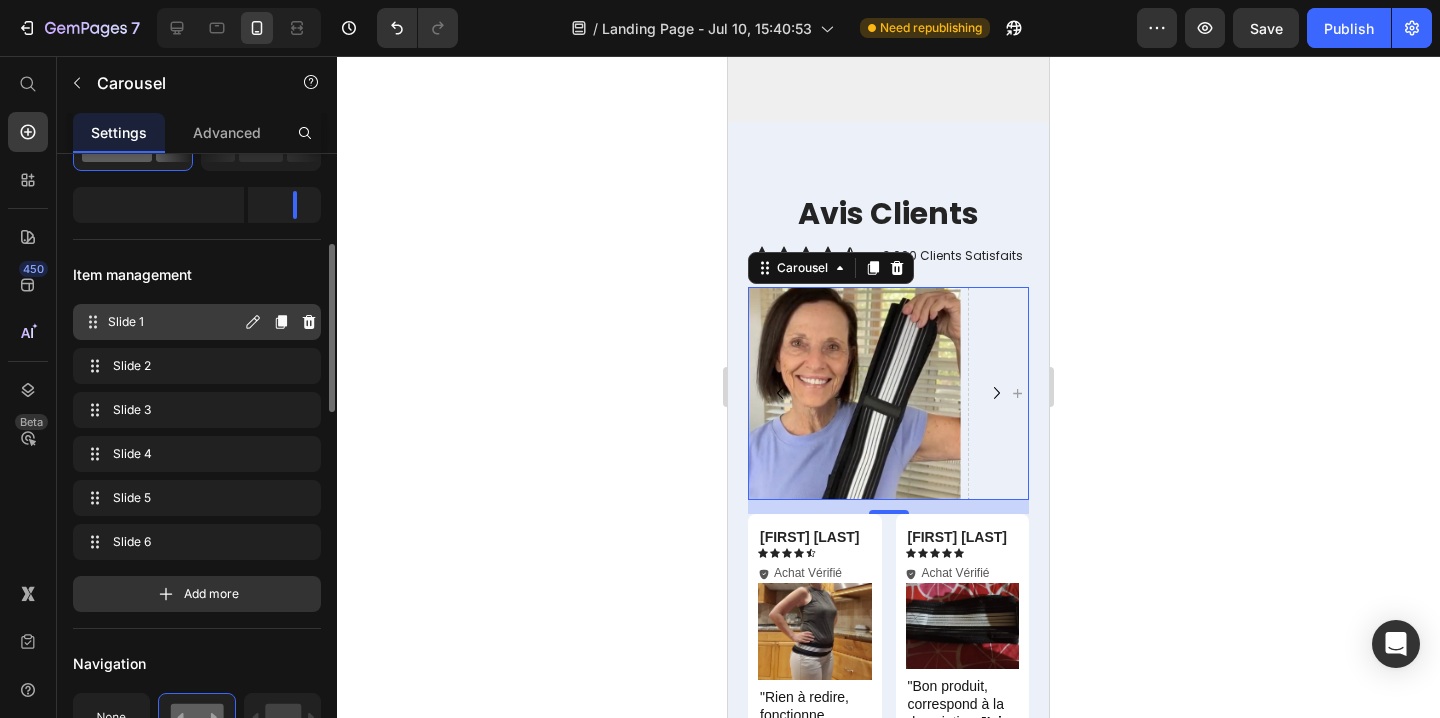 click on "Slide 1" at bounding box center [174, 322] 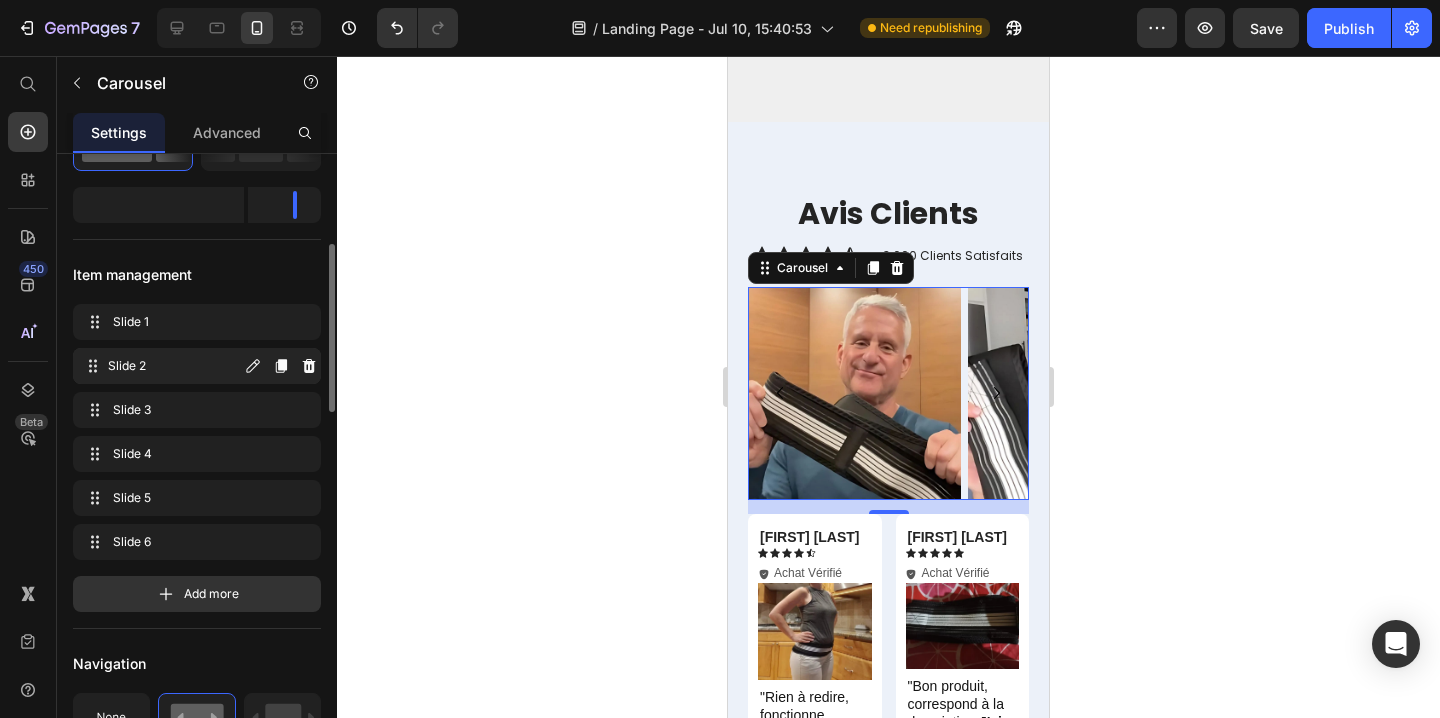 click on "Slide 2" at bounding box center (174, 366) 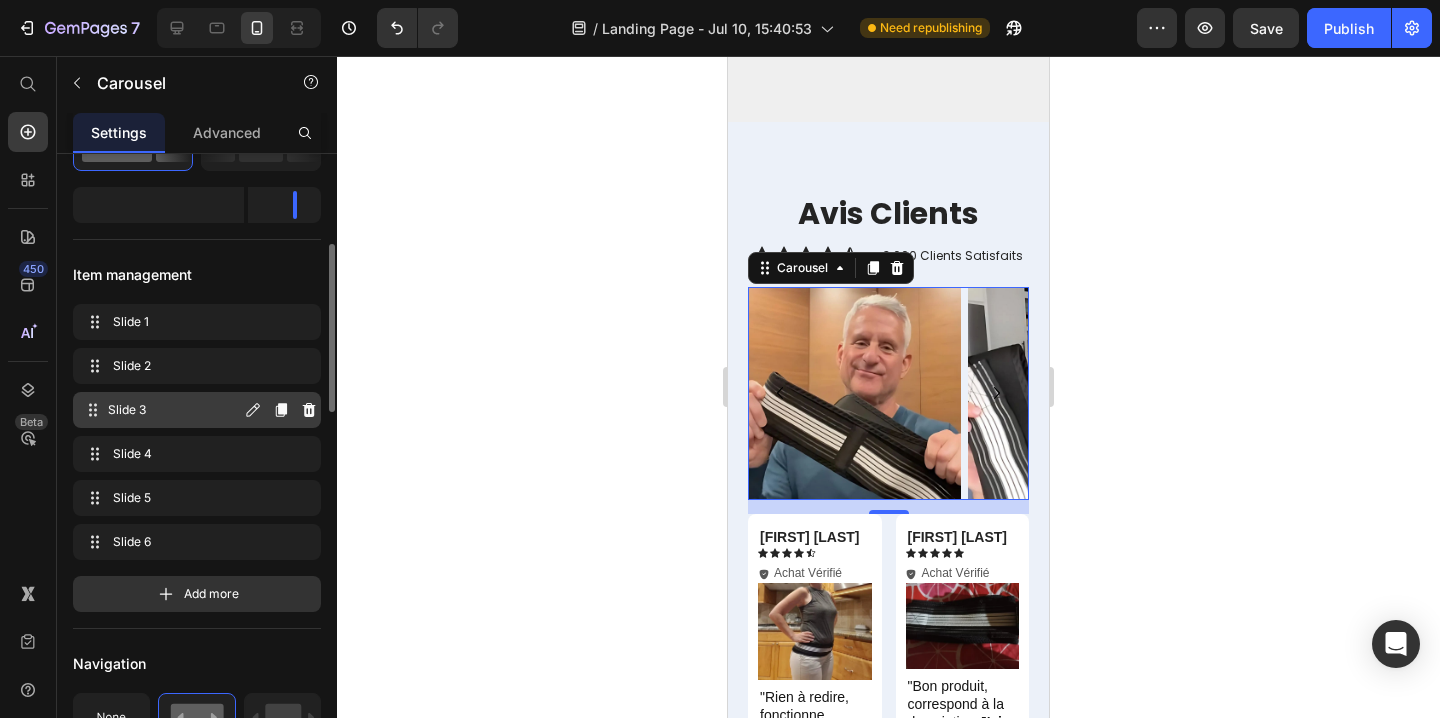 click on "Slide 3" at bounding box center (174, 410) 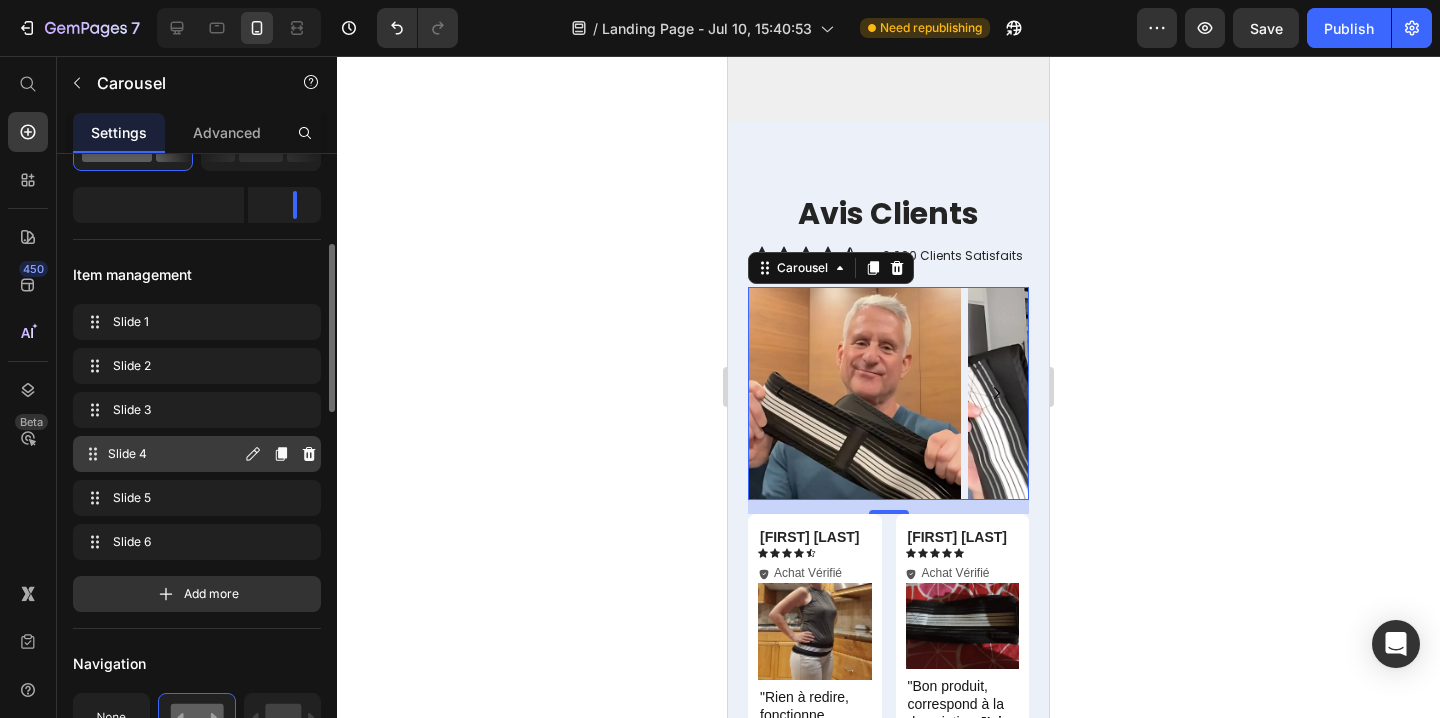 click on "Slide 4" at bounding box center (174, 454) 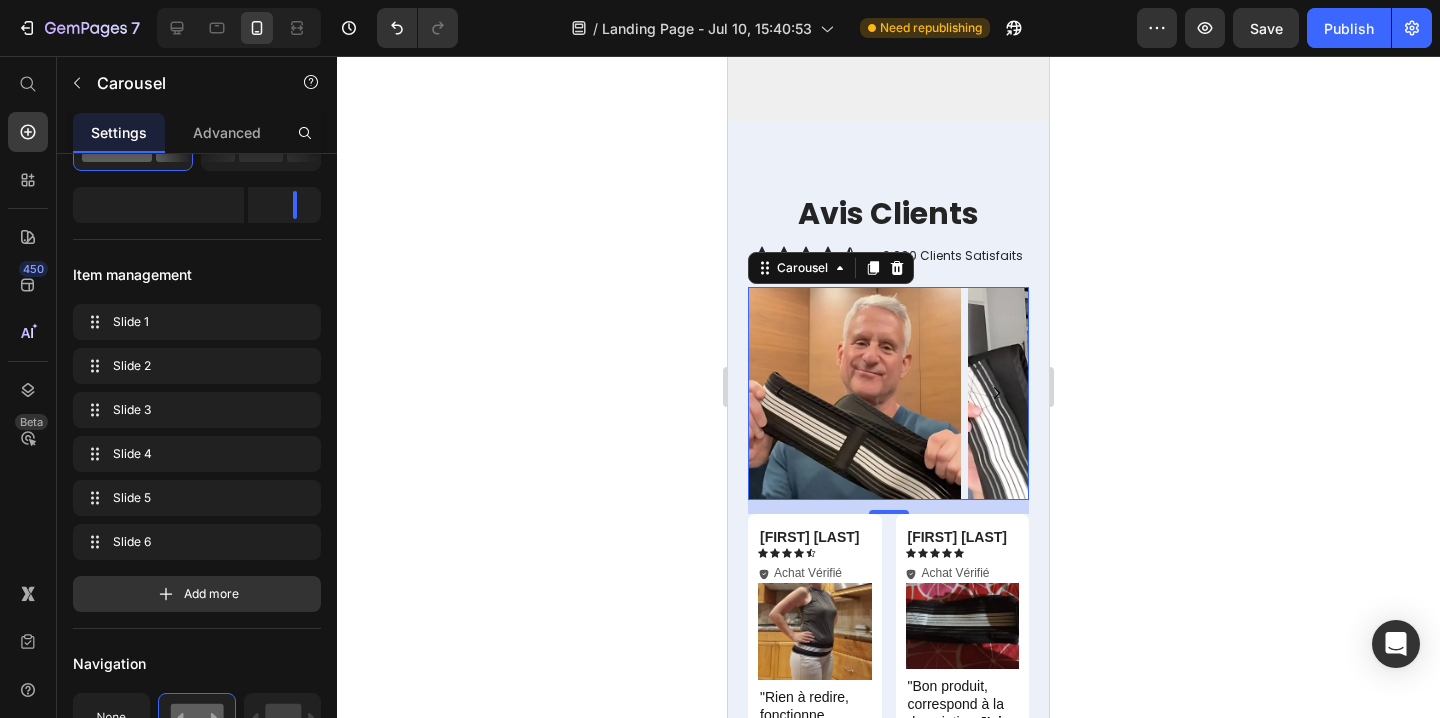 click 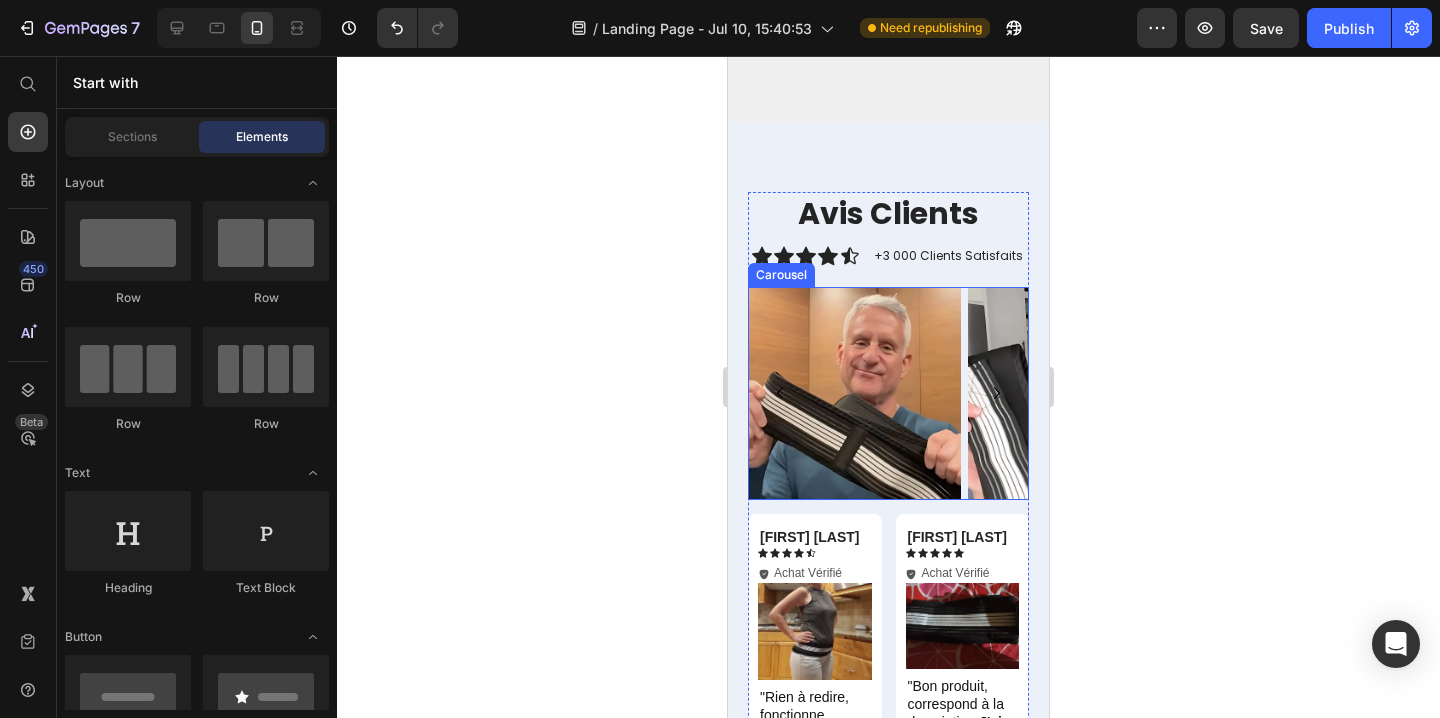 click on "Image Image Image Image Image
Drop element here" at bounding box center [888, 393] 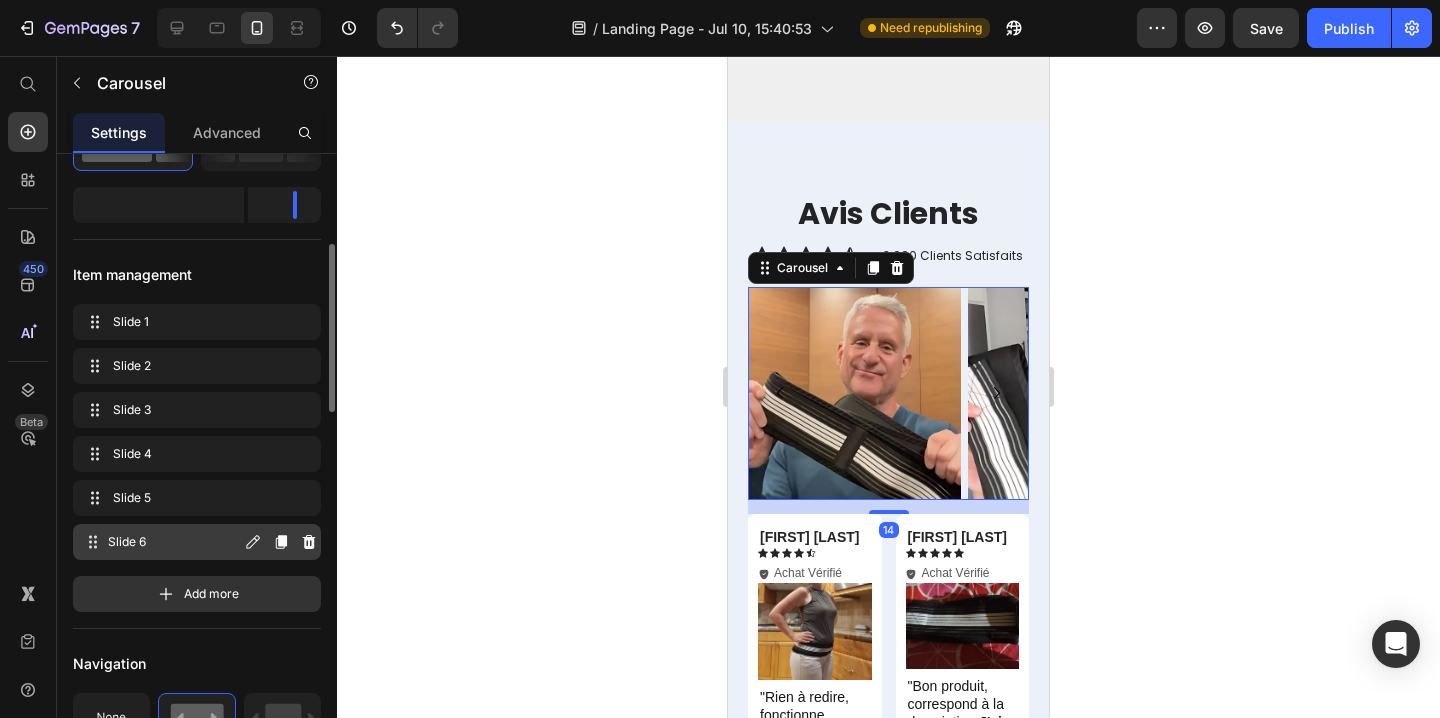 click on "Slide 6" at bounding box center [174, 542] 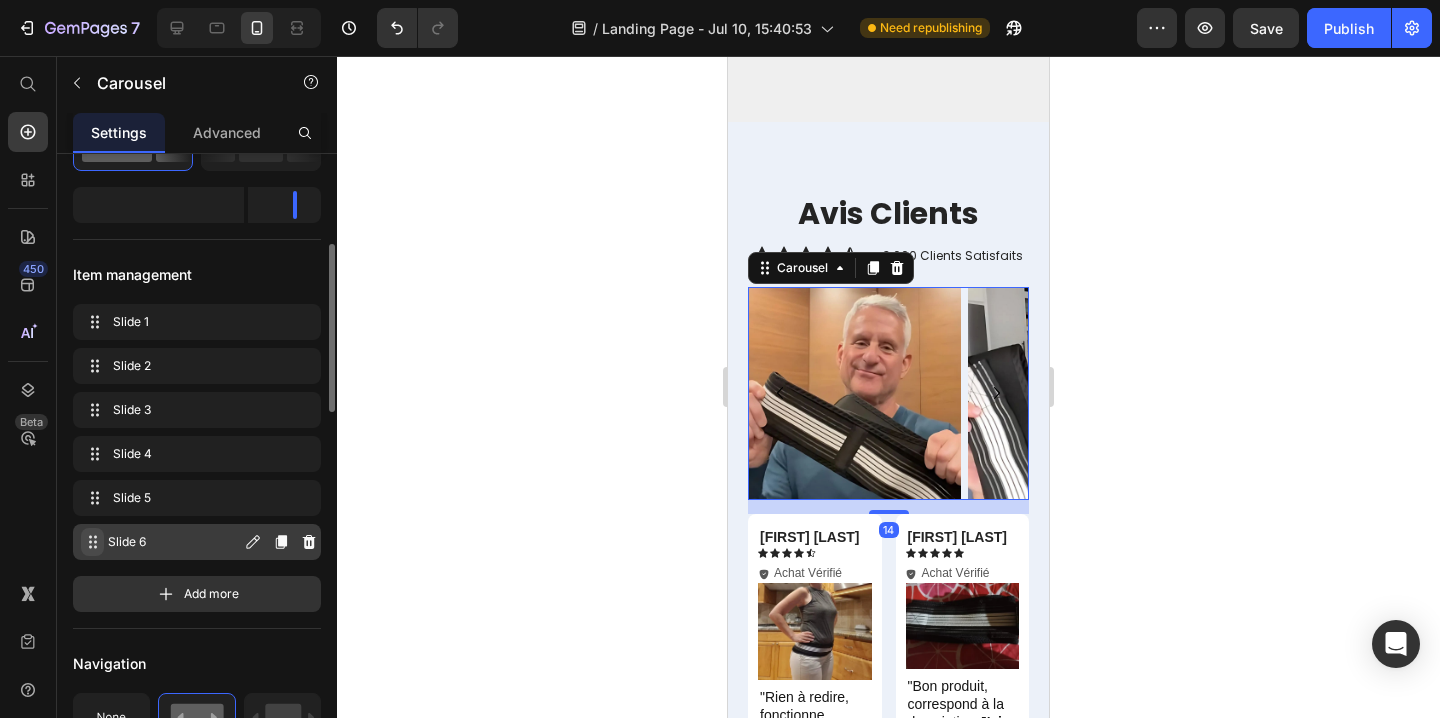 click 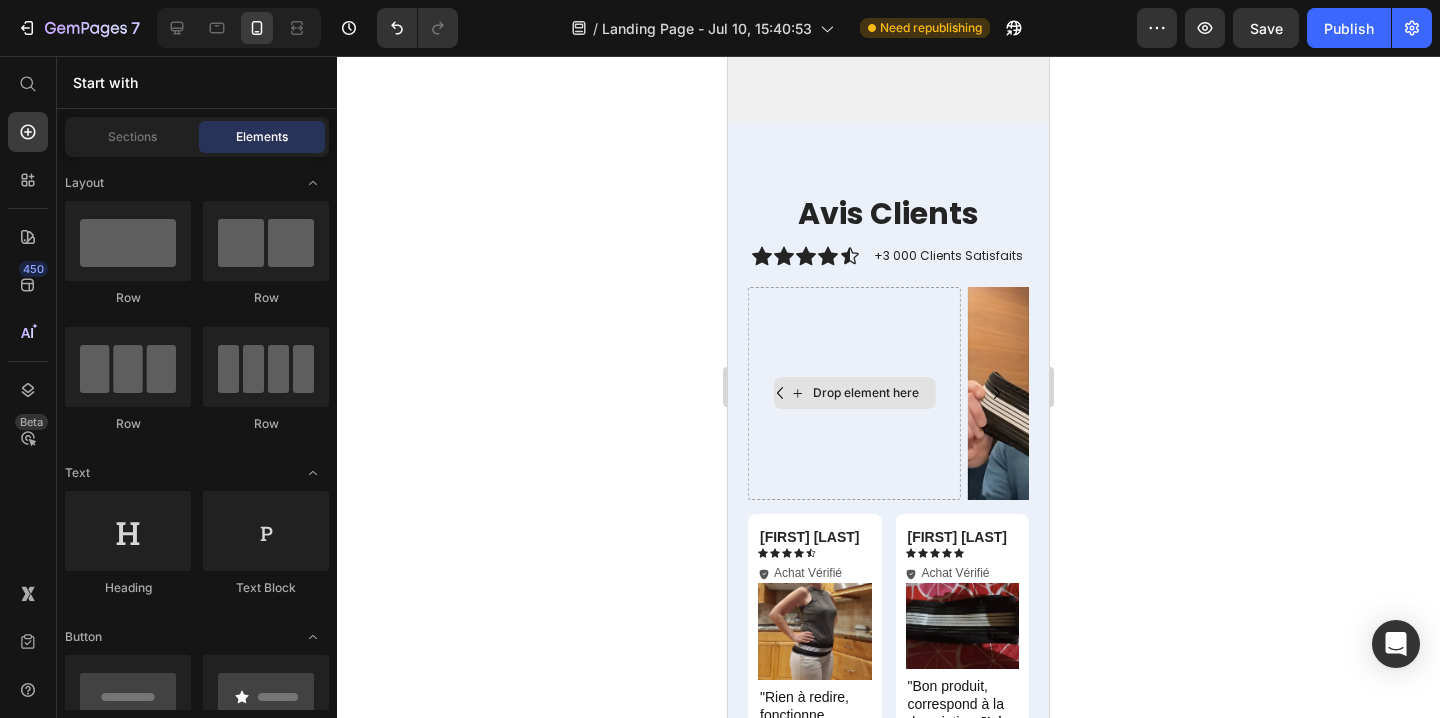 click 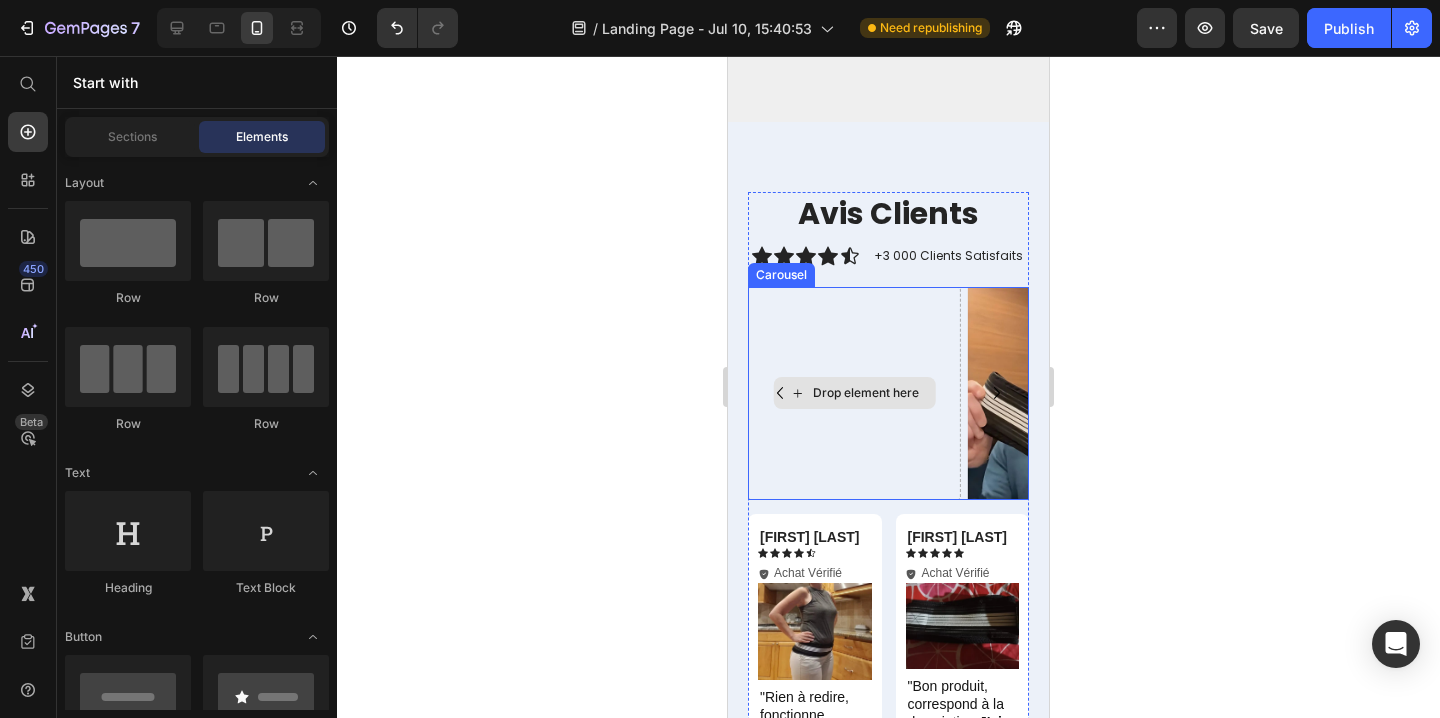 click on "Drop element here" at bounding box center [854, 393] 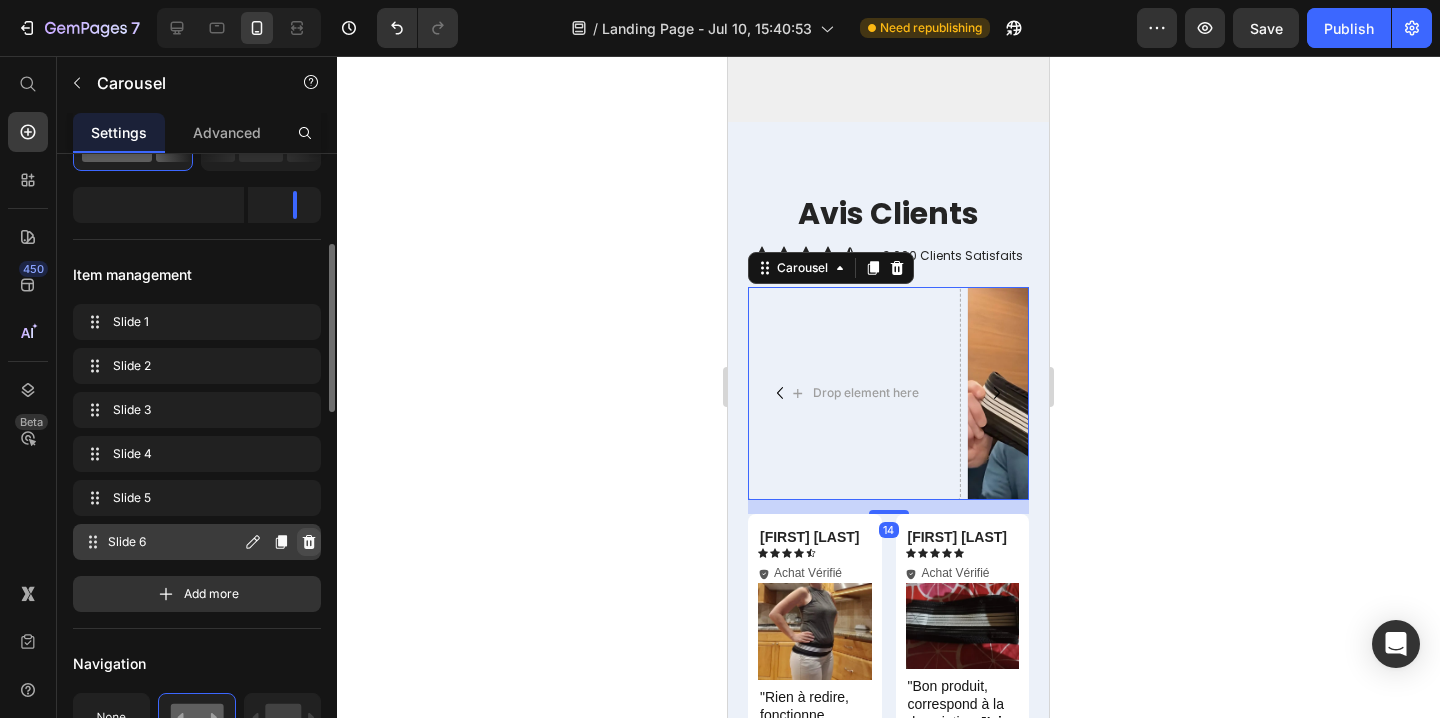click 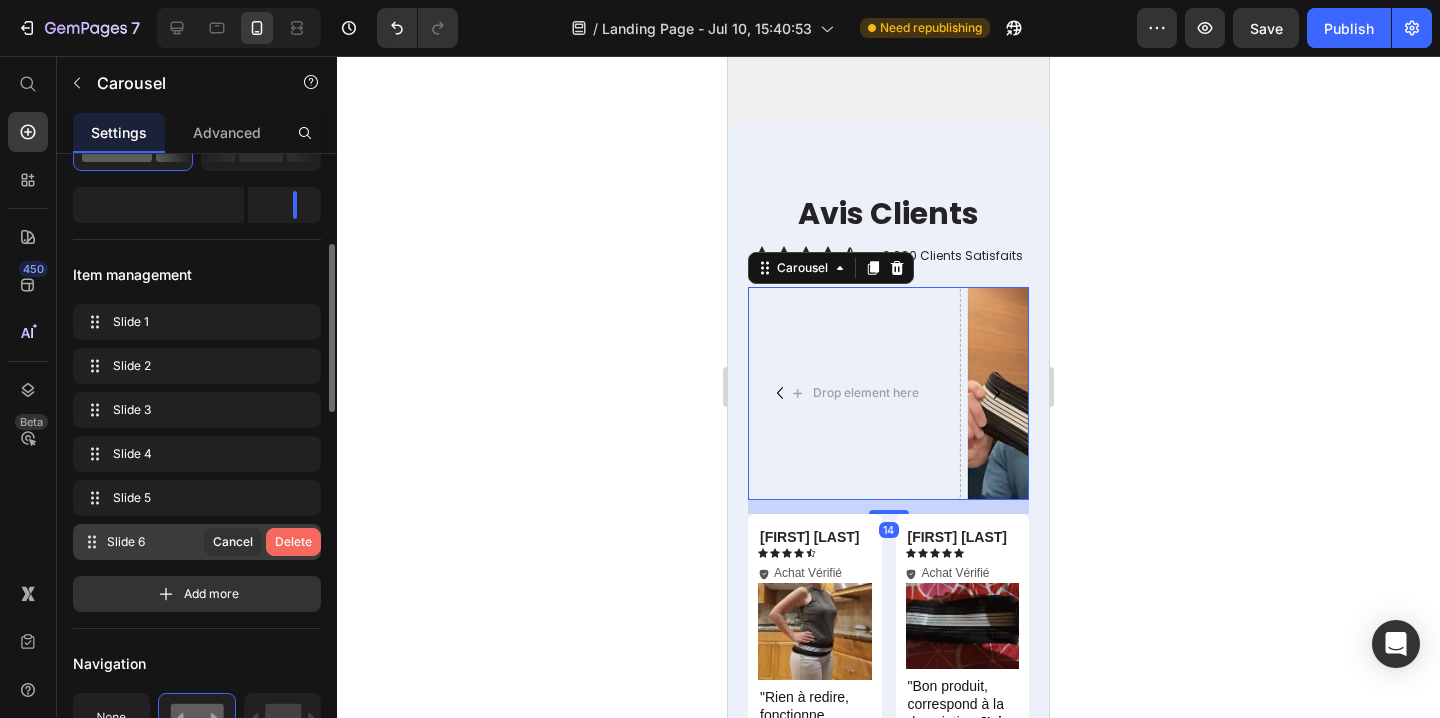 click on "Delete" at bounding box center (293, 542) 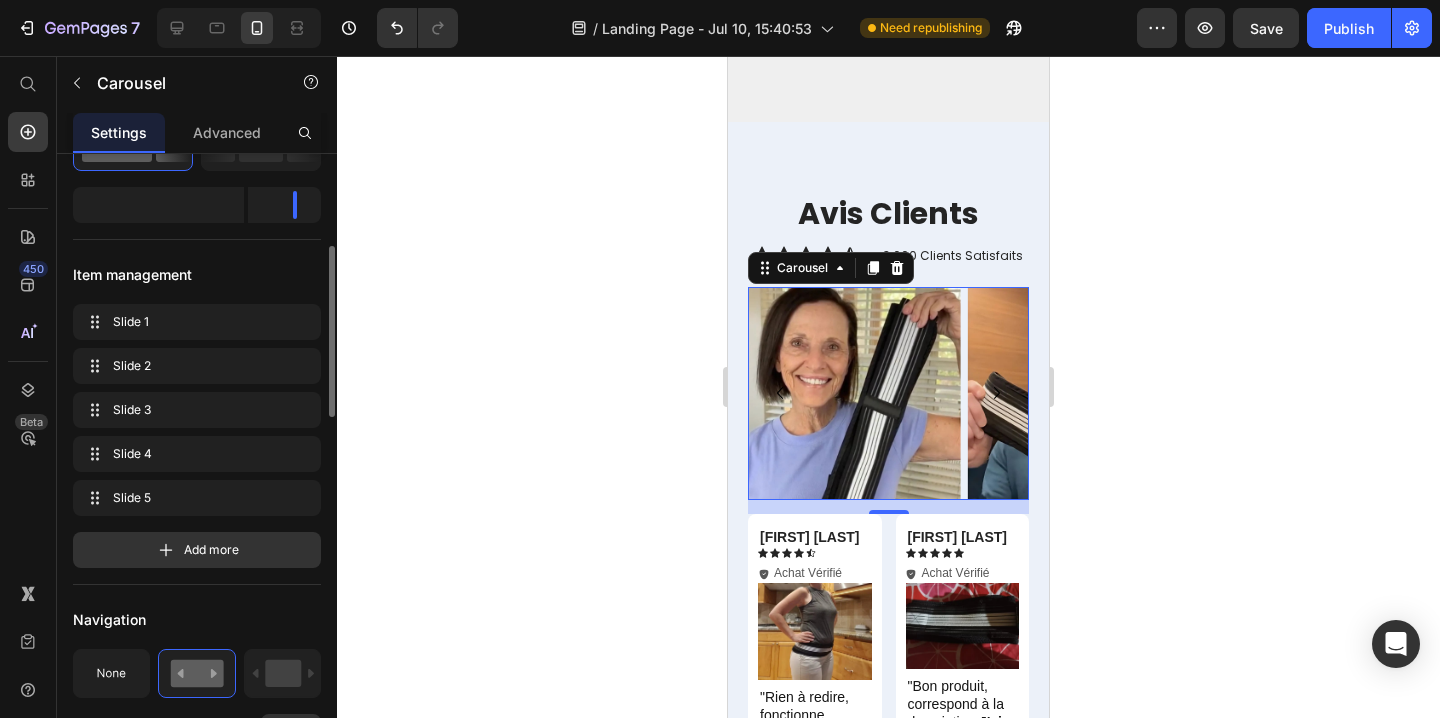 click 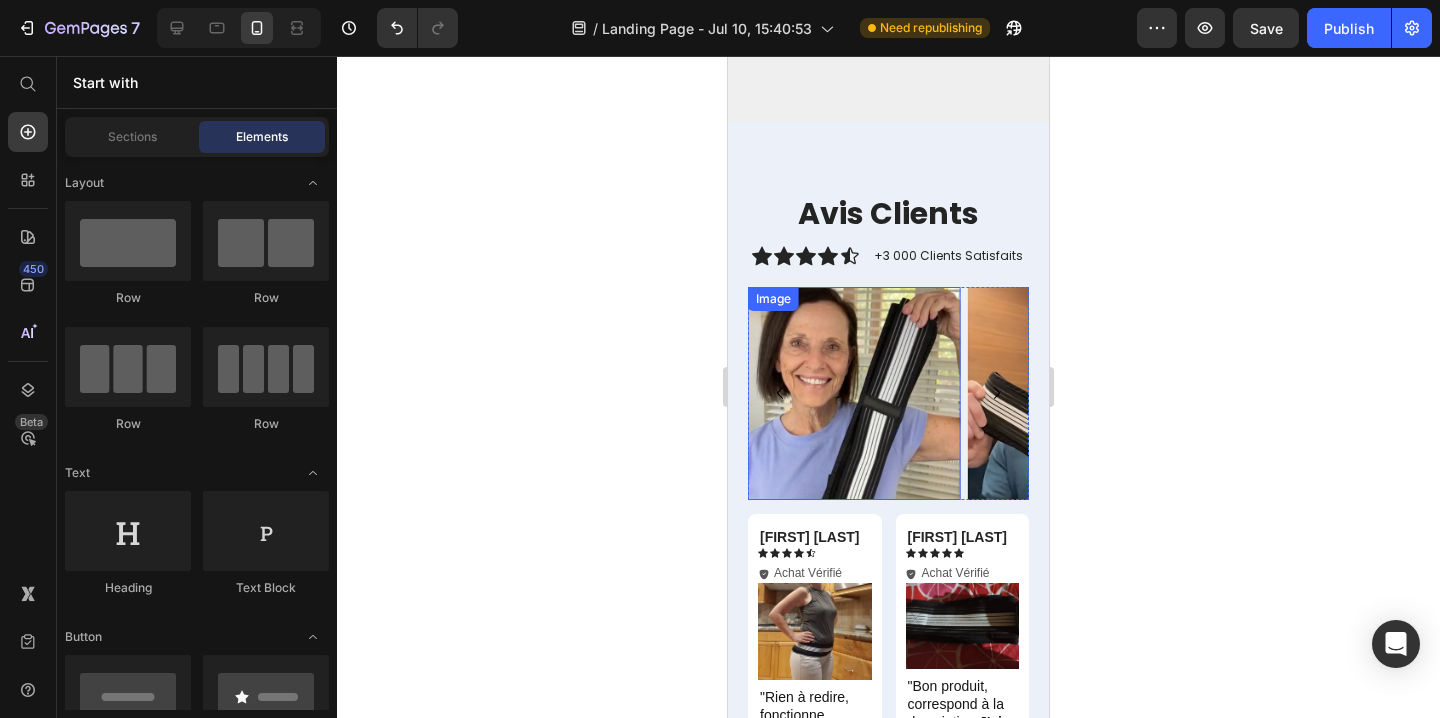 scroll, scrollTop: 12752, scrollLeft: 0, axis: vertical 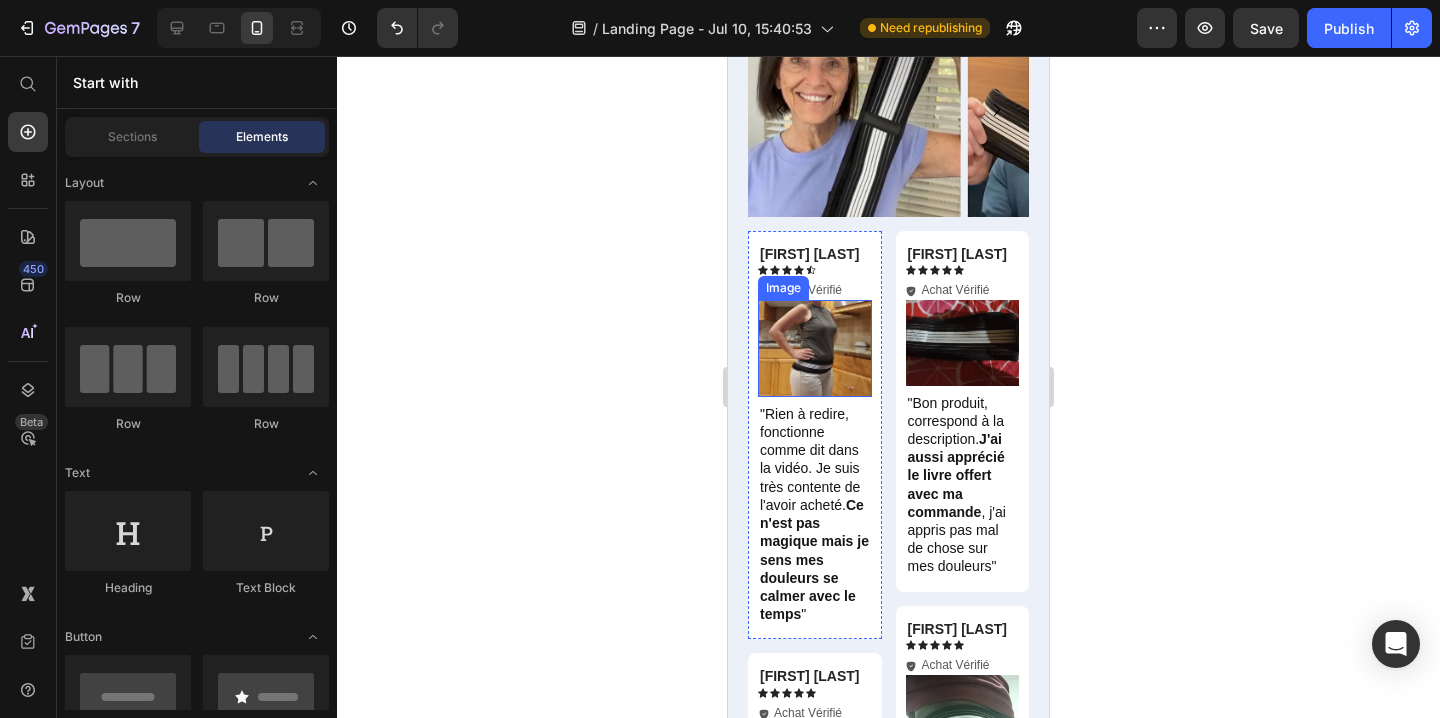 click at bounding box center (815, 348) 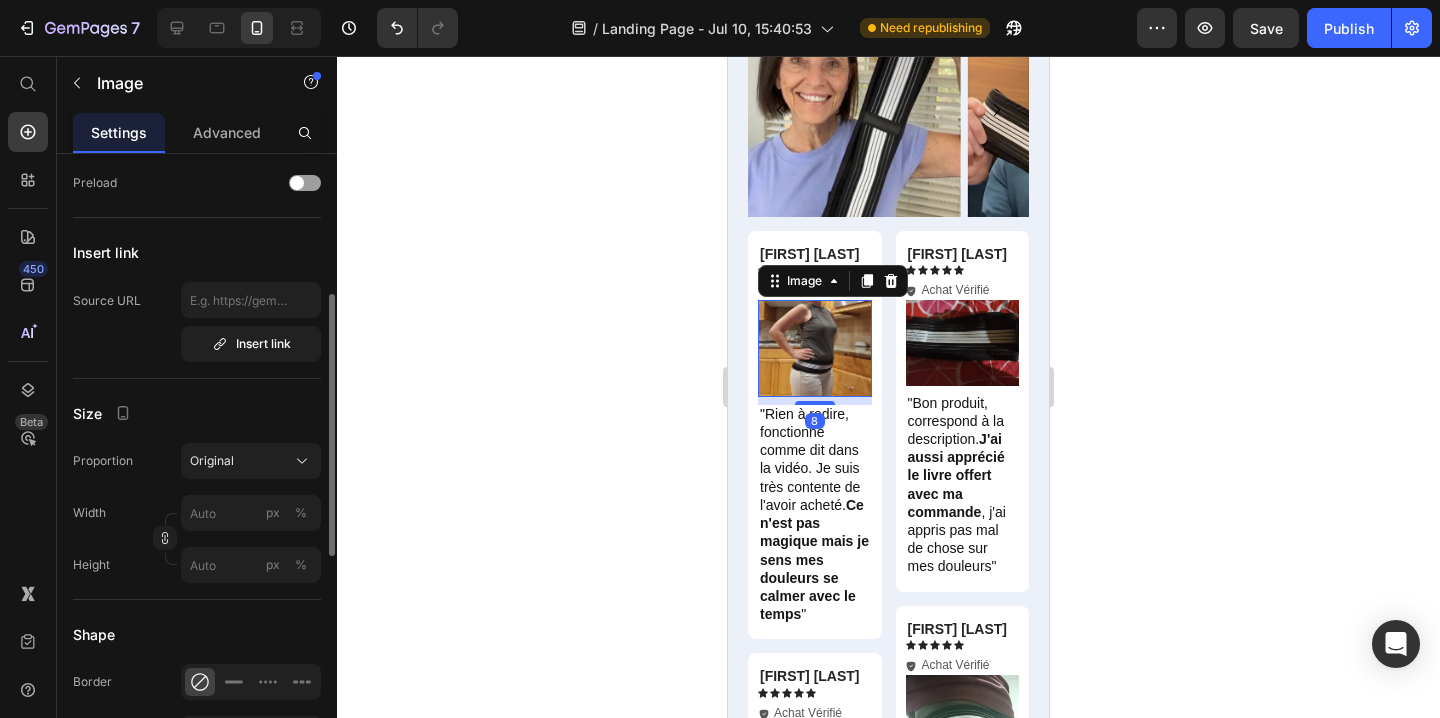 scroll, scrollTop: 0, scrollLeft: 0, axis: both 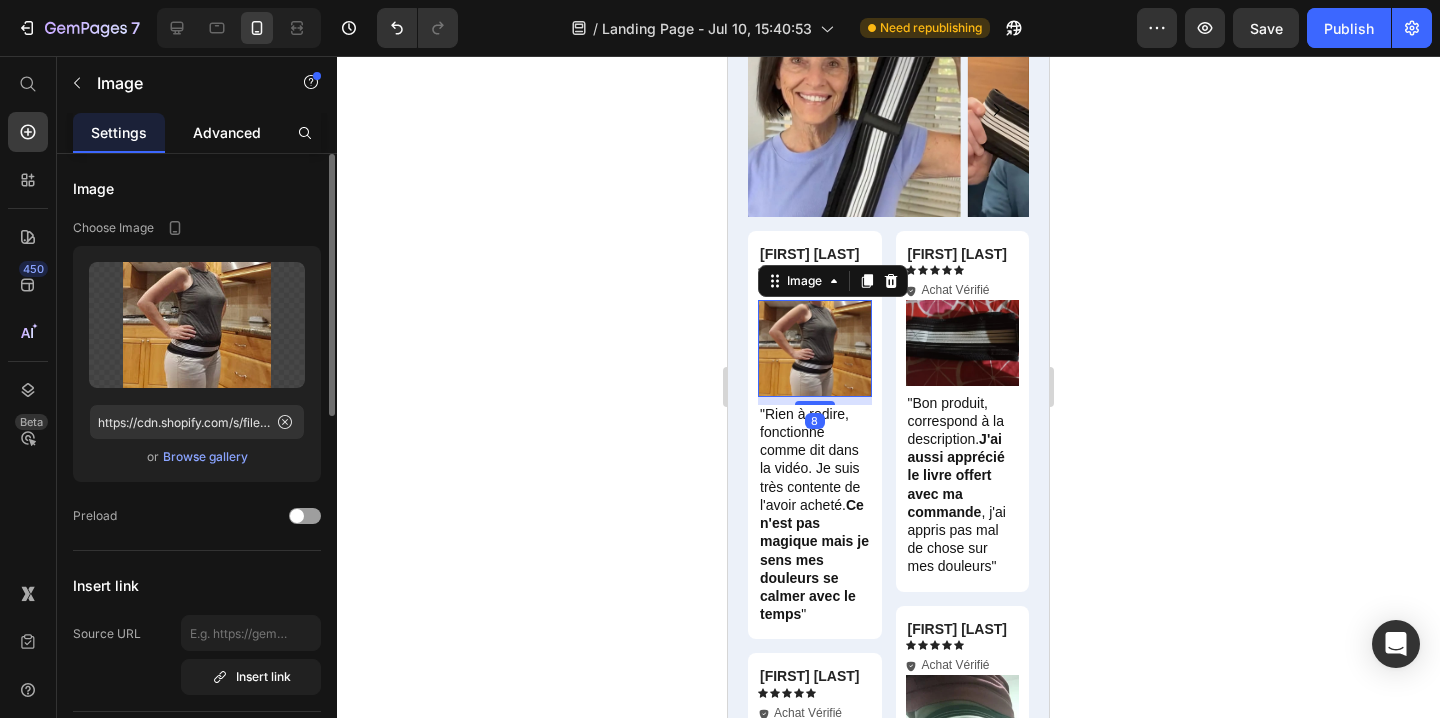 click on "Advanced" at bounding box center [227, 132] 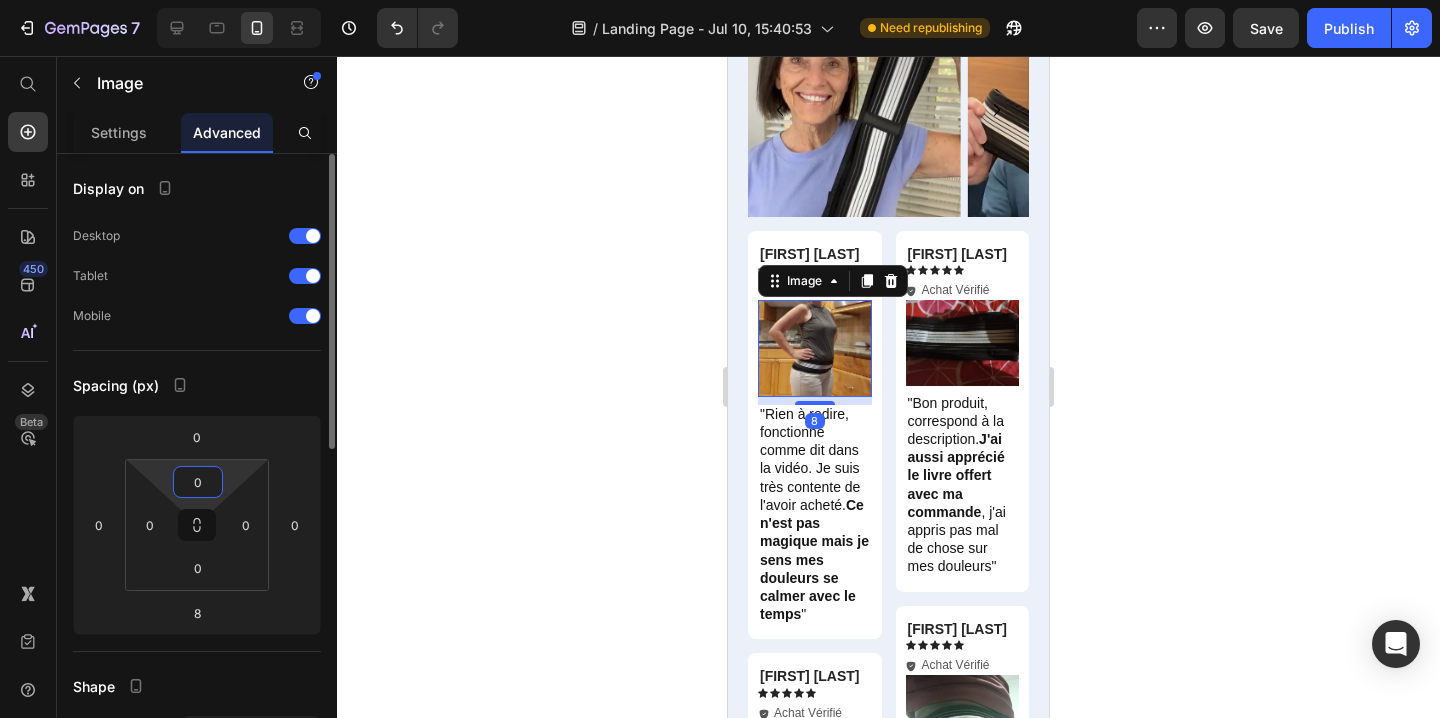 click on "0" at bounding box center (198, 482) 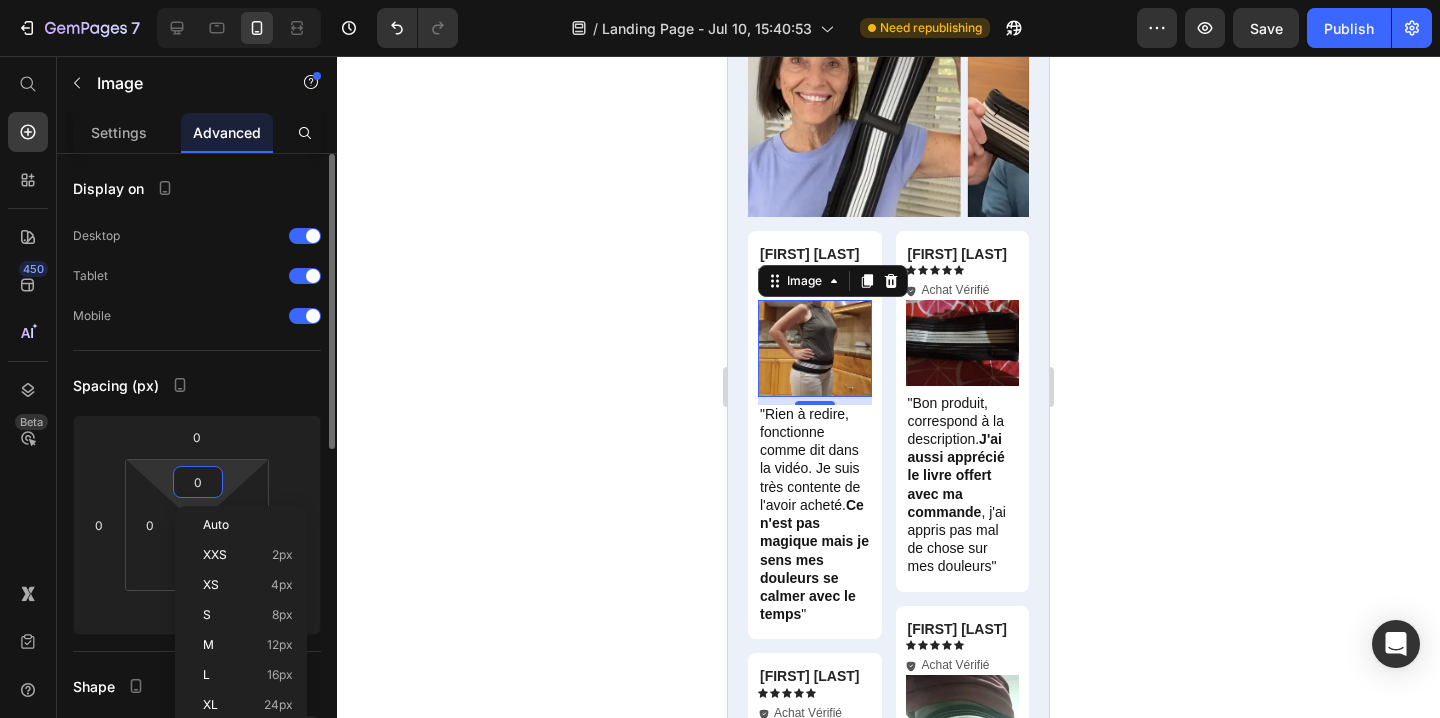 type on "5" 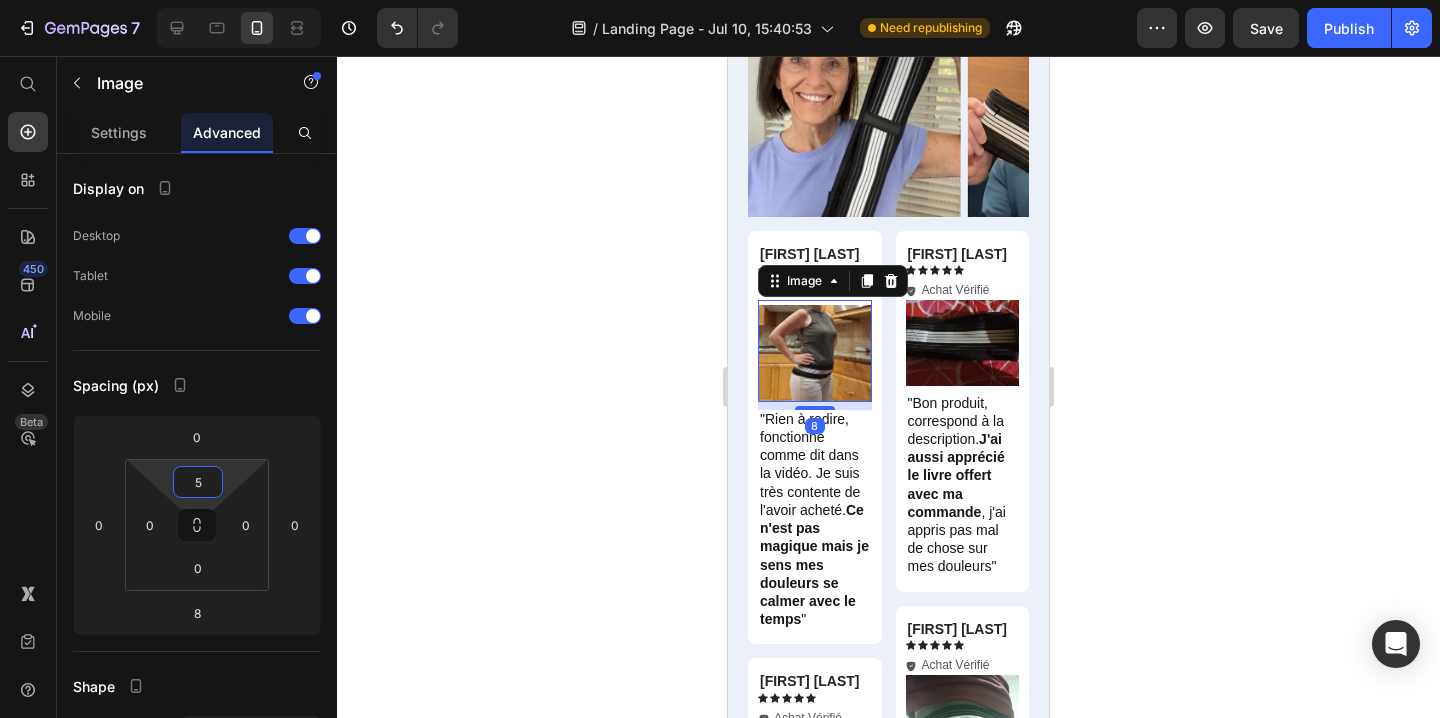 click 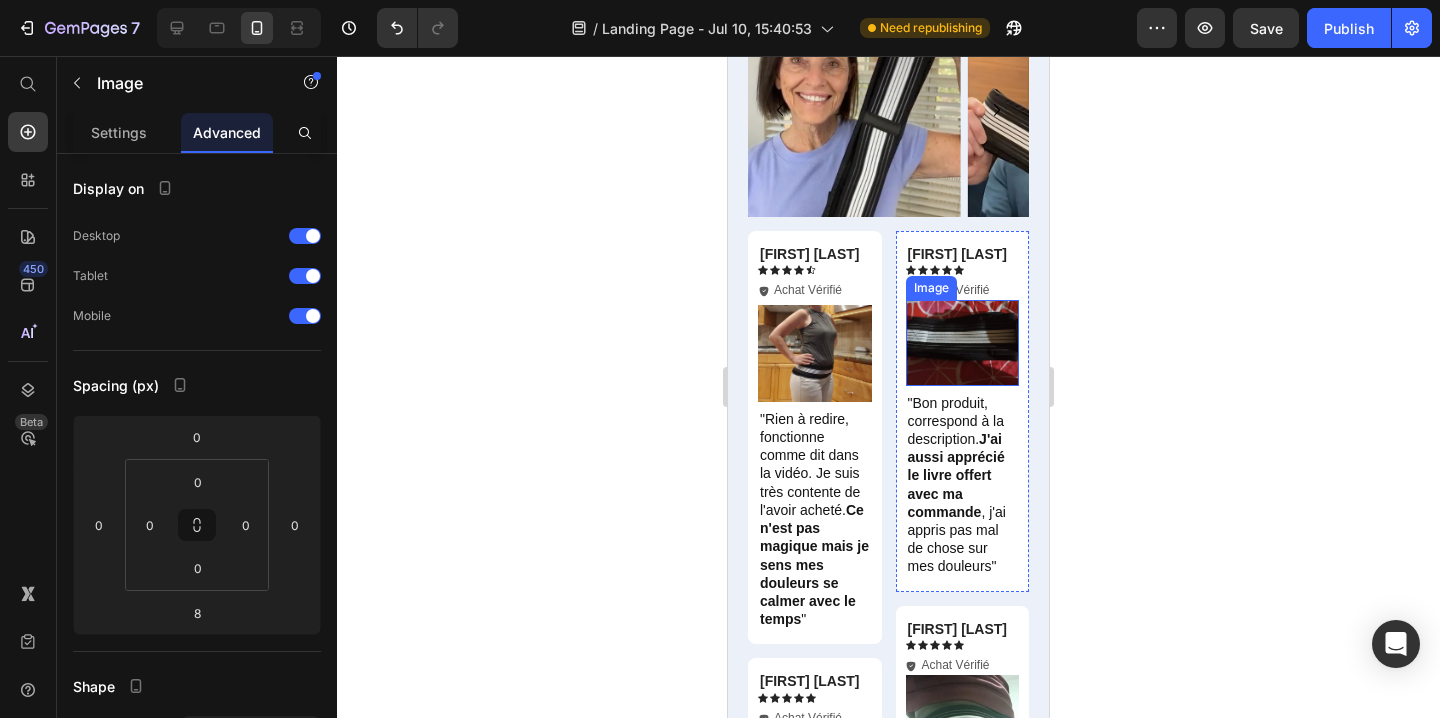 click at bounding box center [963, 342] 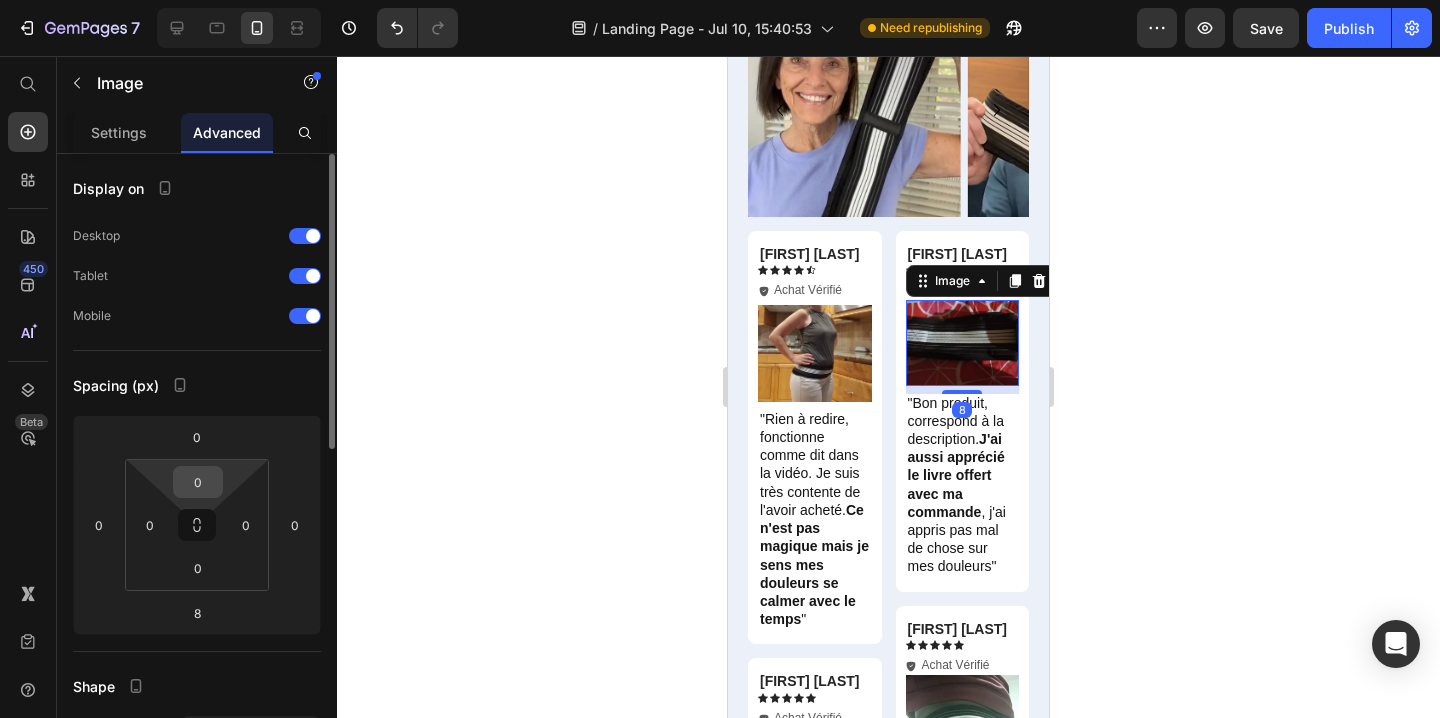 click on "0" at bounding box center [198, 482] 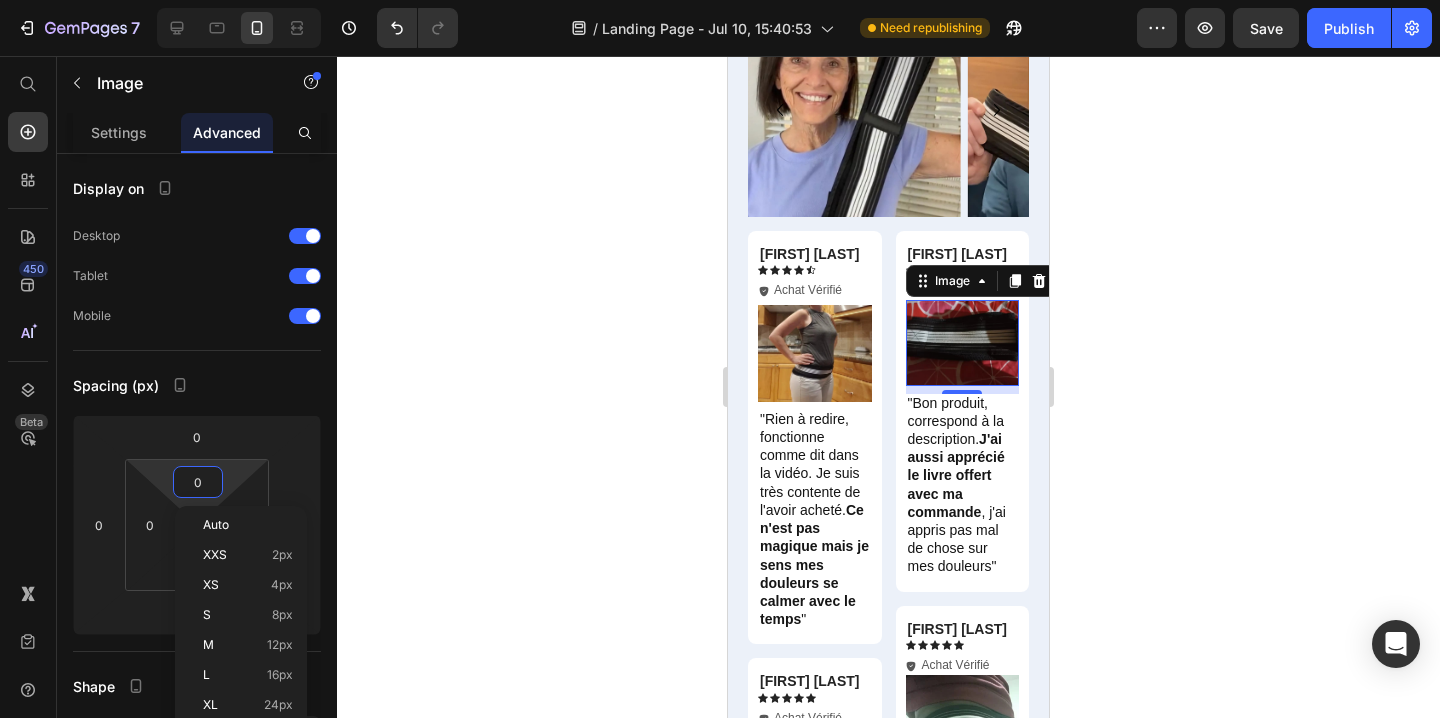type on "5" 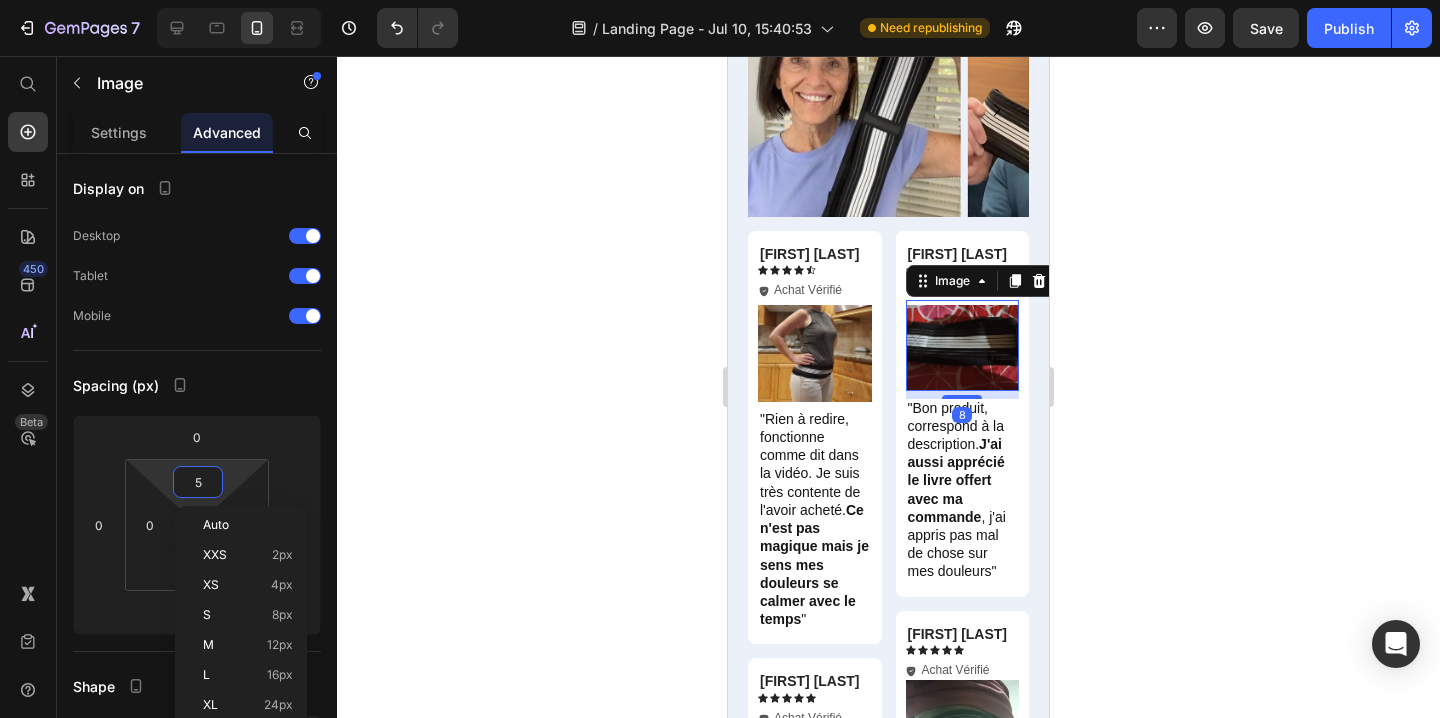 click 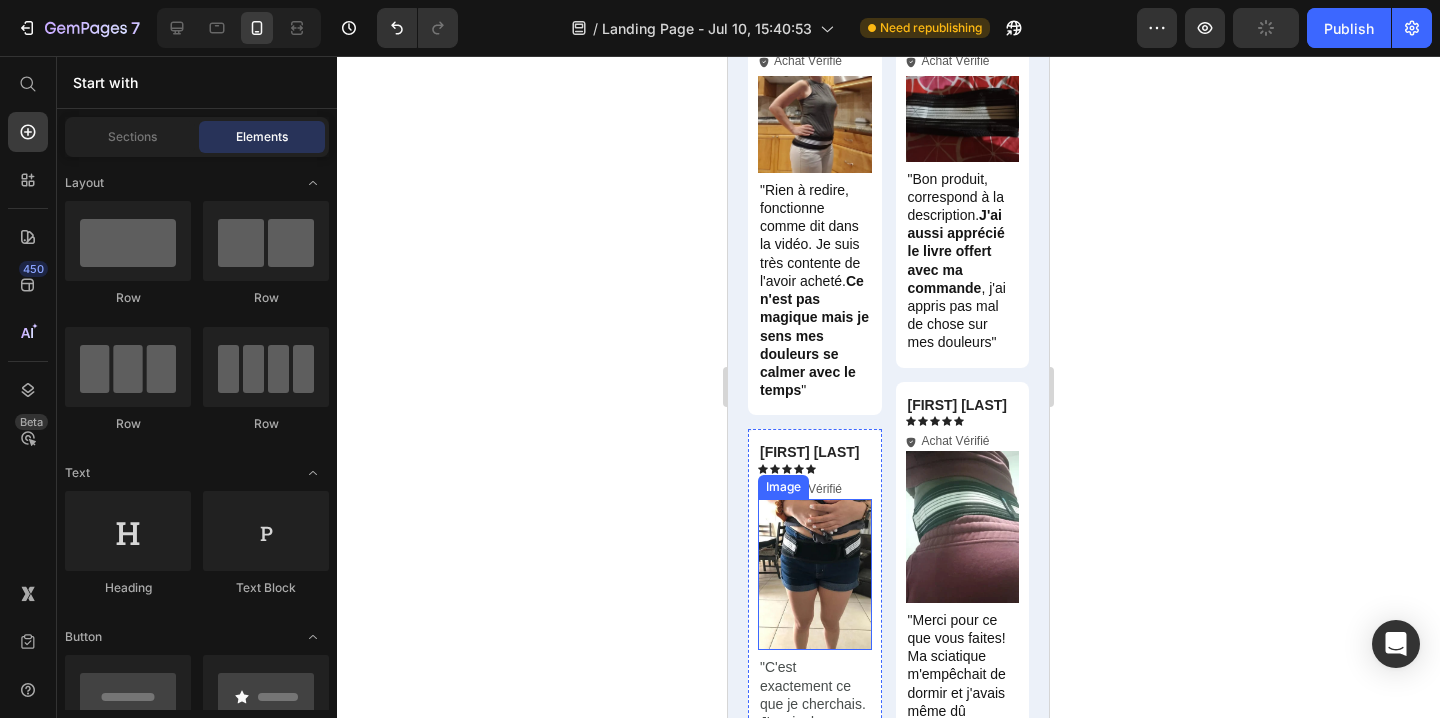 click at bounding box center (815, 574) 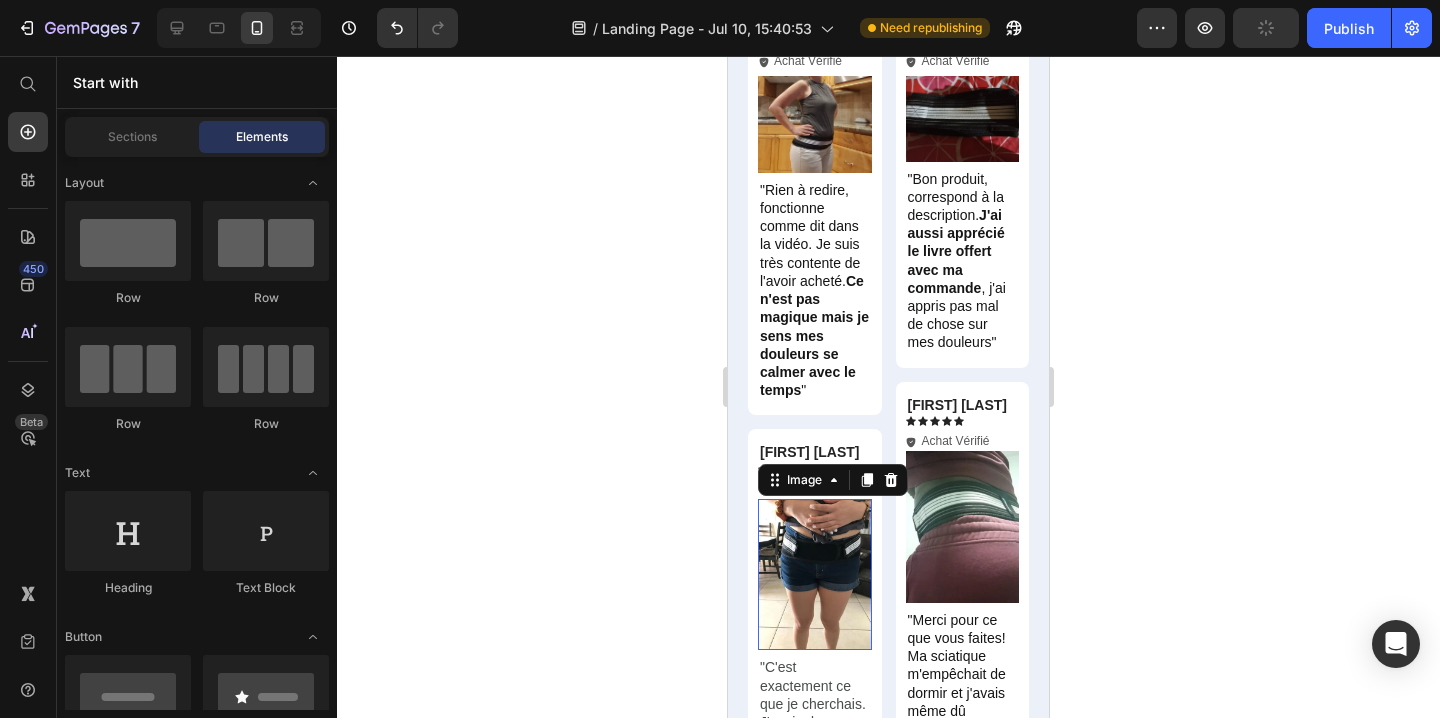 scroll, scrollTop: 12998, scrollLeft: 0, axis: vertical 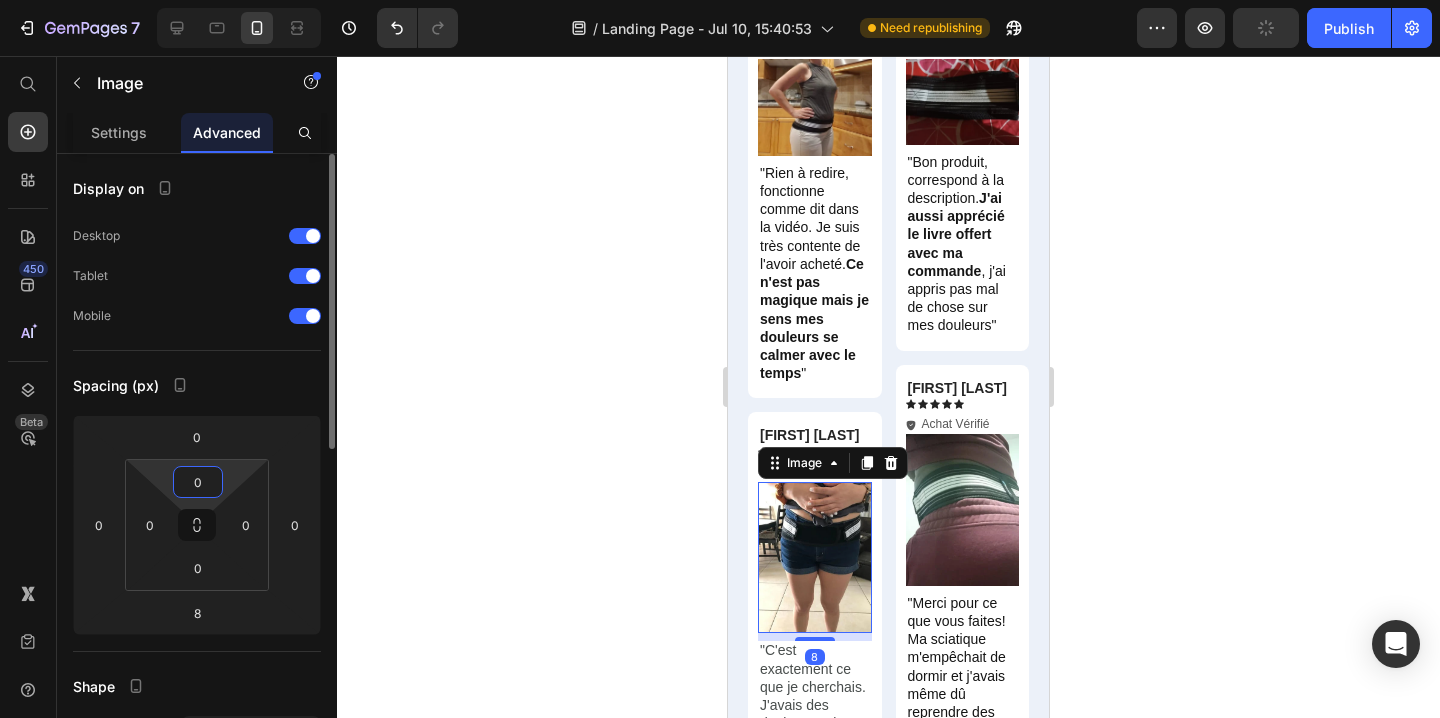click on "0" at bounding box center [198, 482] 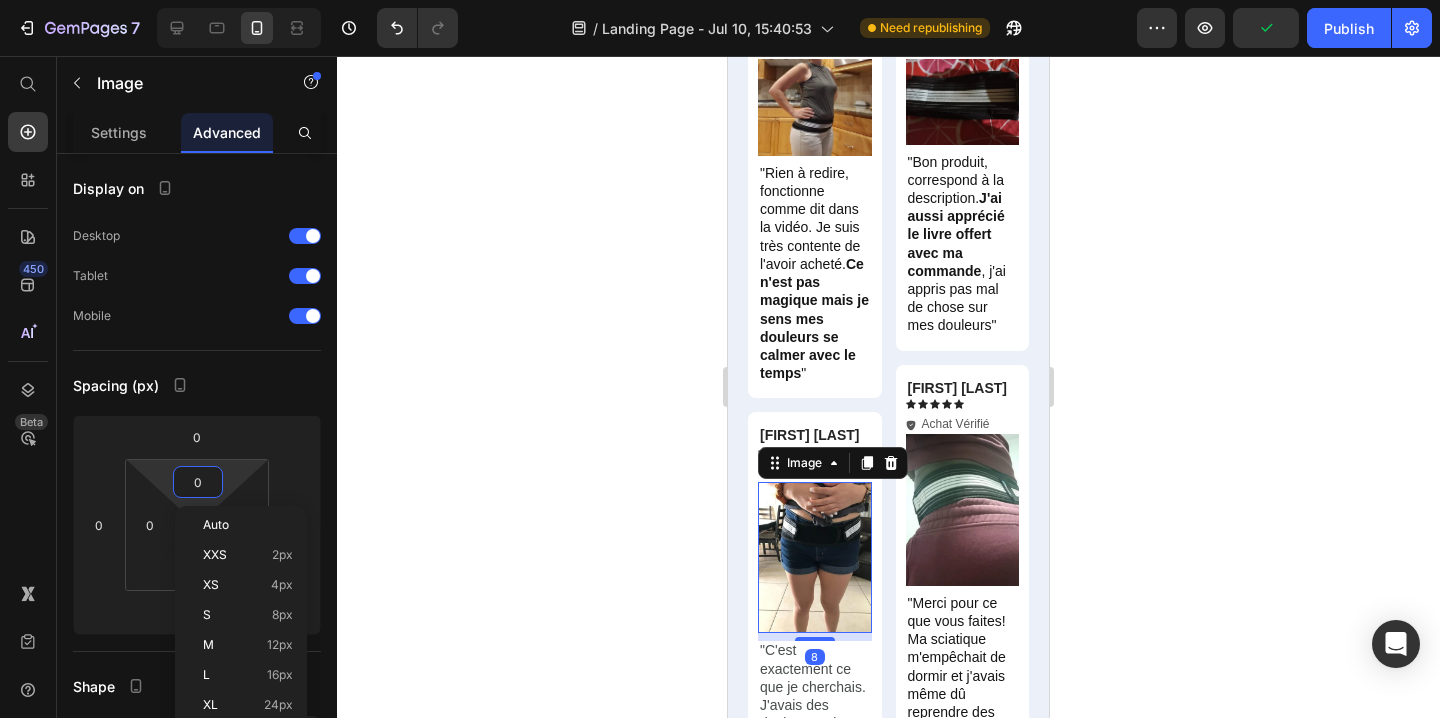 type on "5" 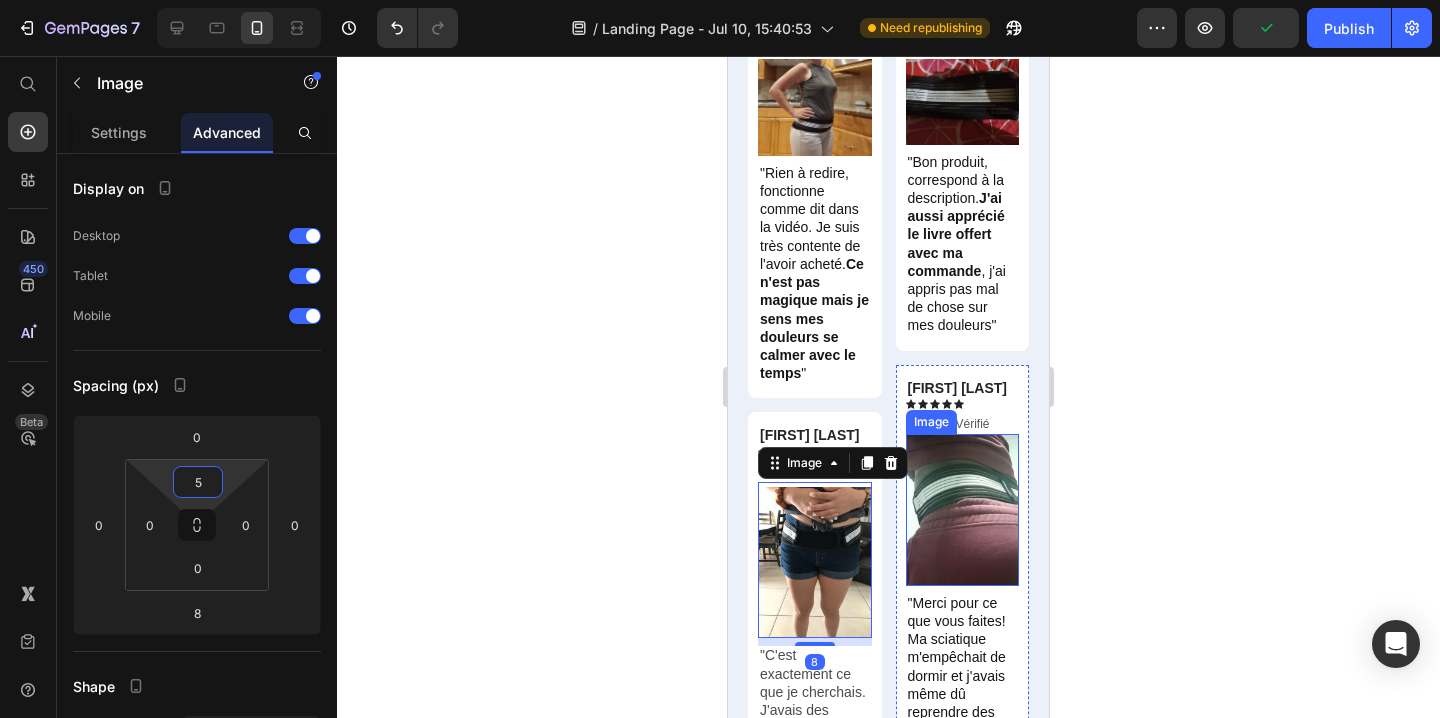 drag, startPoint x: 950, startPoint y: 466, endPoint x: 914, endPoint y: 467, distance: 36.013885 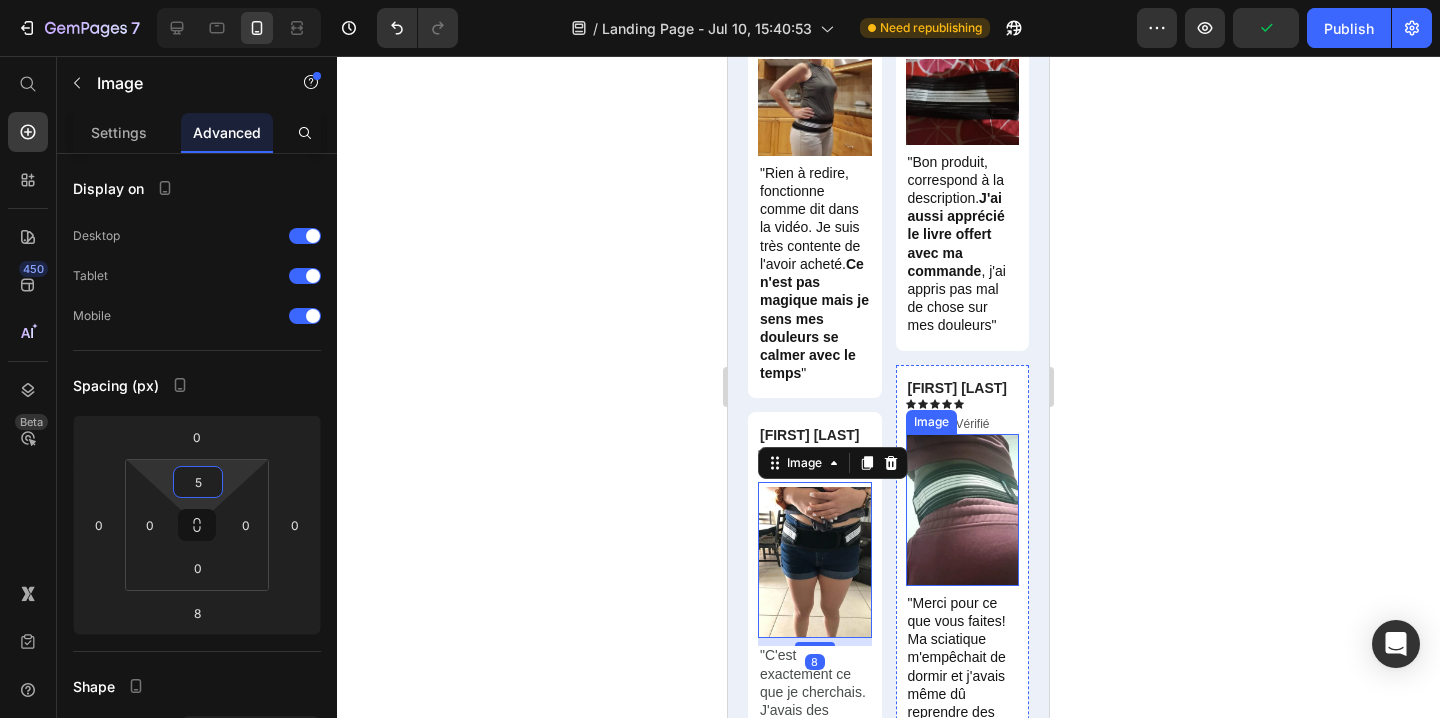 click at bounding box center [963, 509] 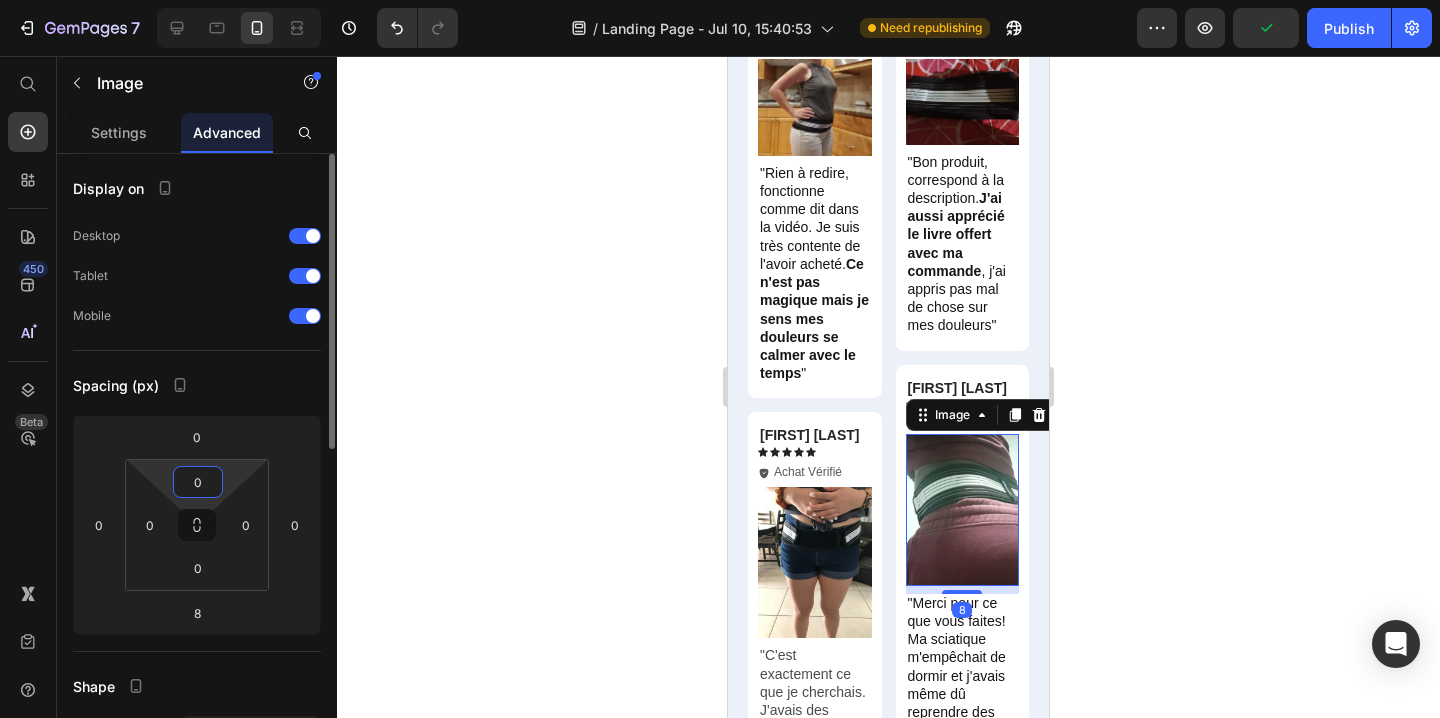 click on "0" at bounding box center (198, 482) 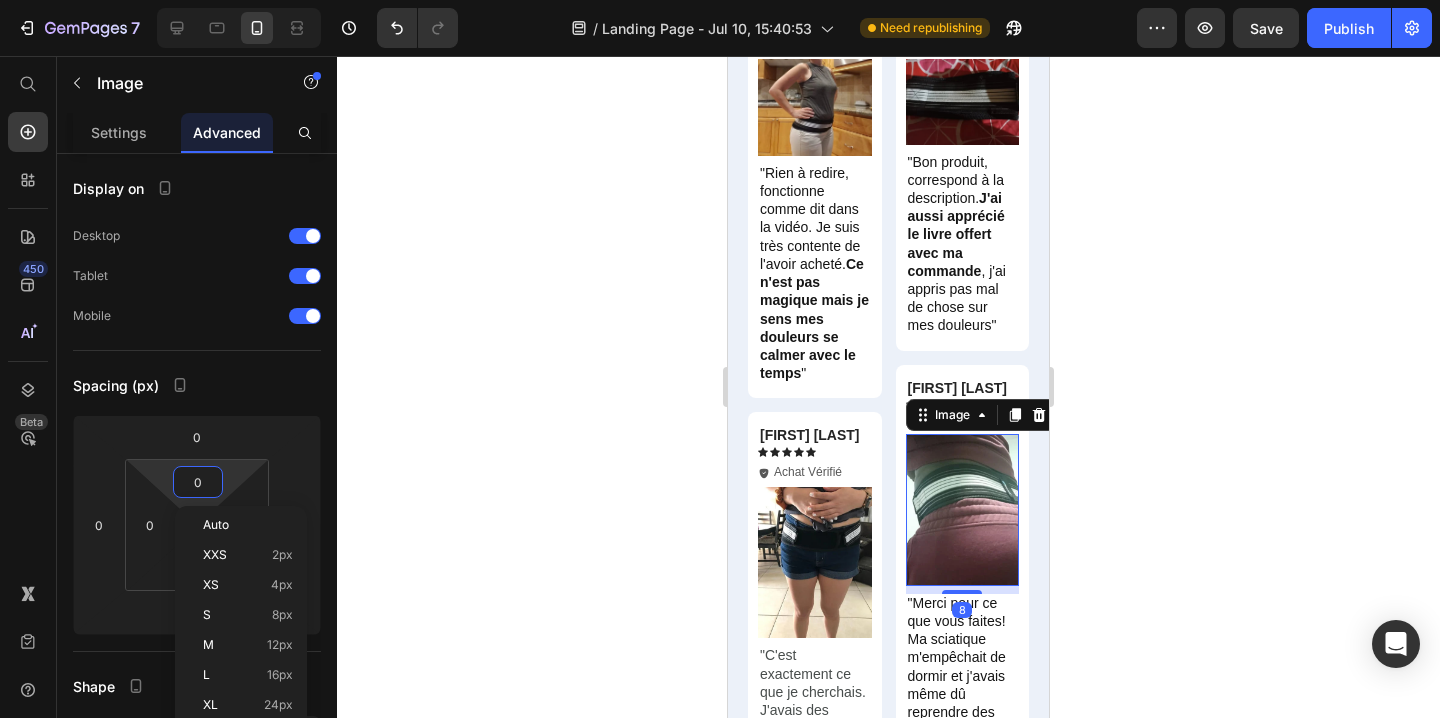 type on "5" 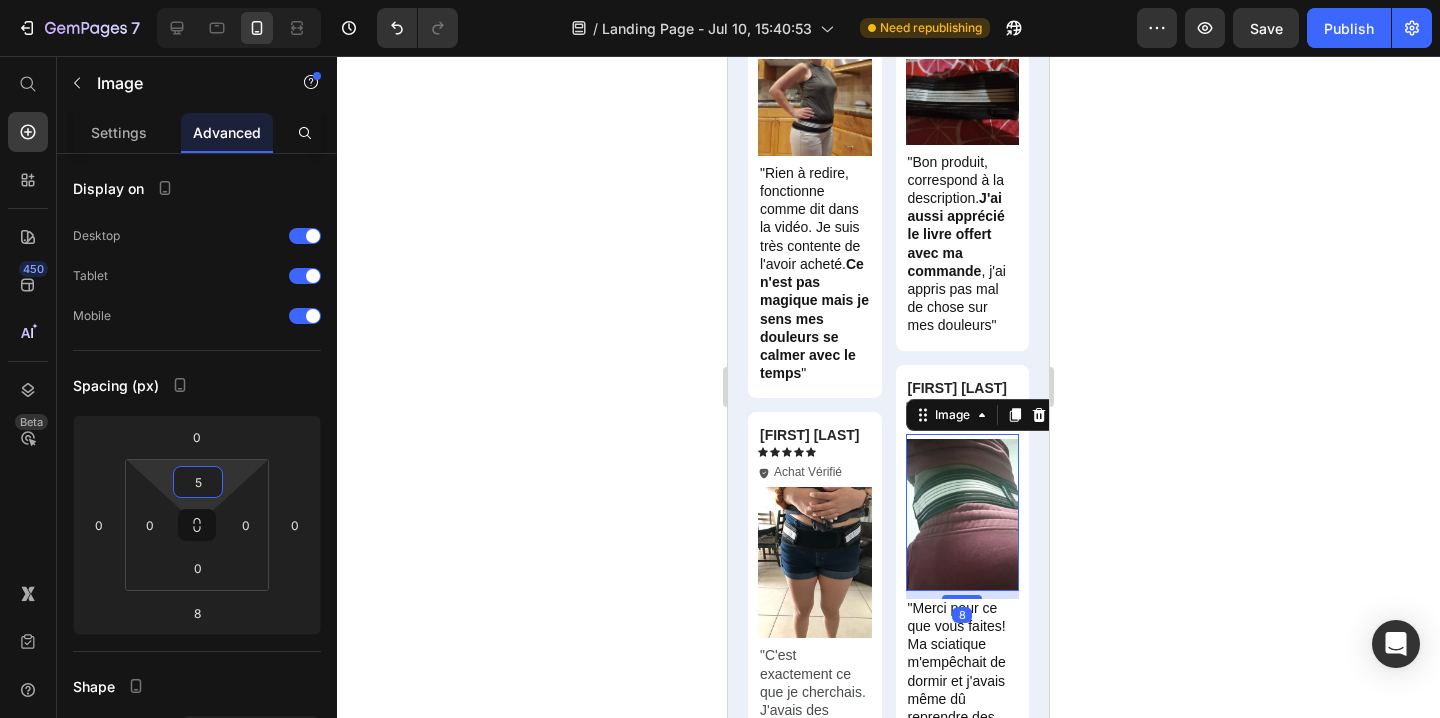 click 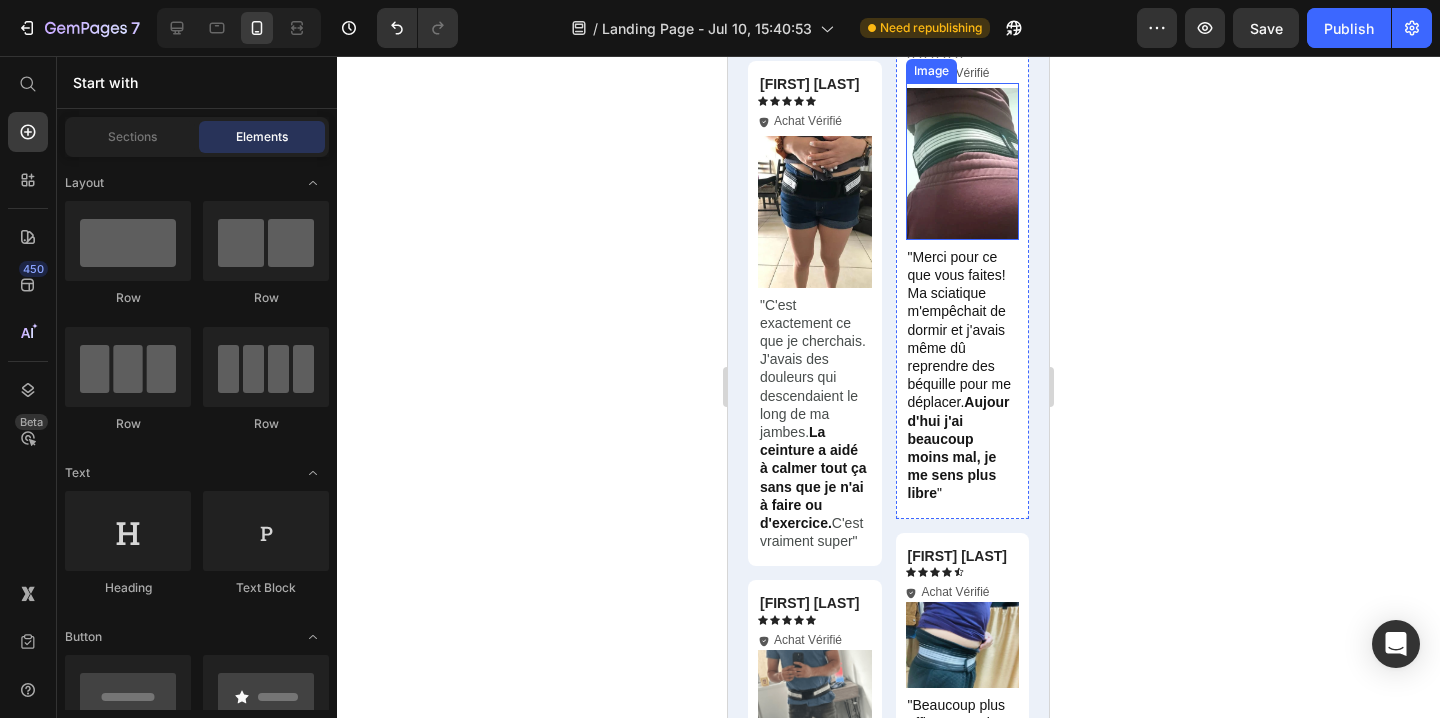 scroll, scrollTop: 13353, scrollLeft: 0, axis: vertical 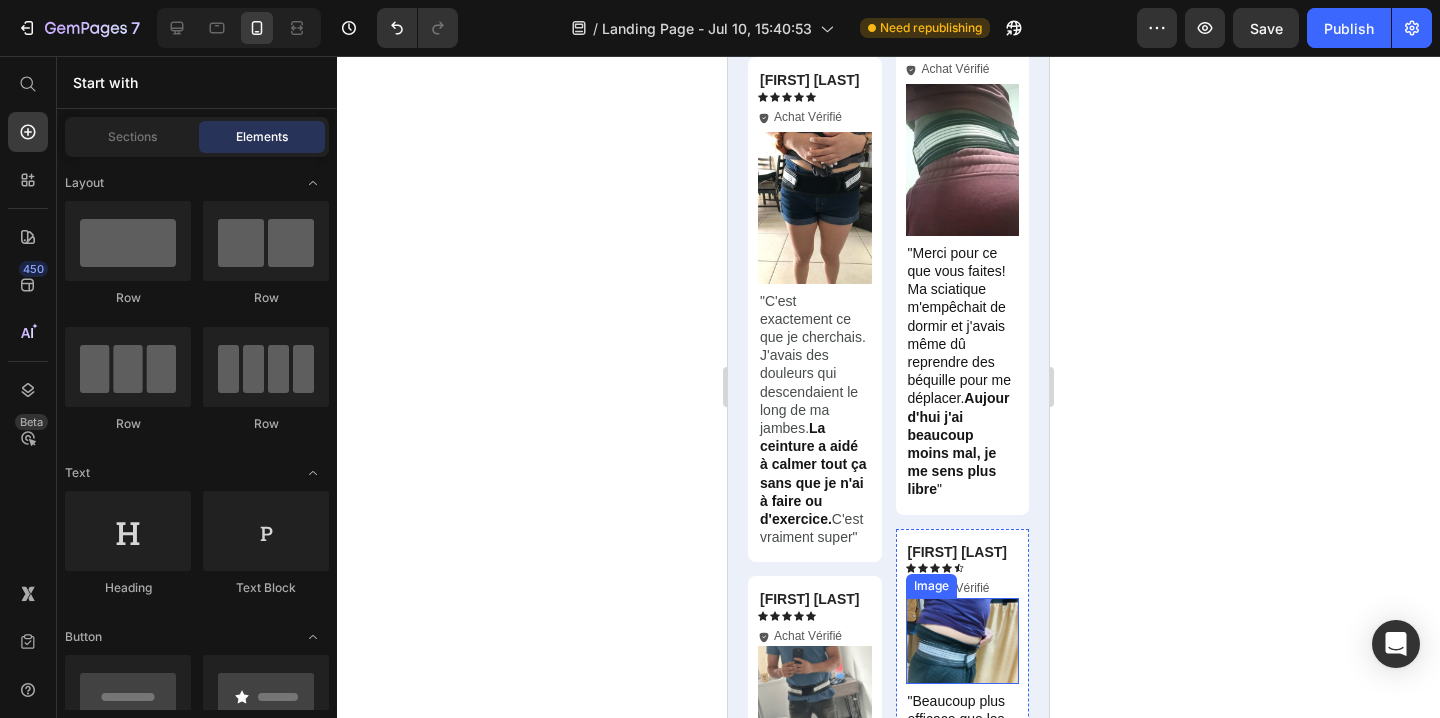 click at bounding box center [963, 640] 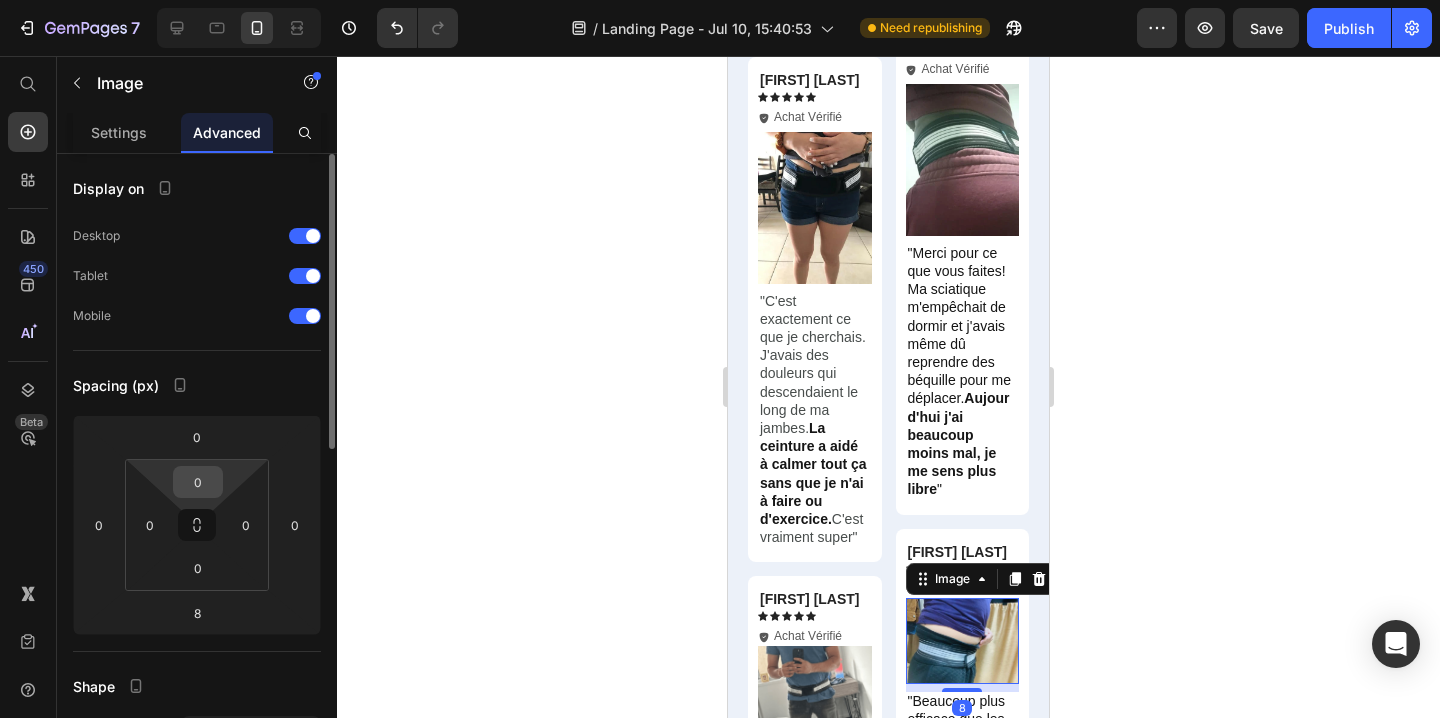 click on "0" at bounding box center [198, 482] 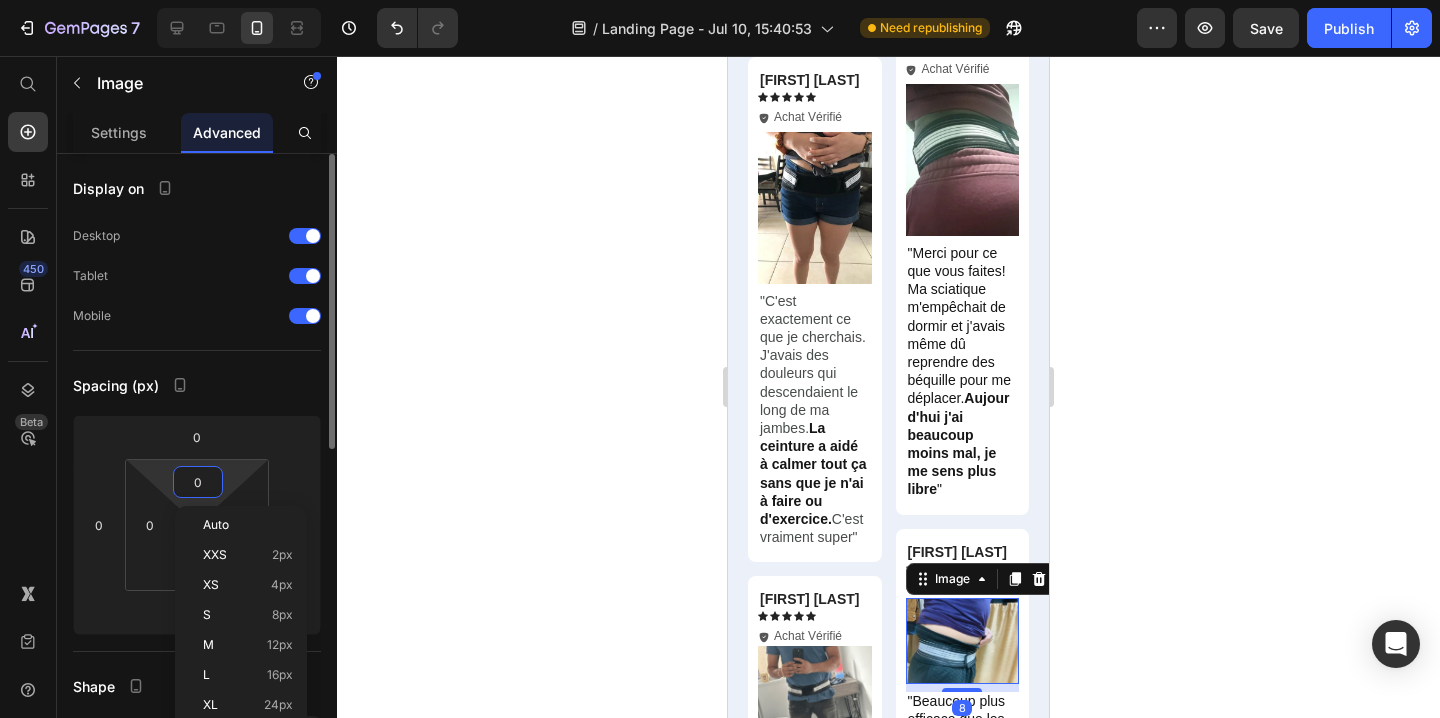 type on "5" 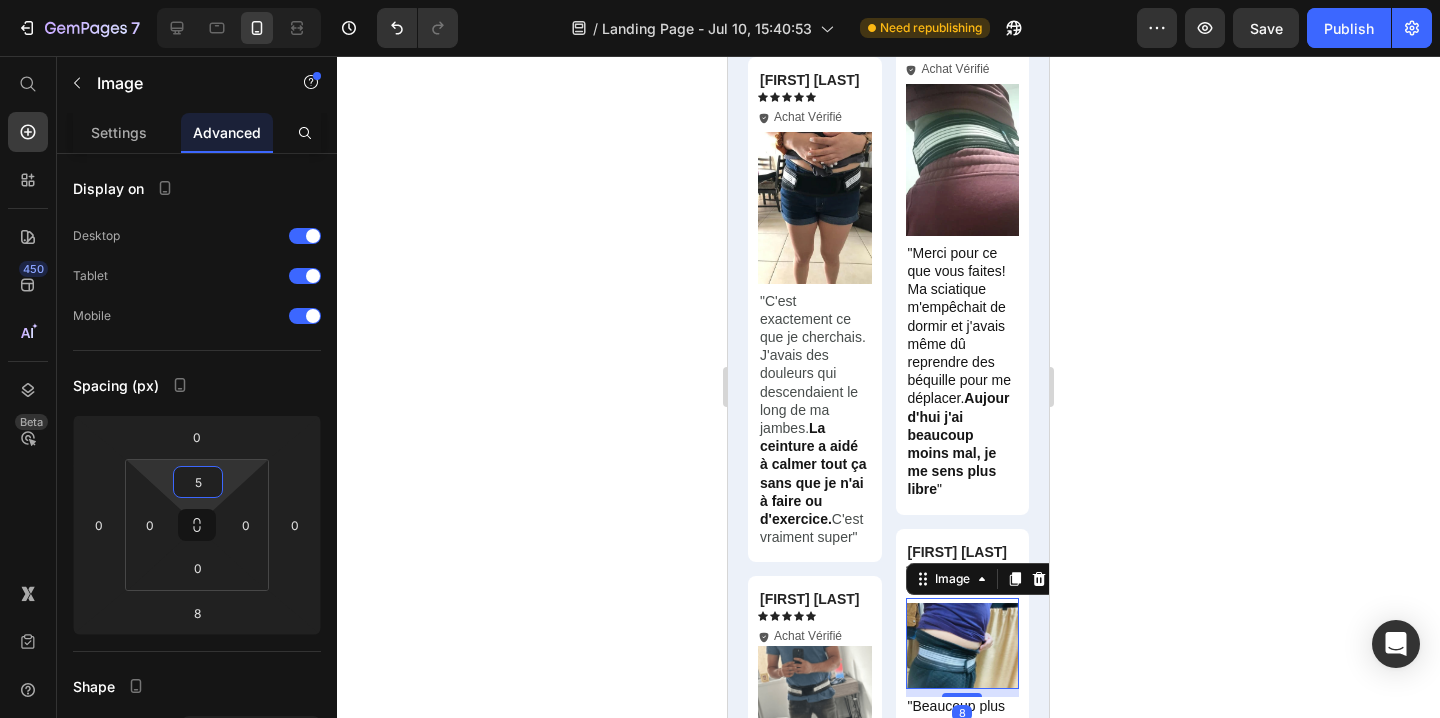 click 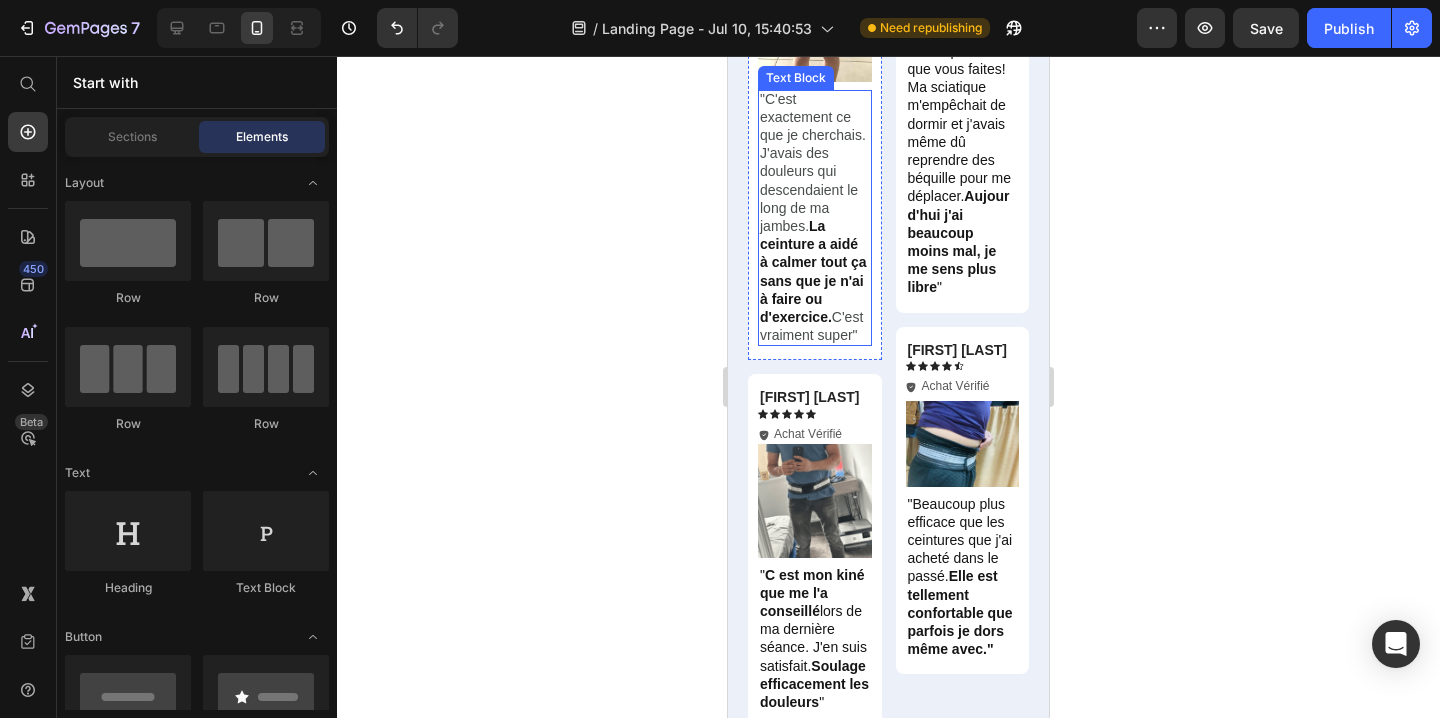 scroll, scrollTop: 13569, scrollLeft: 0, axis: vertical 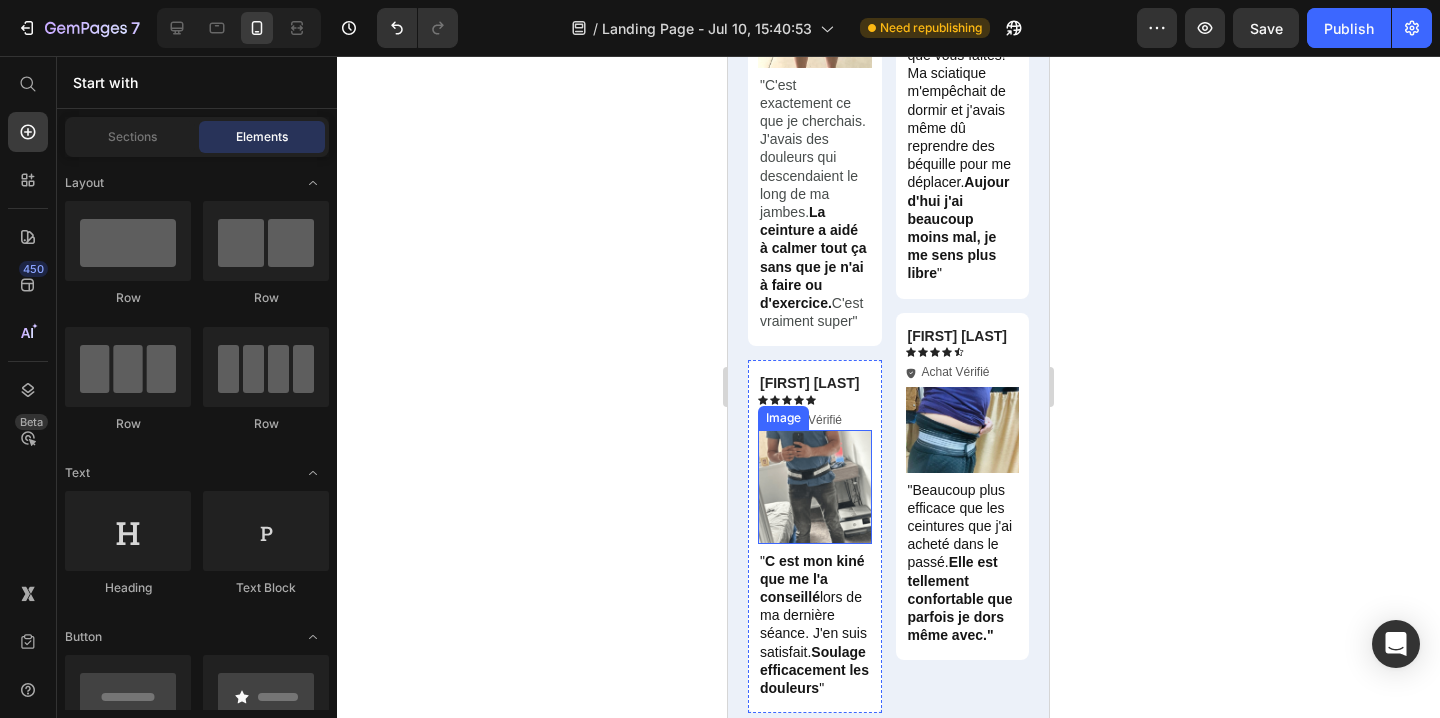 click at bounding box center (815, 487) 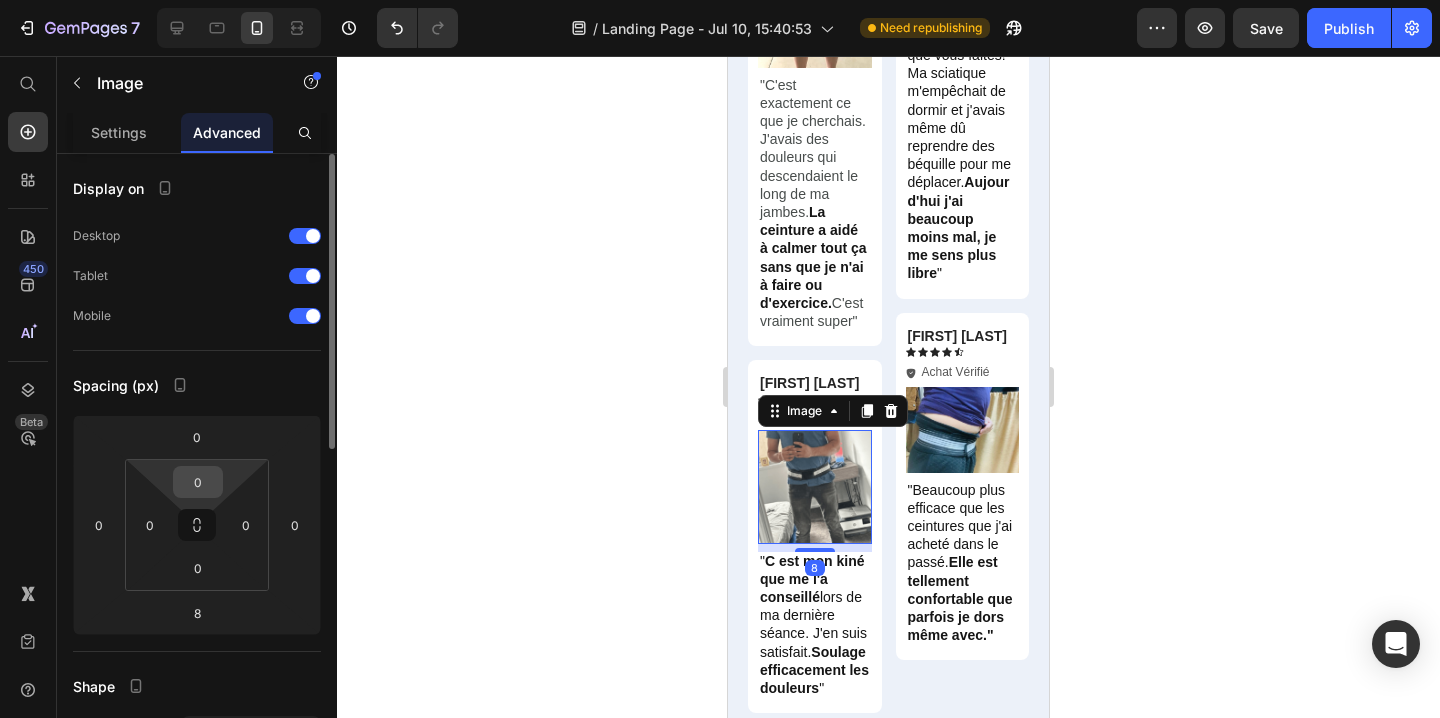 click on "0" at bounding box center (198, 482) 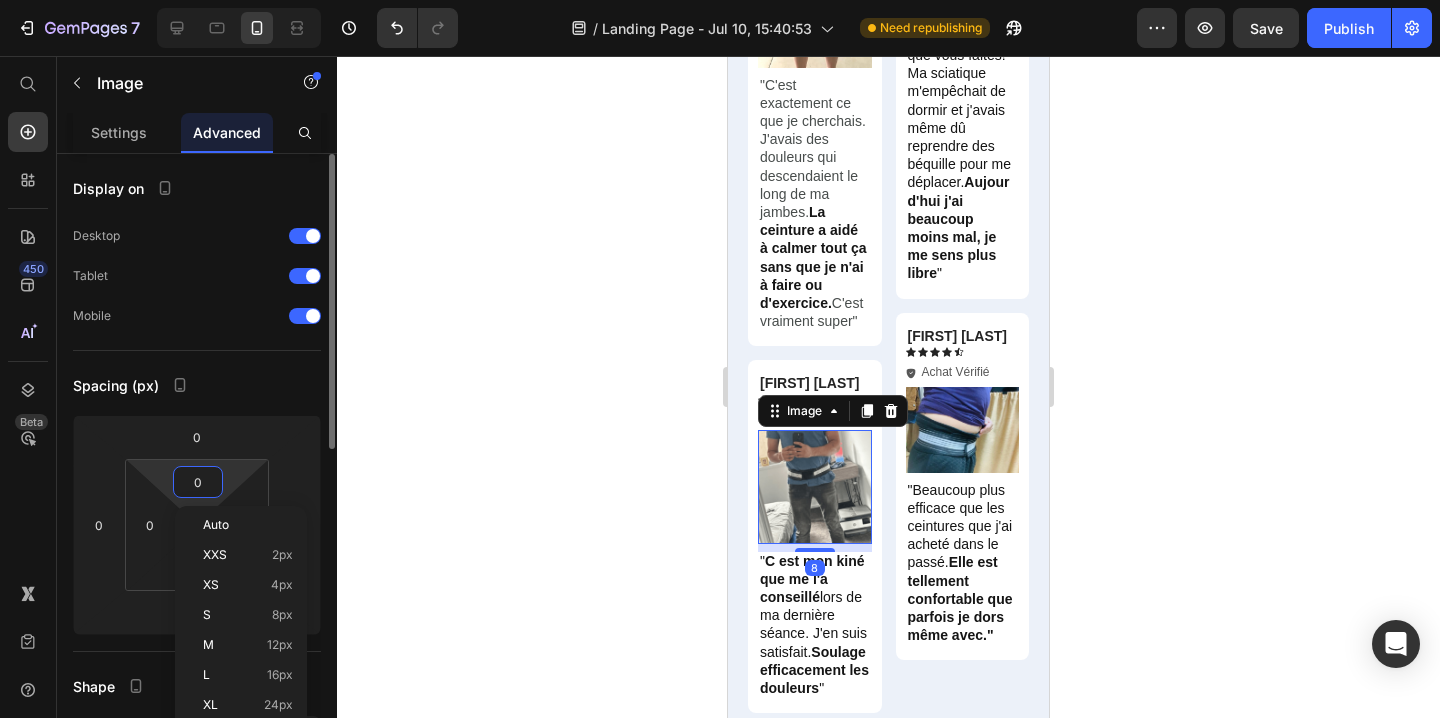 type on "5" 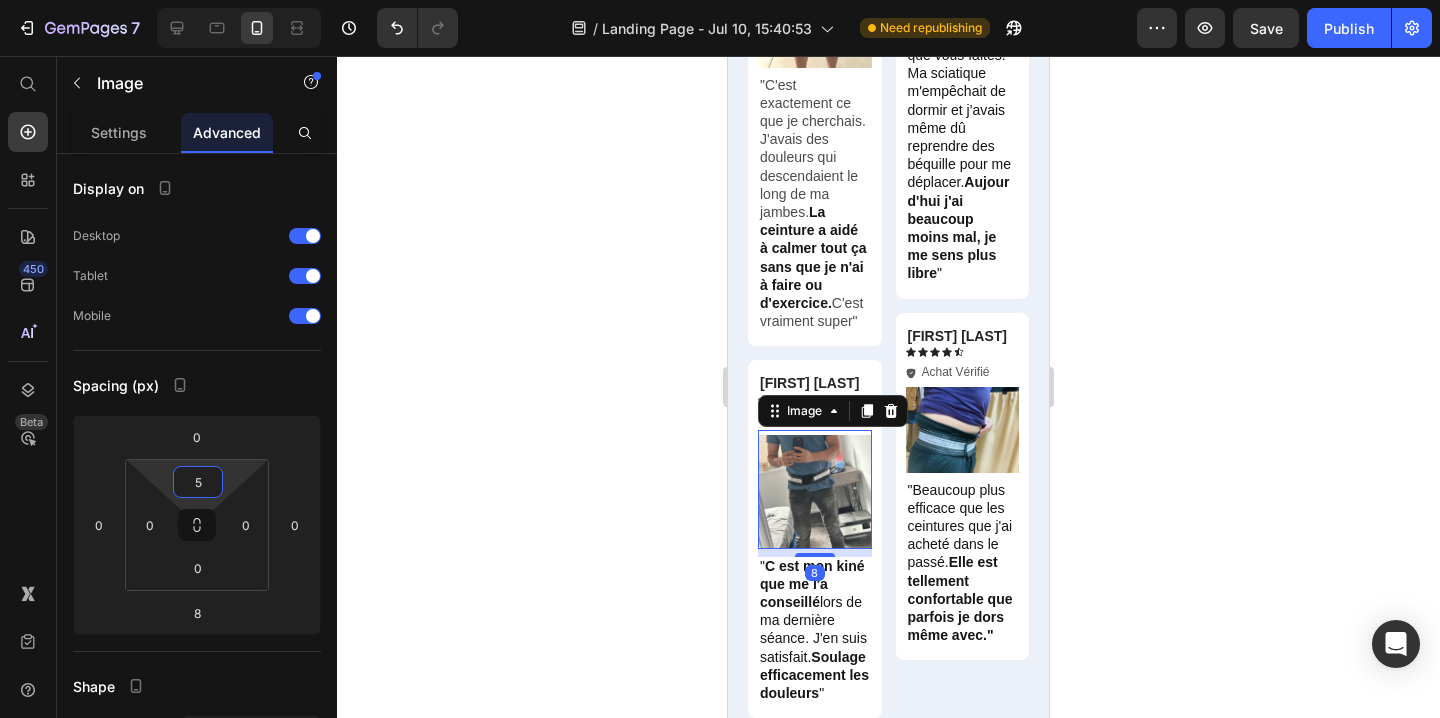 click 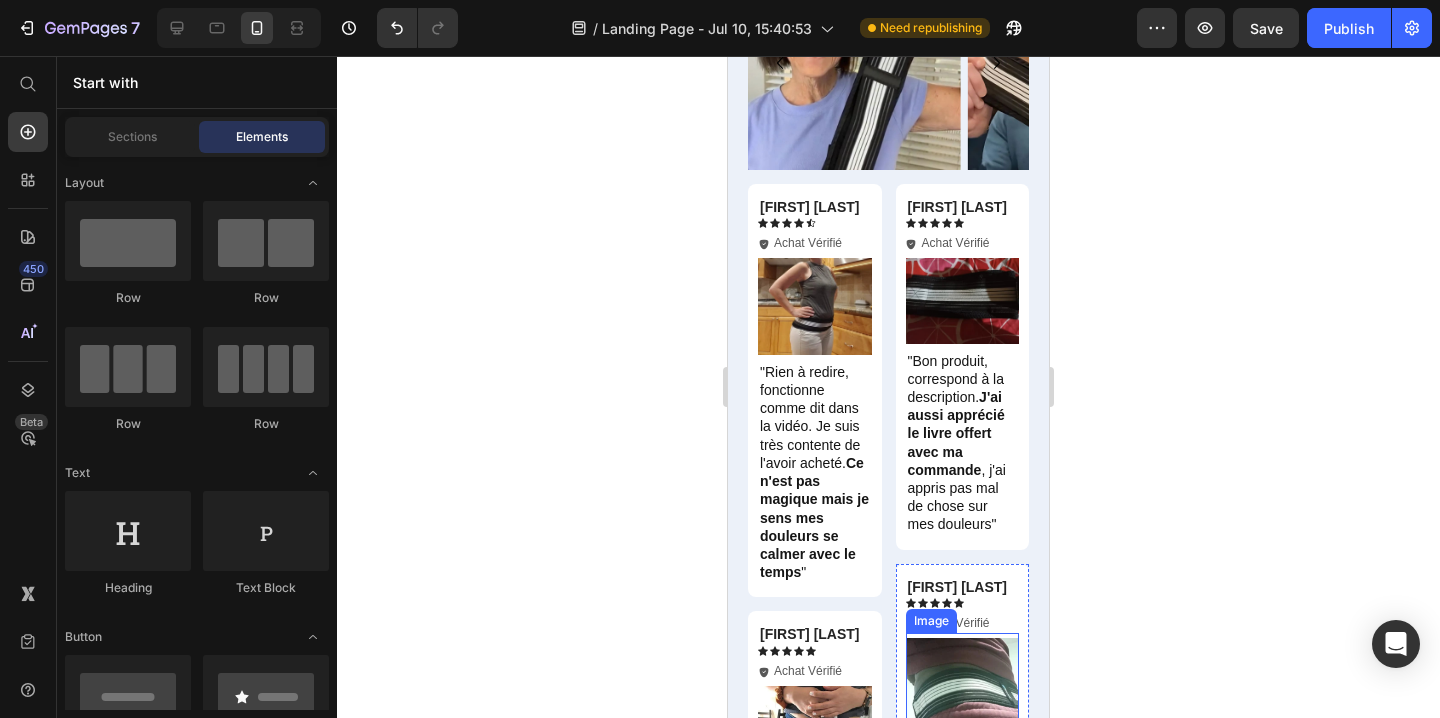scroll, scrollTop: 12786, scrollLeft: 0, axis: vertical 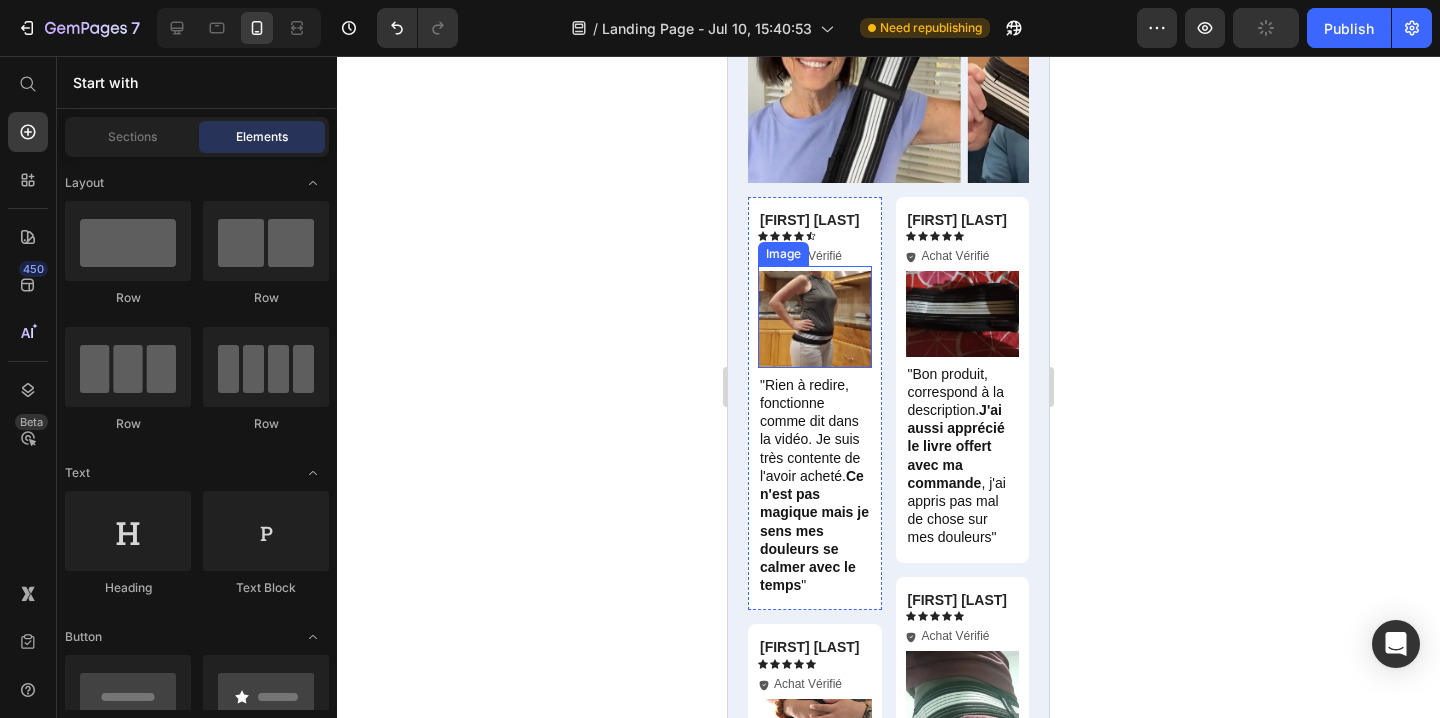 click at bounding box center [815, 316] 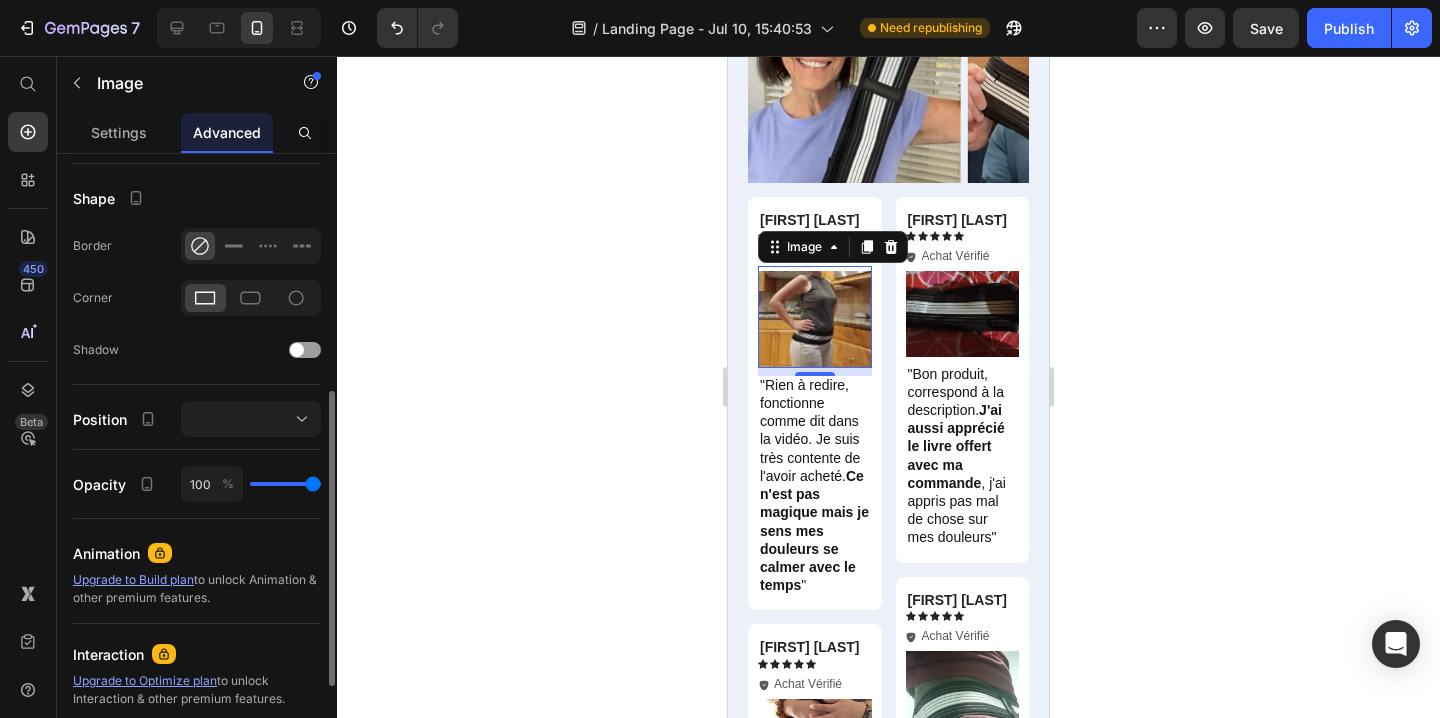 scroll, scrollTop: 512, scrollLeft: 0, axis: vertical 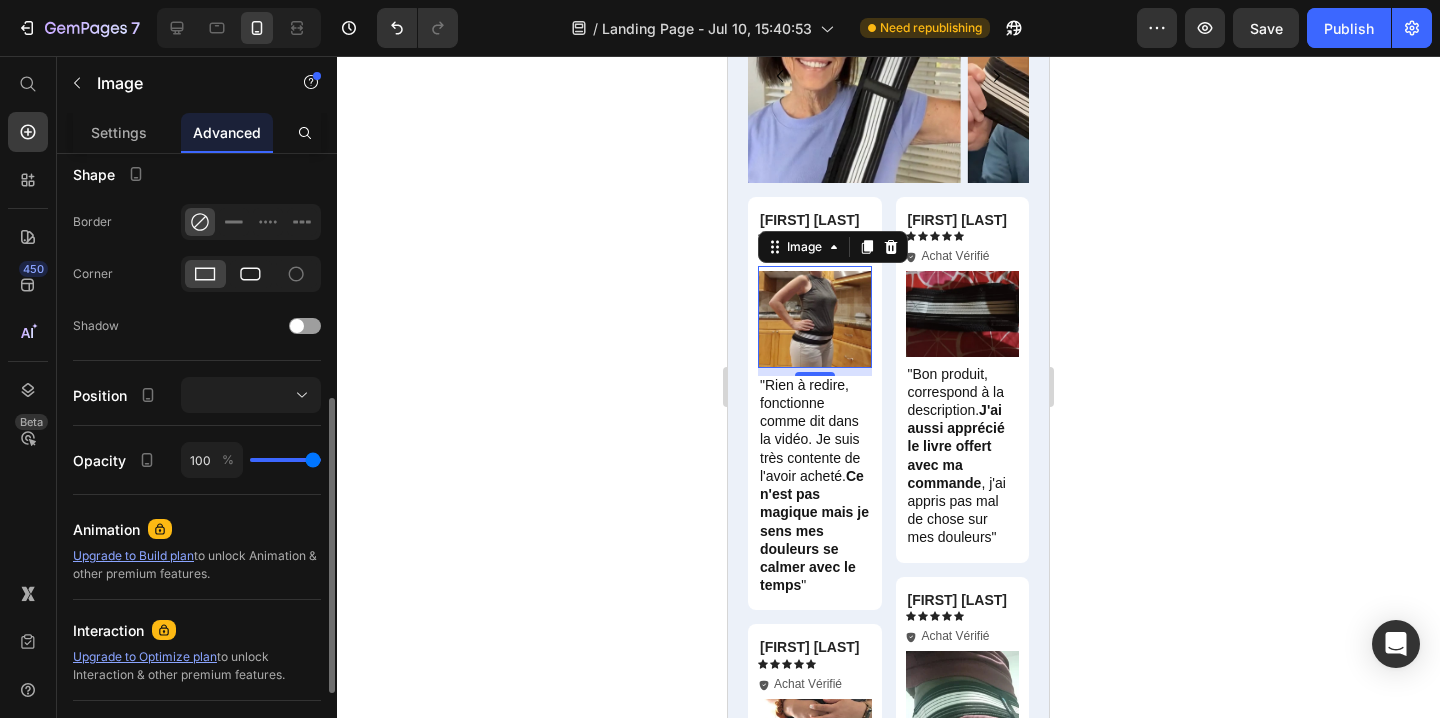 click 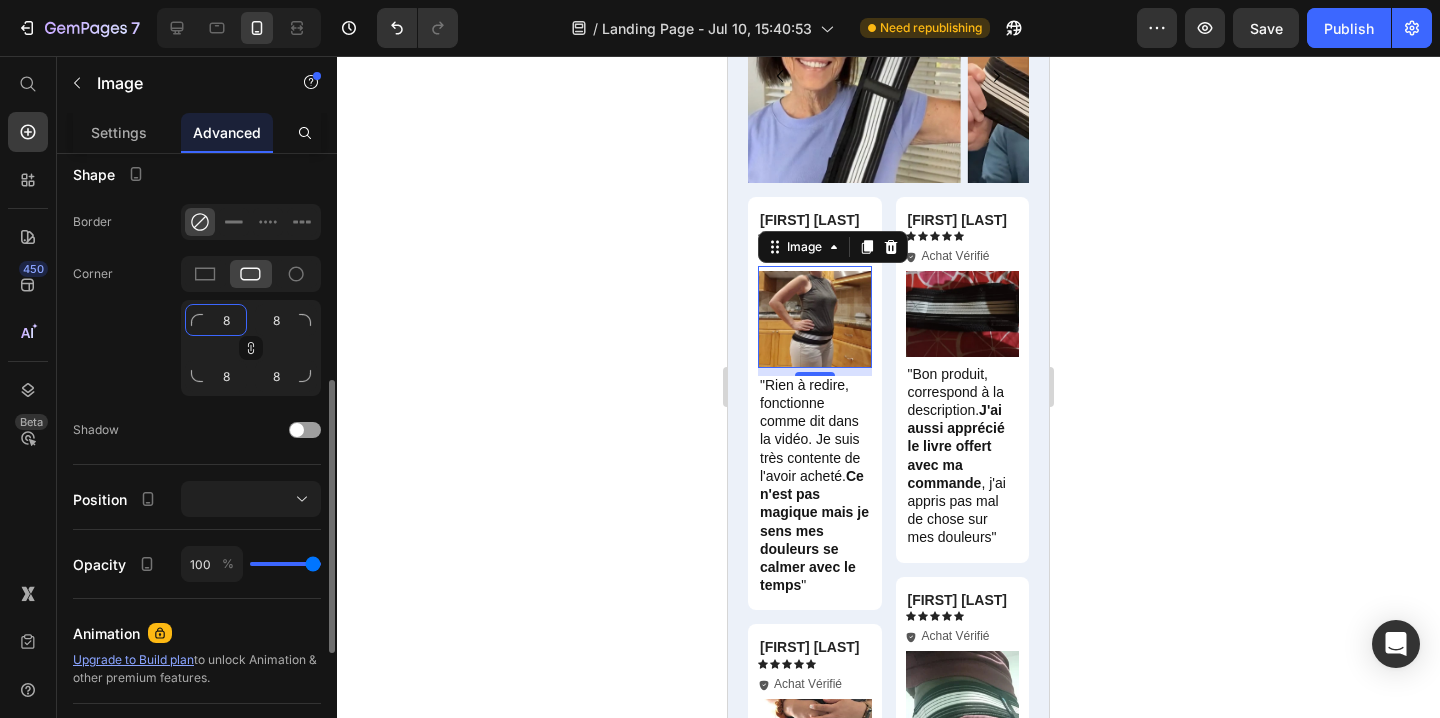 click on "8" 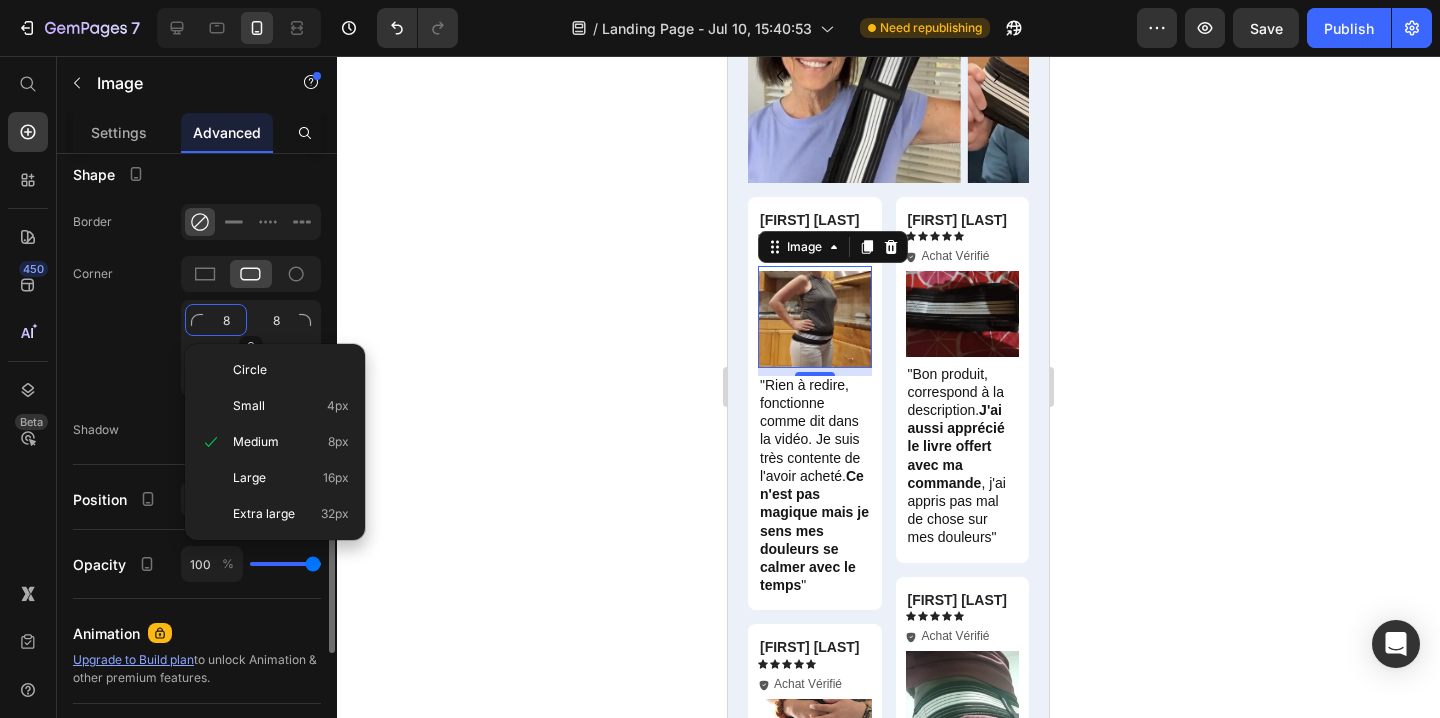 type on "1" 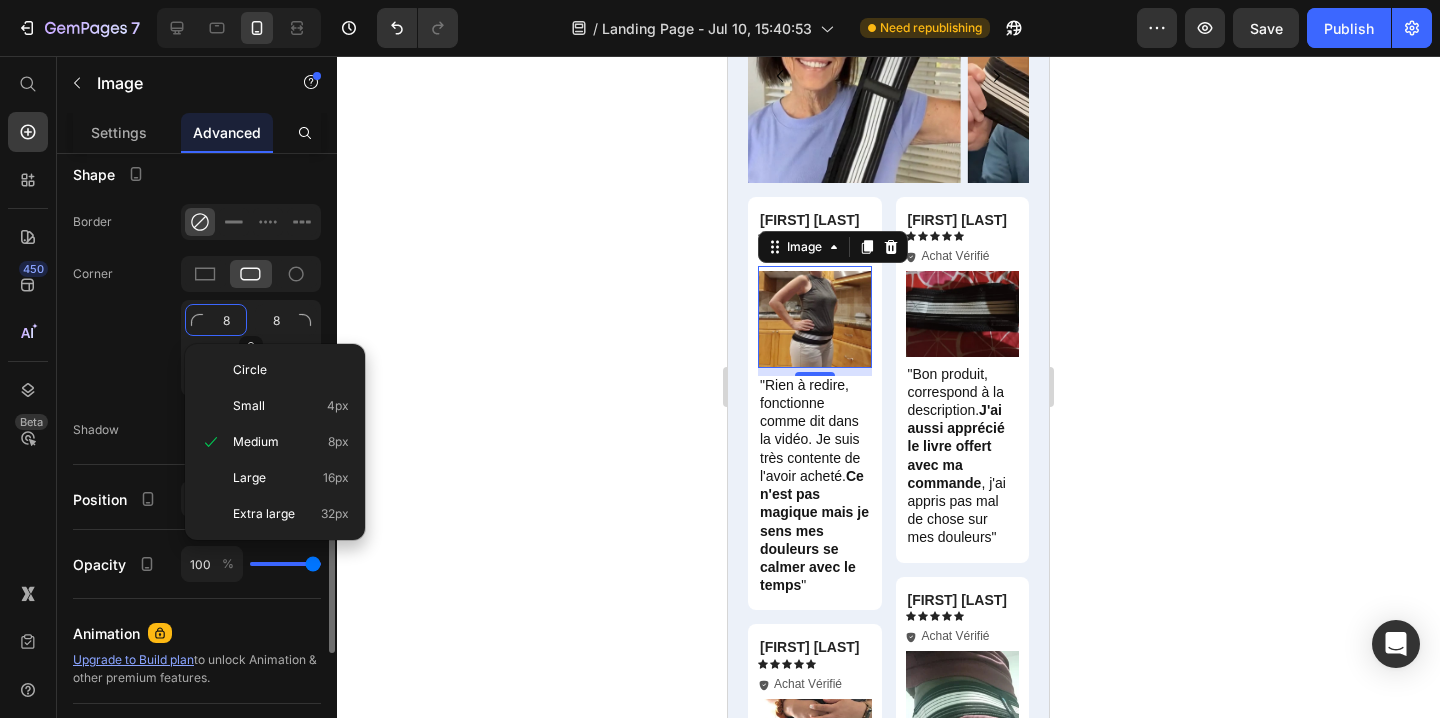 type on "1" 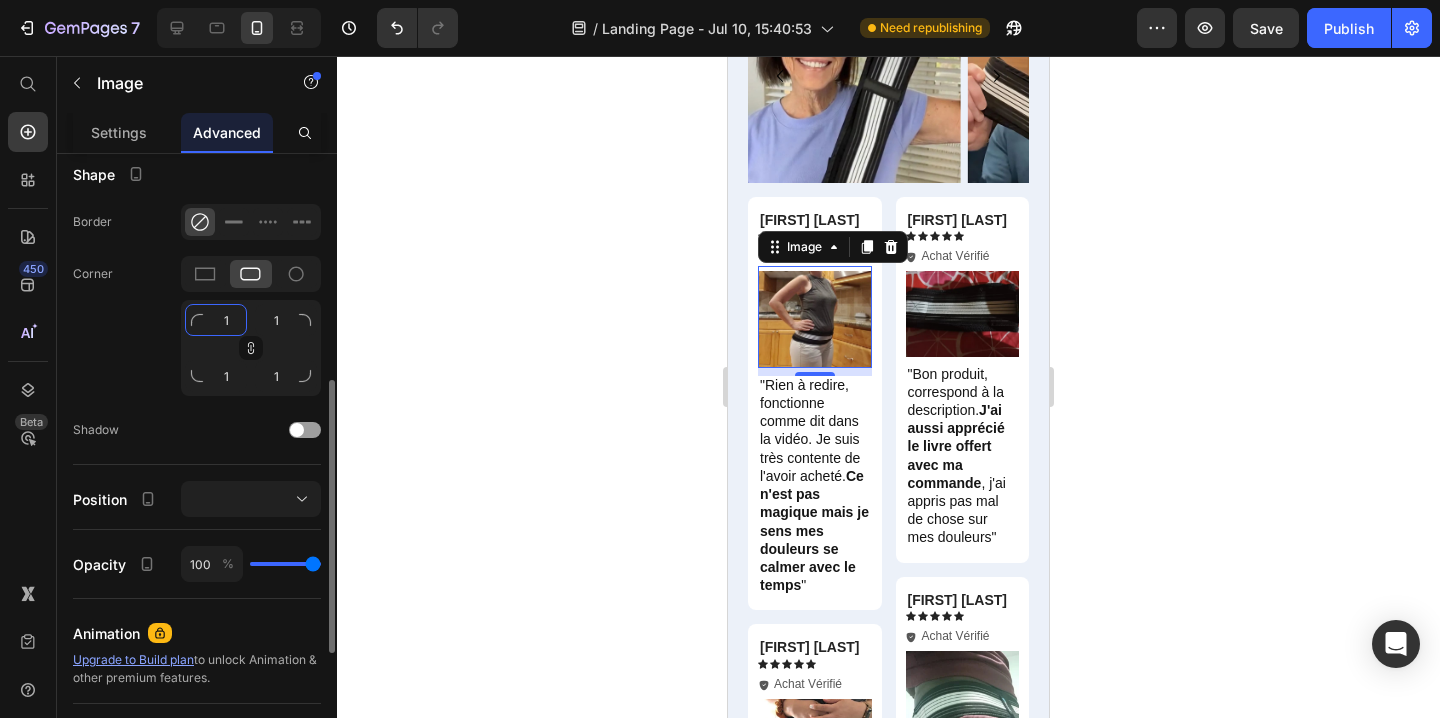 type on "10" 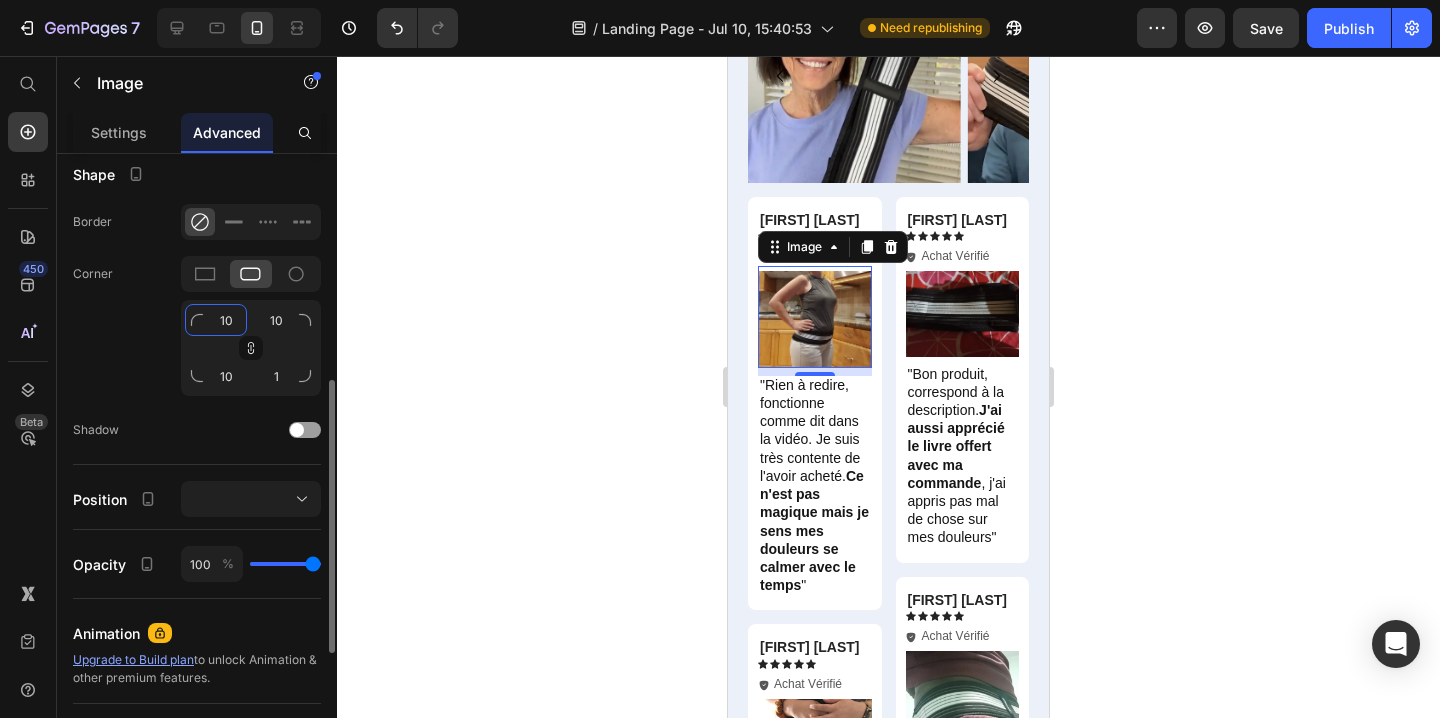 type on "10" 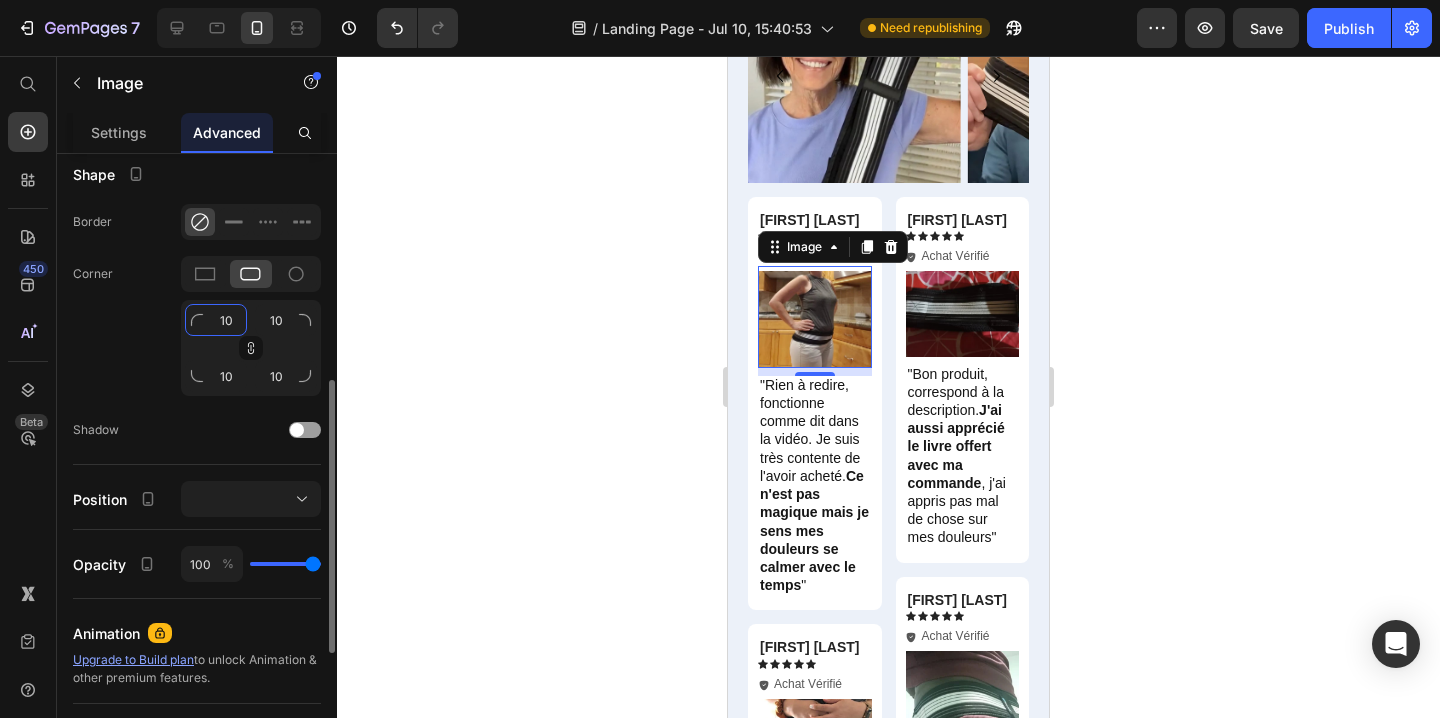 type on "10" 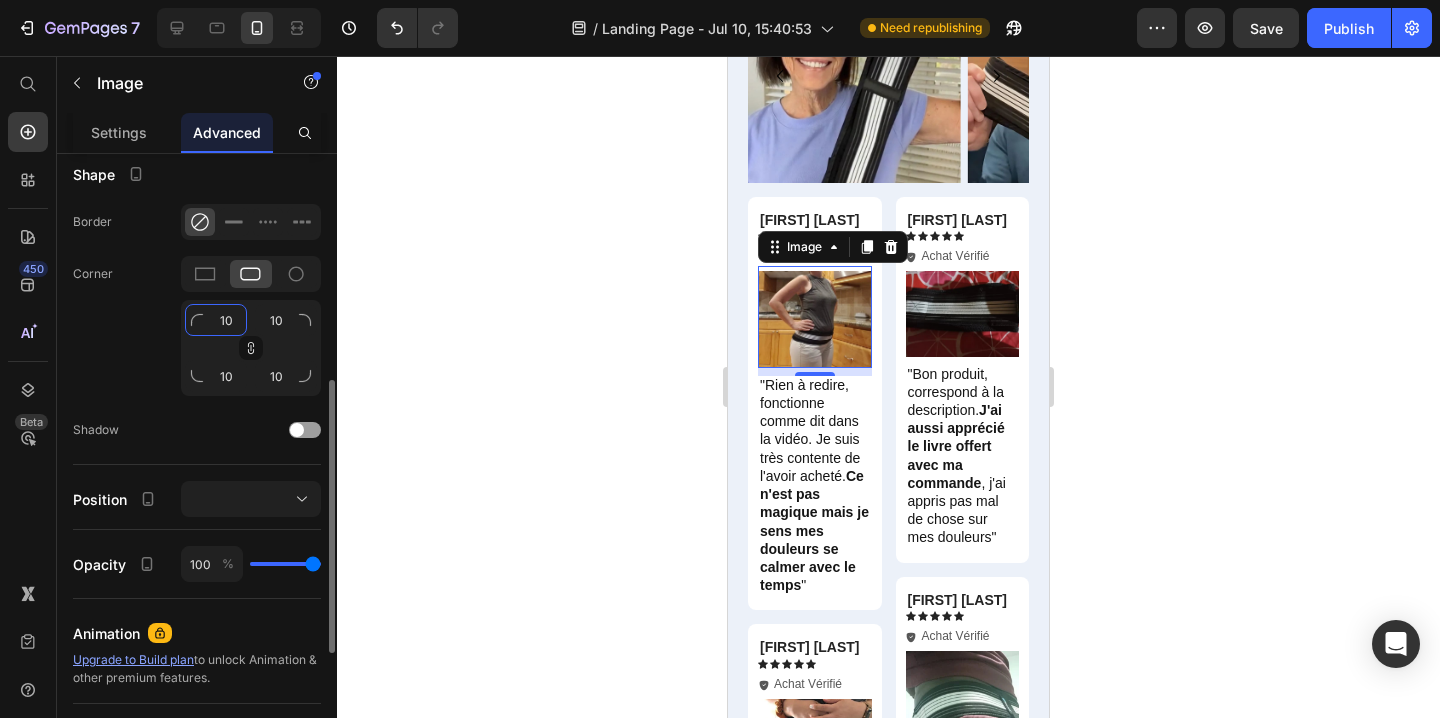 click on "10" 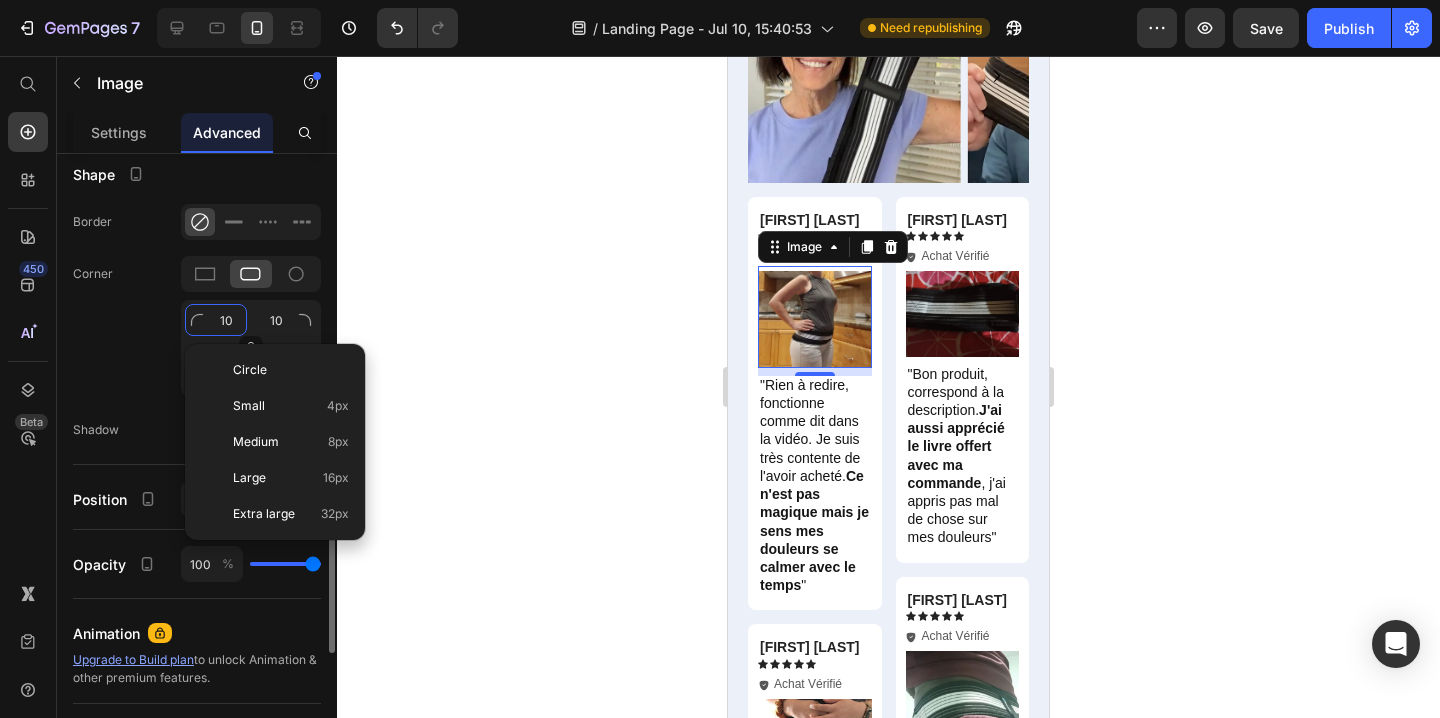 click on "10" 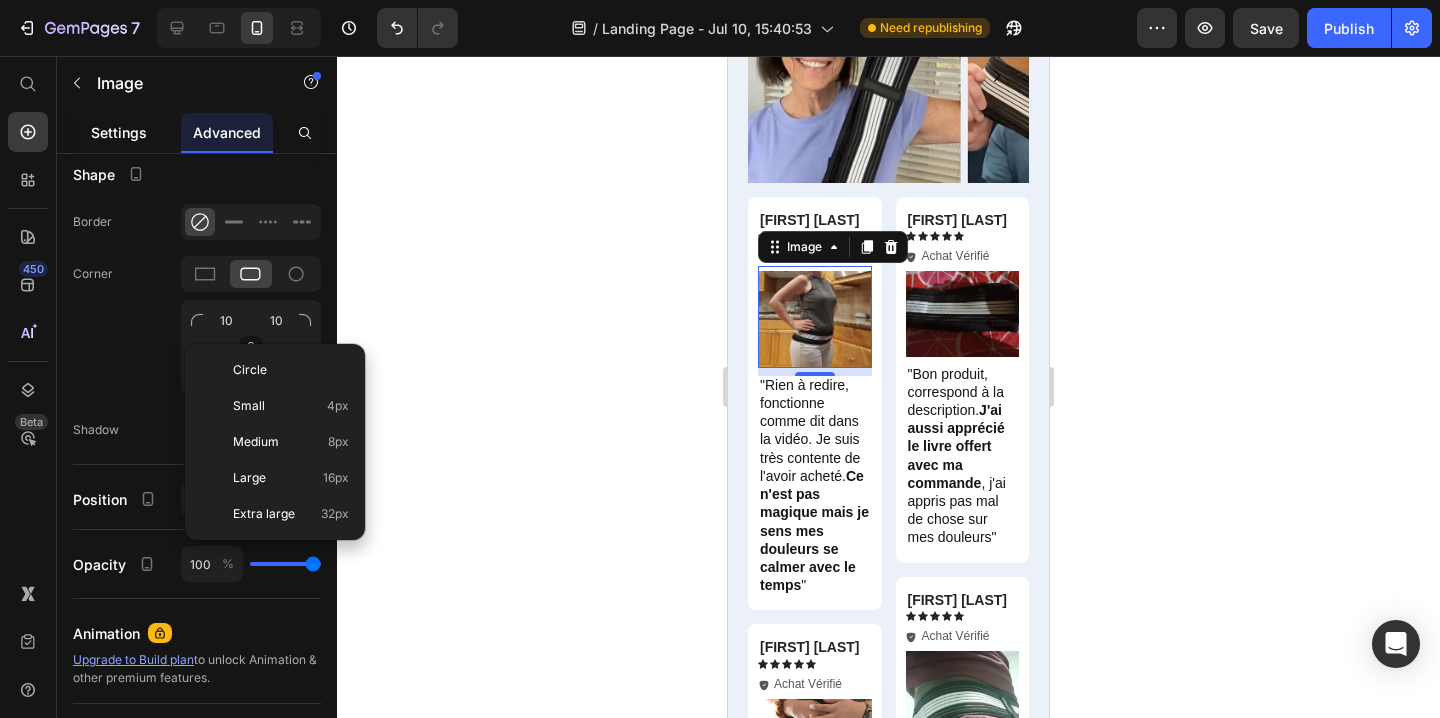 click on "Settings" at bounding box center (119, 132) 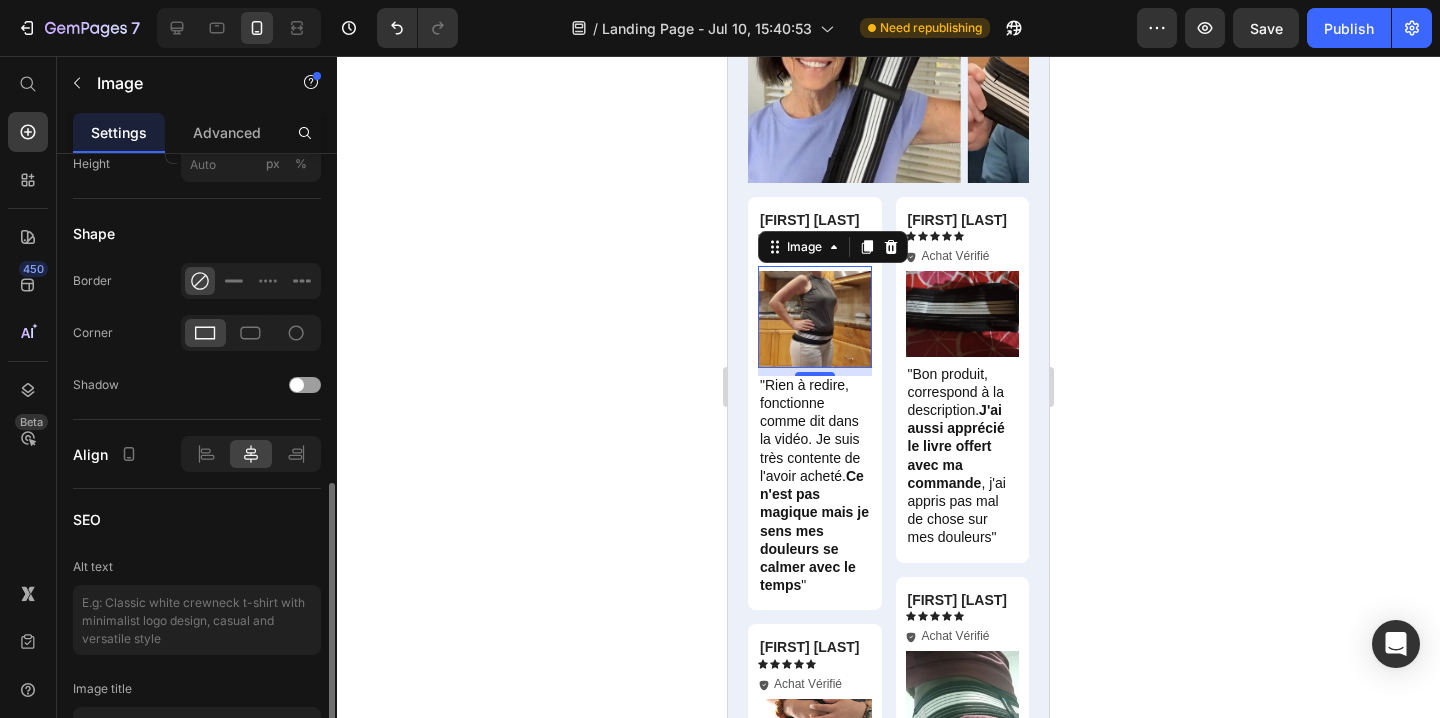 scroll, scrollTop: 748, scrollLeft: 0, axis: vertical 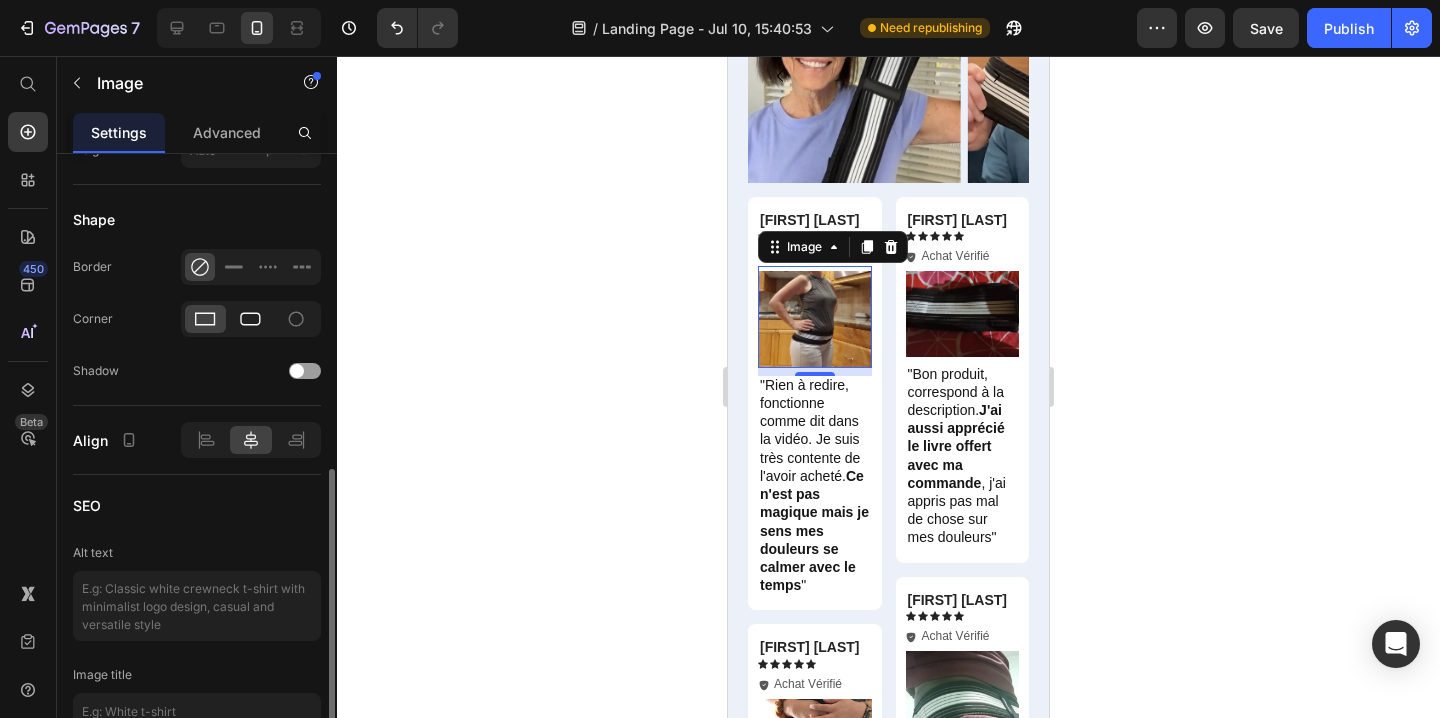 click 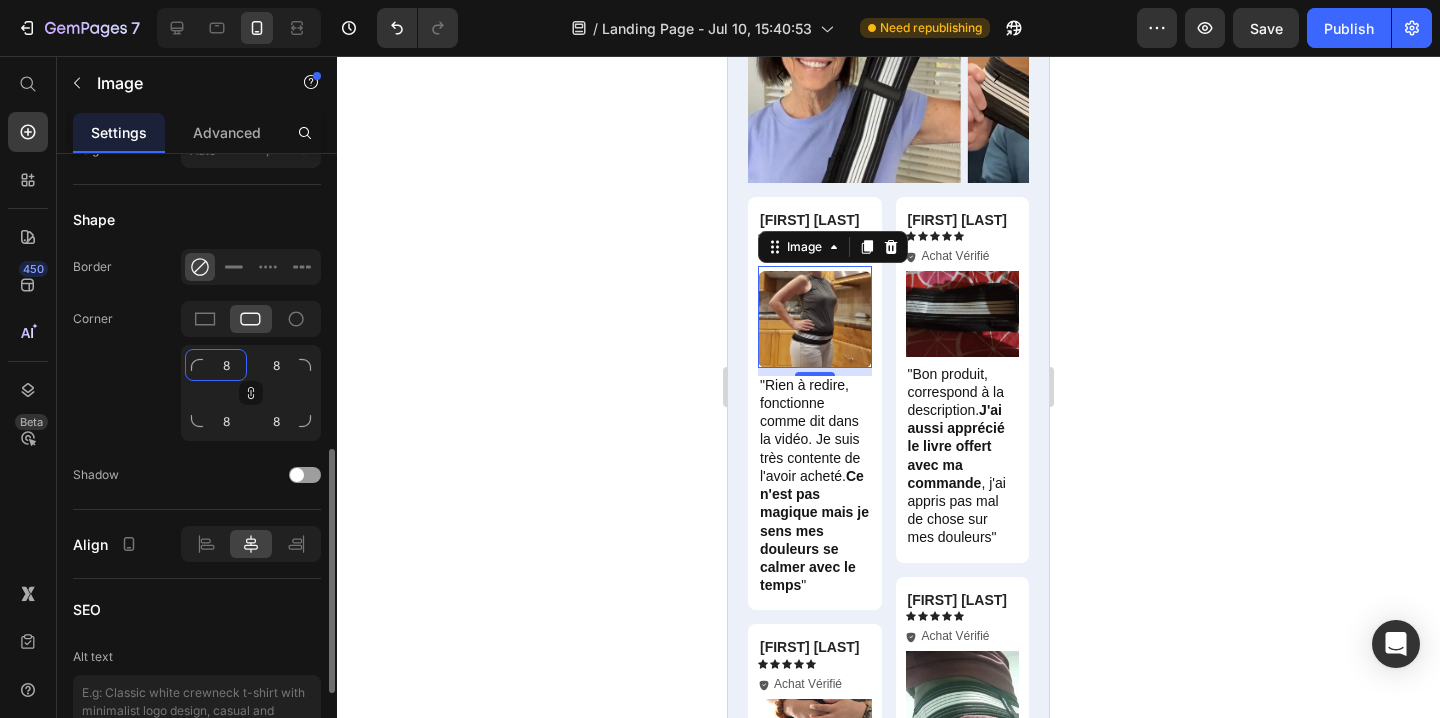 click on "8" 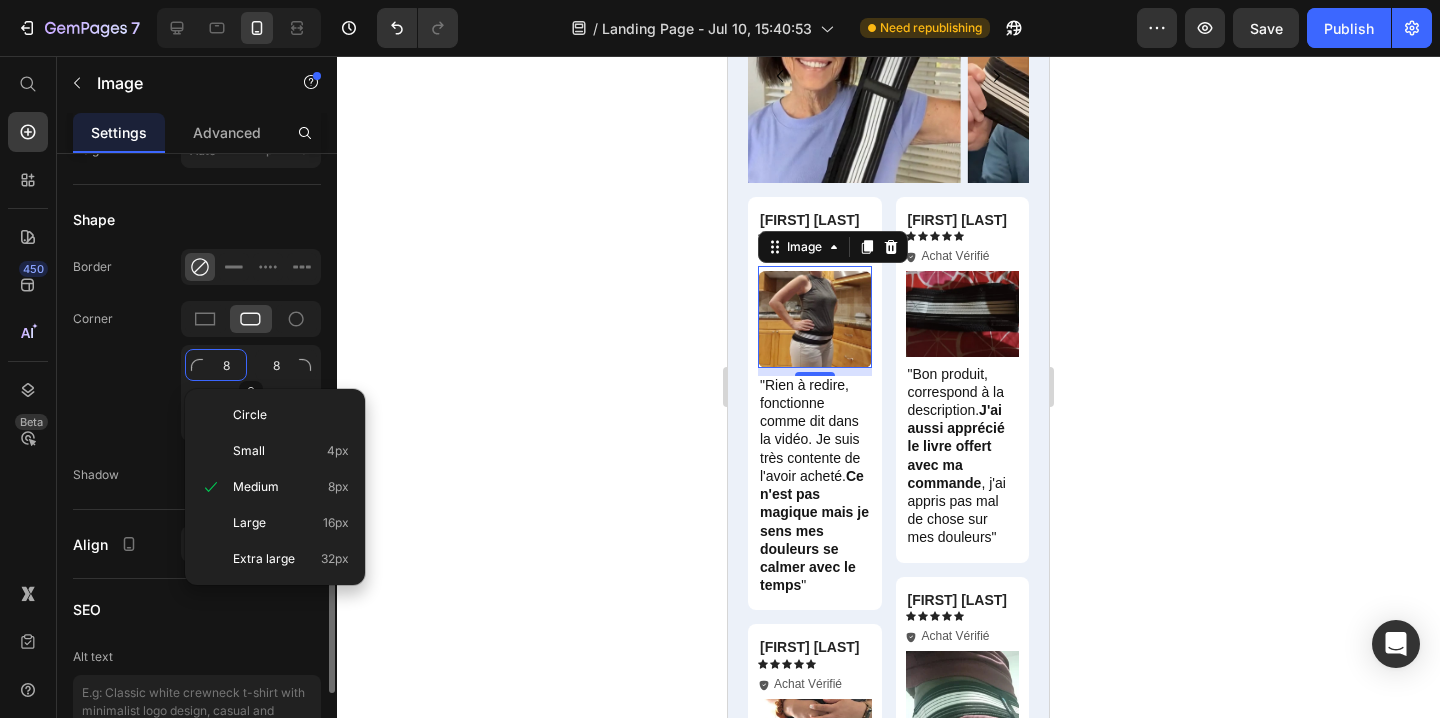 type on "2" 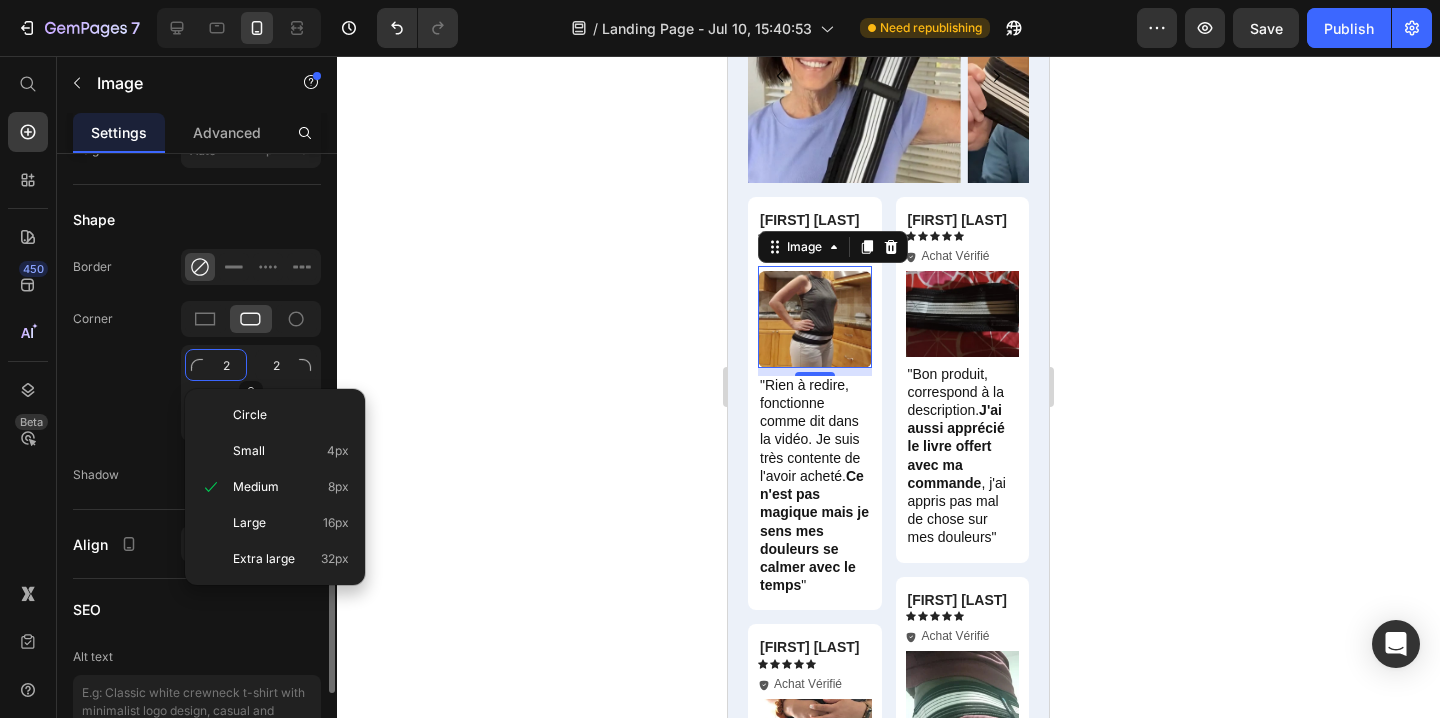 type on "20" 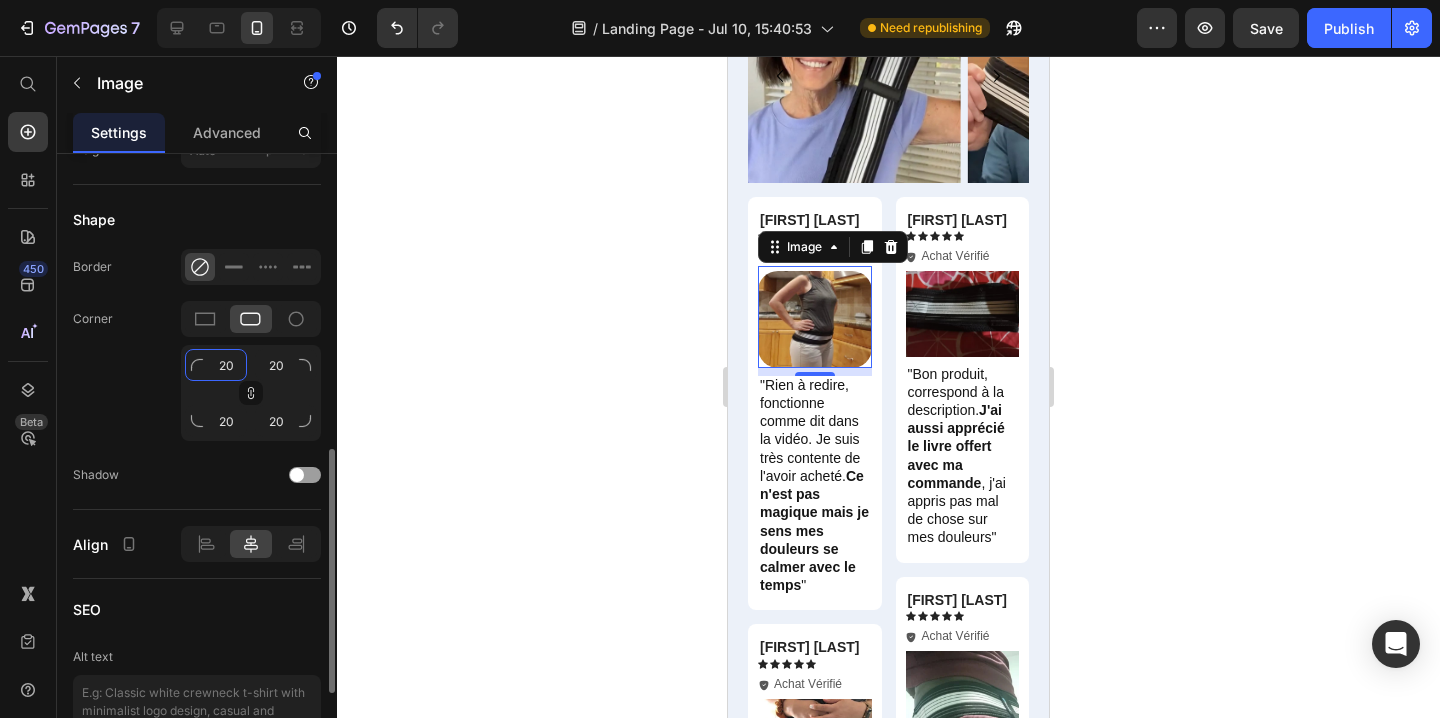type on "2" 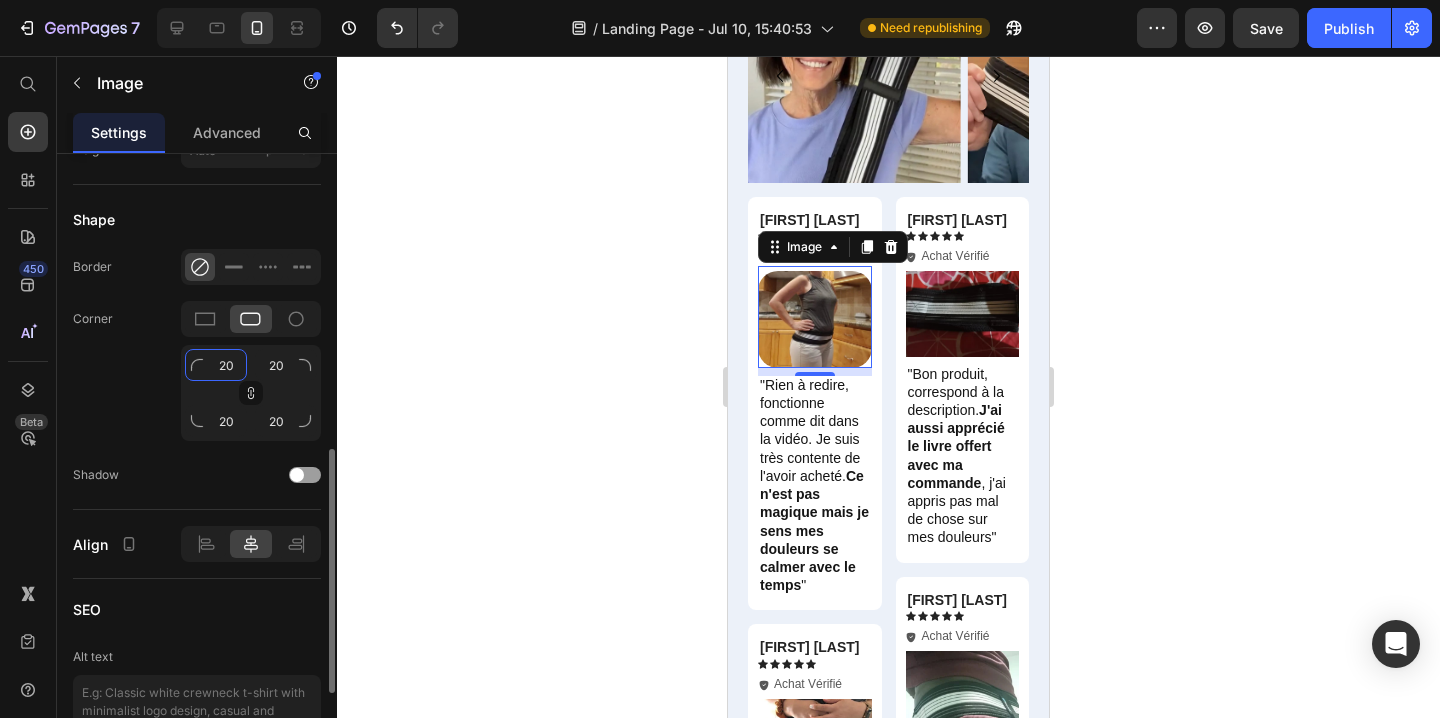 type on "2" 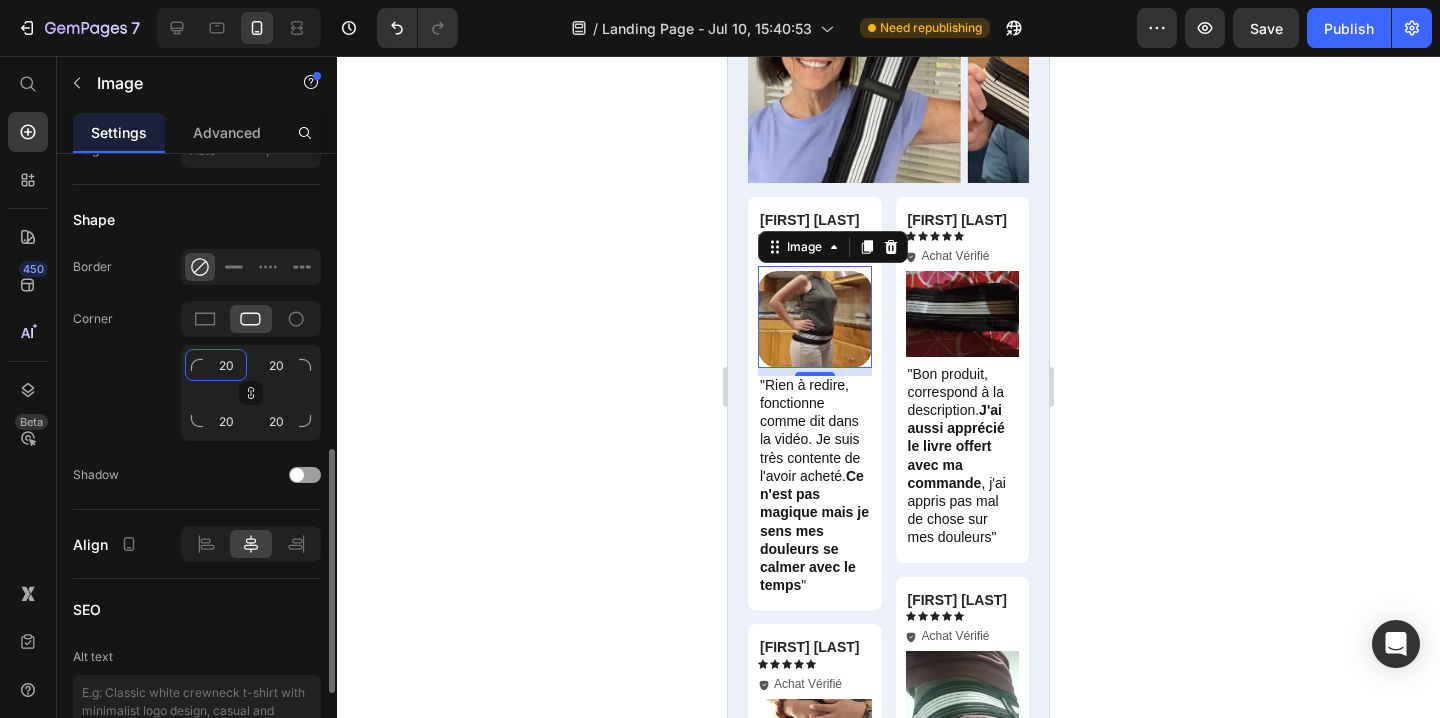 type on "2" 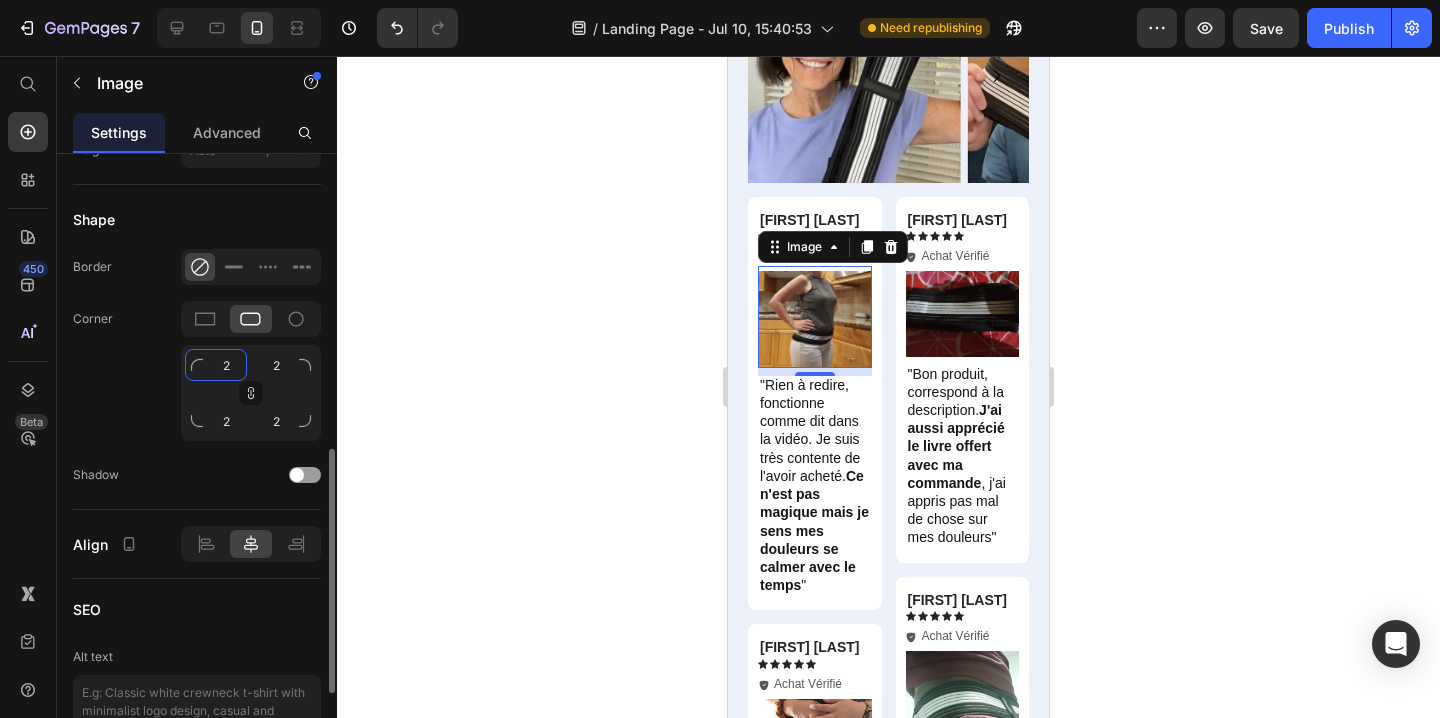 type 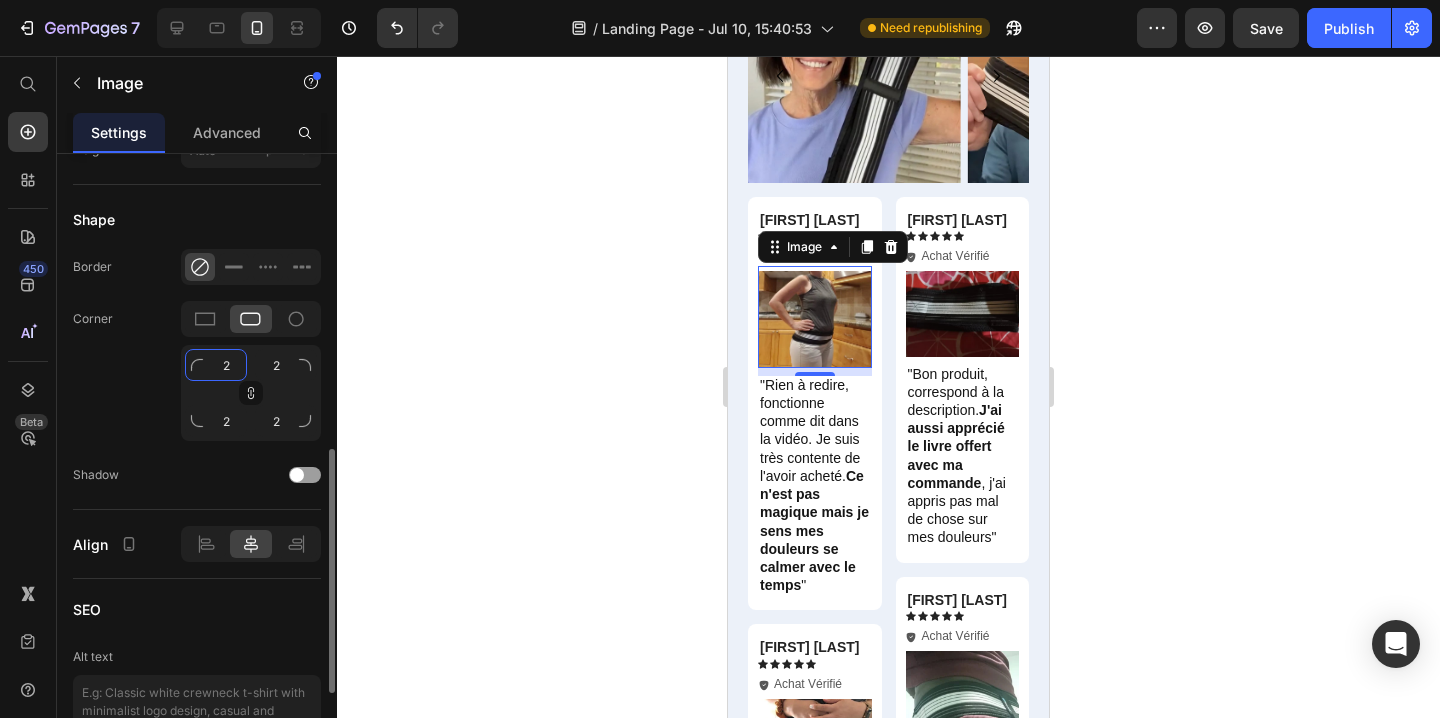 type 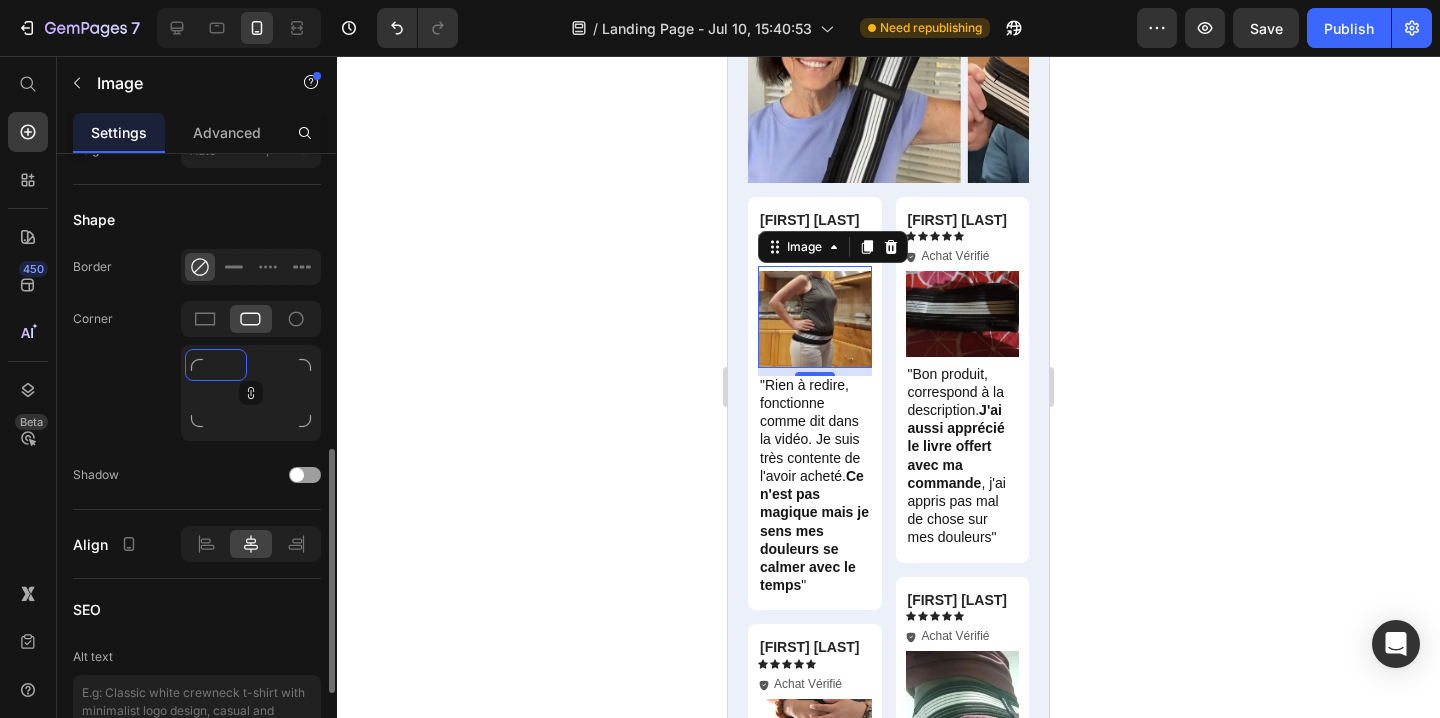 type on "1" 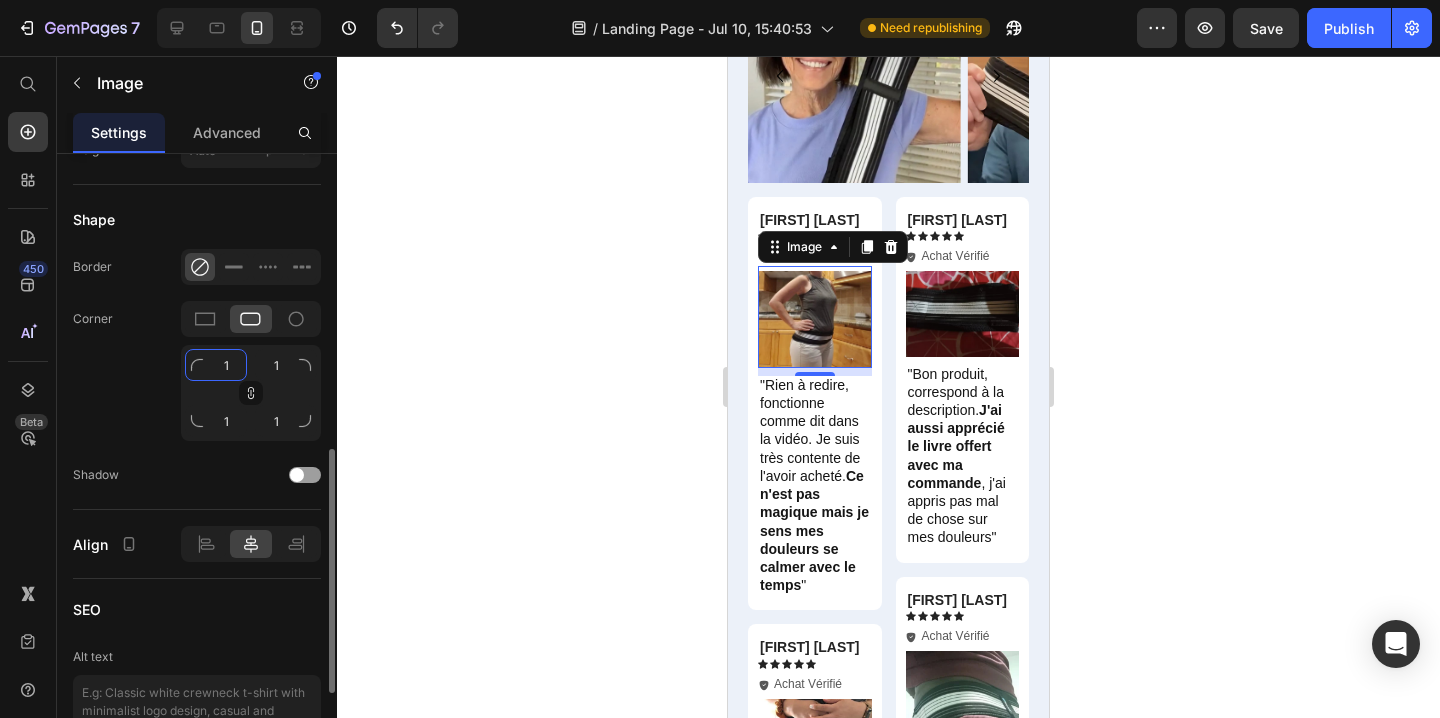 type on "10" 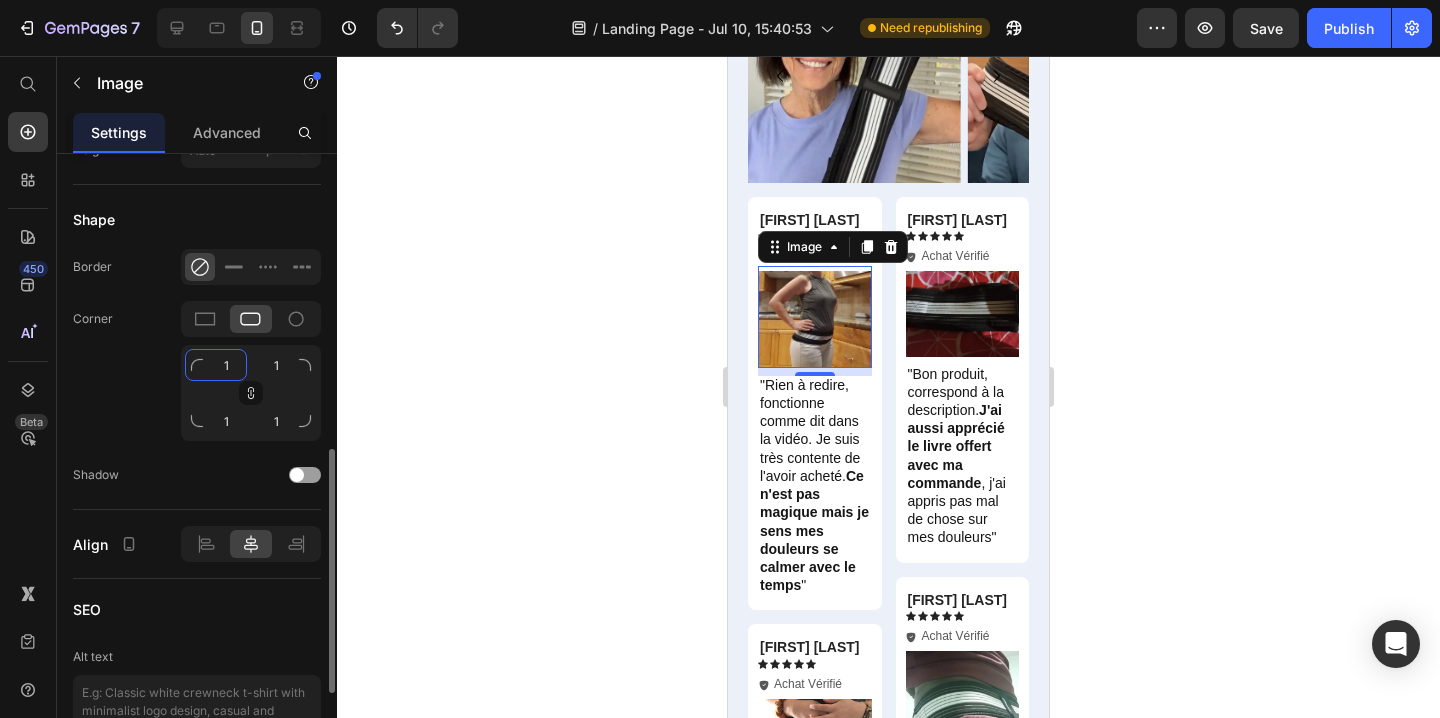 type on "10" 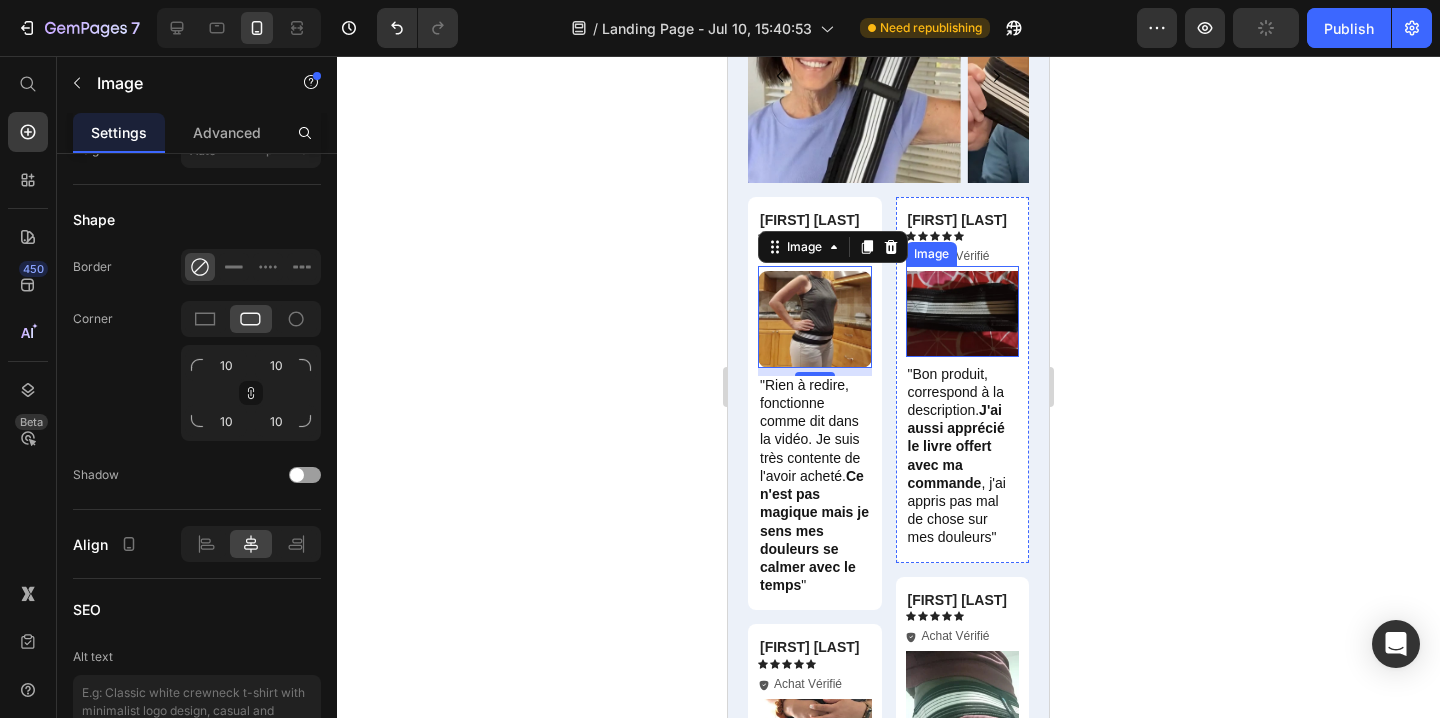 click at bounding box center [963, 311] 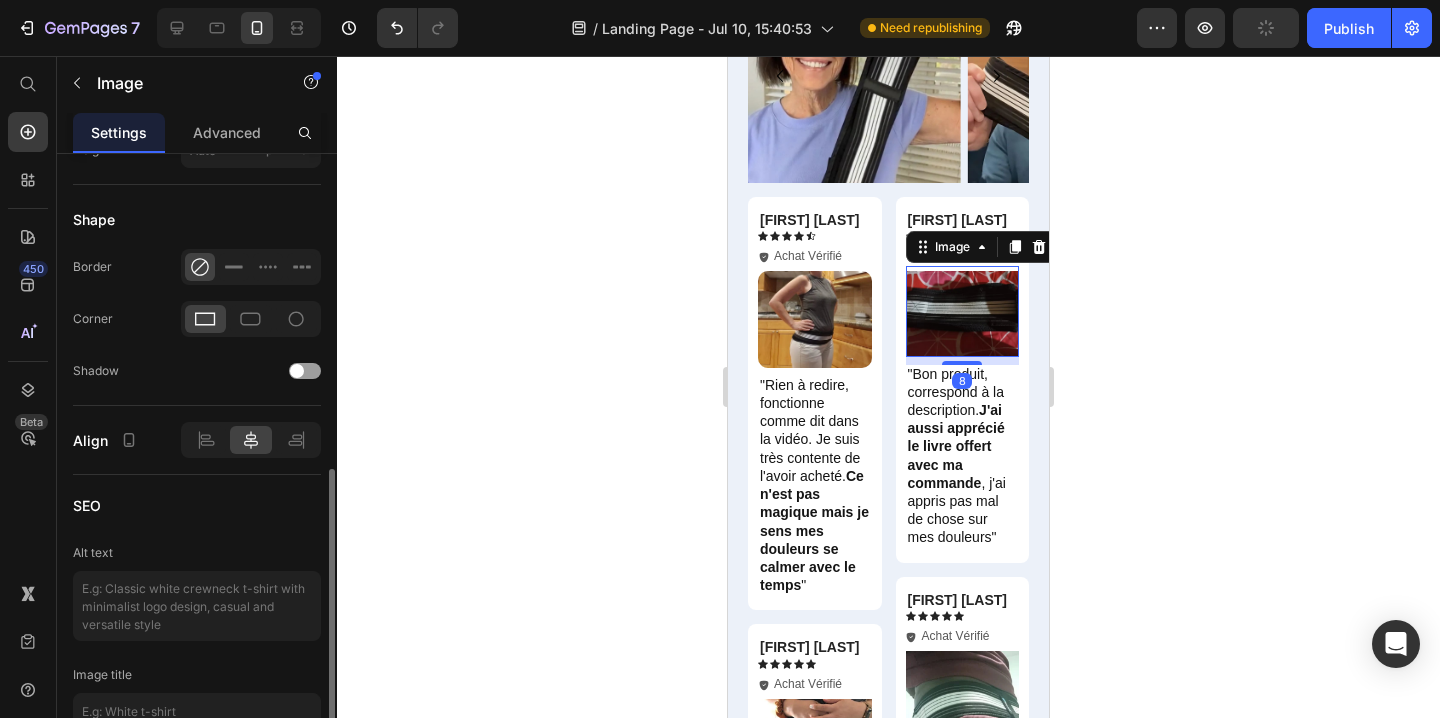 click 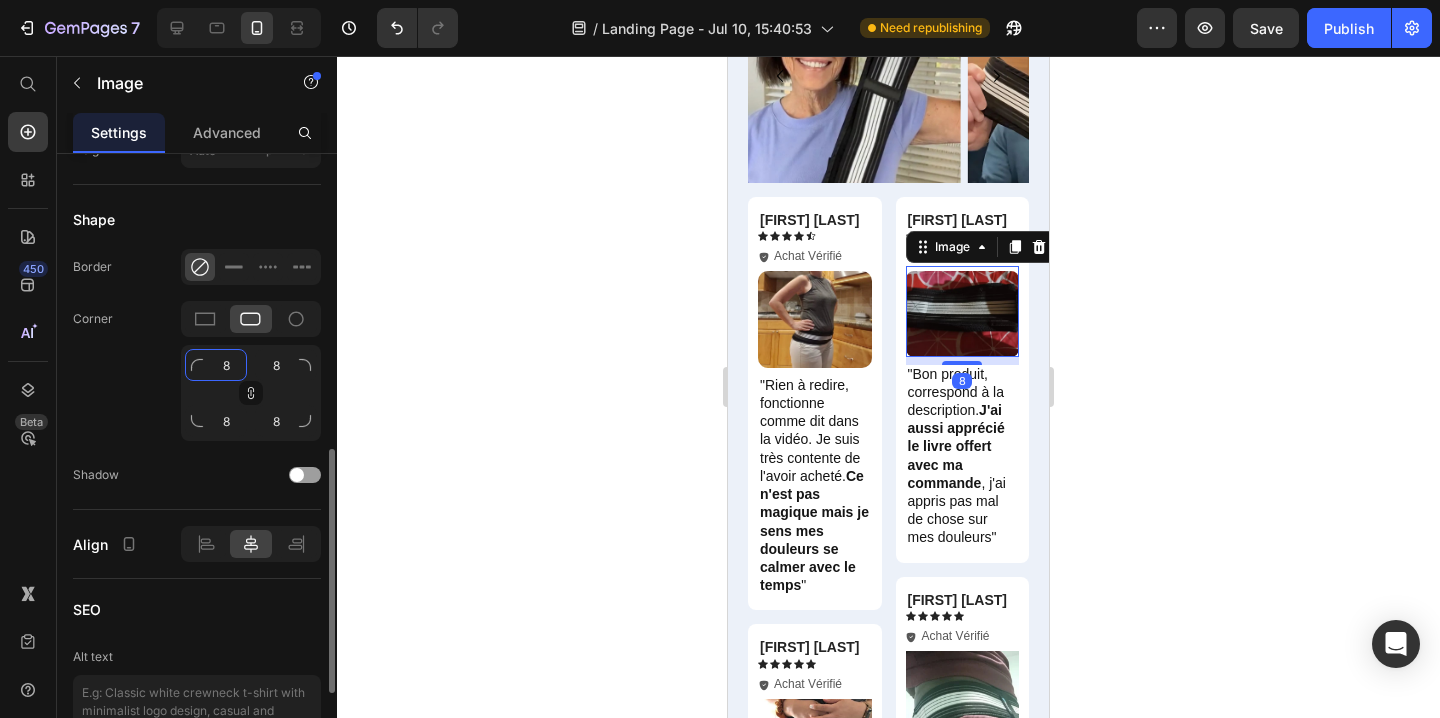 click on "8" 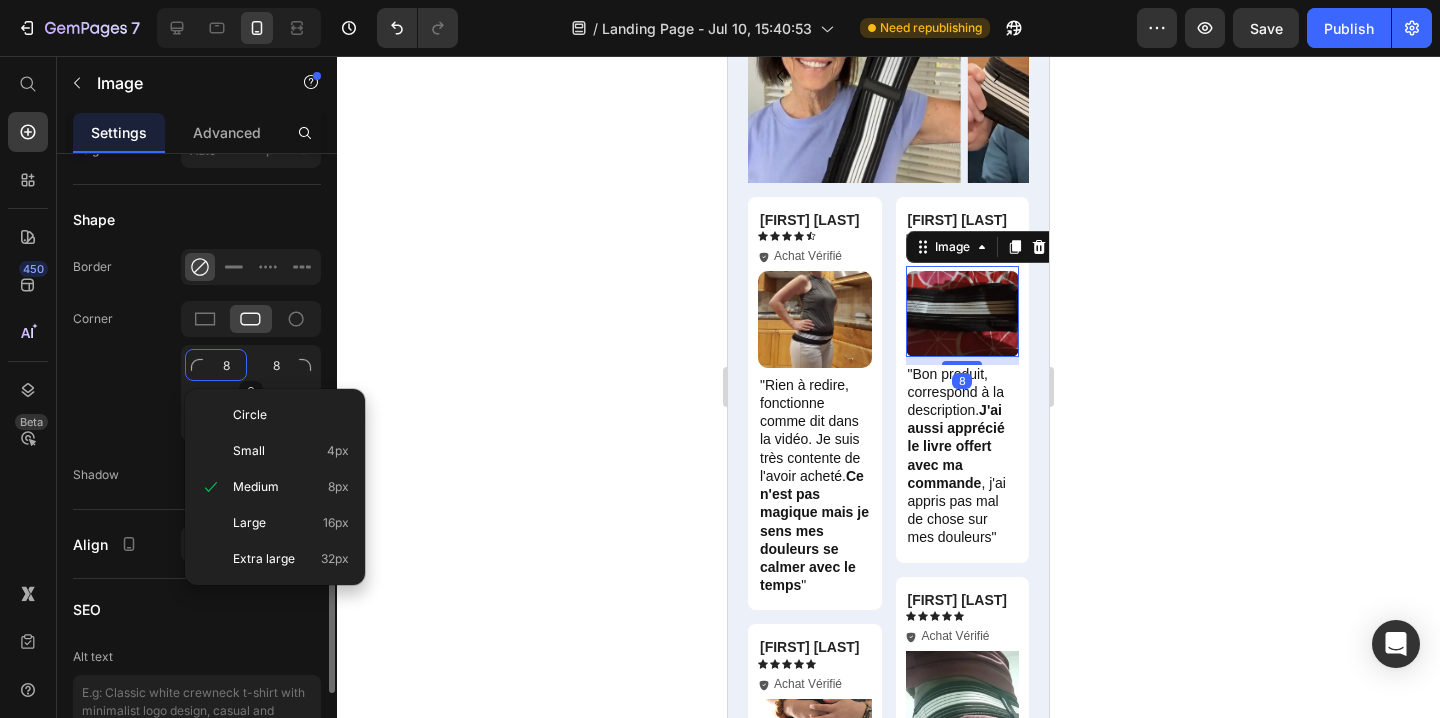 type on "1" 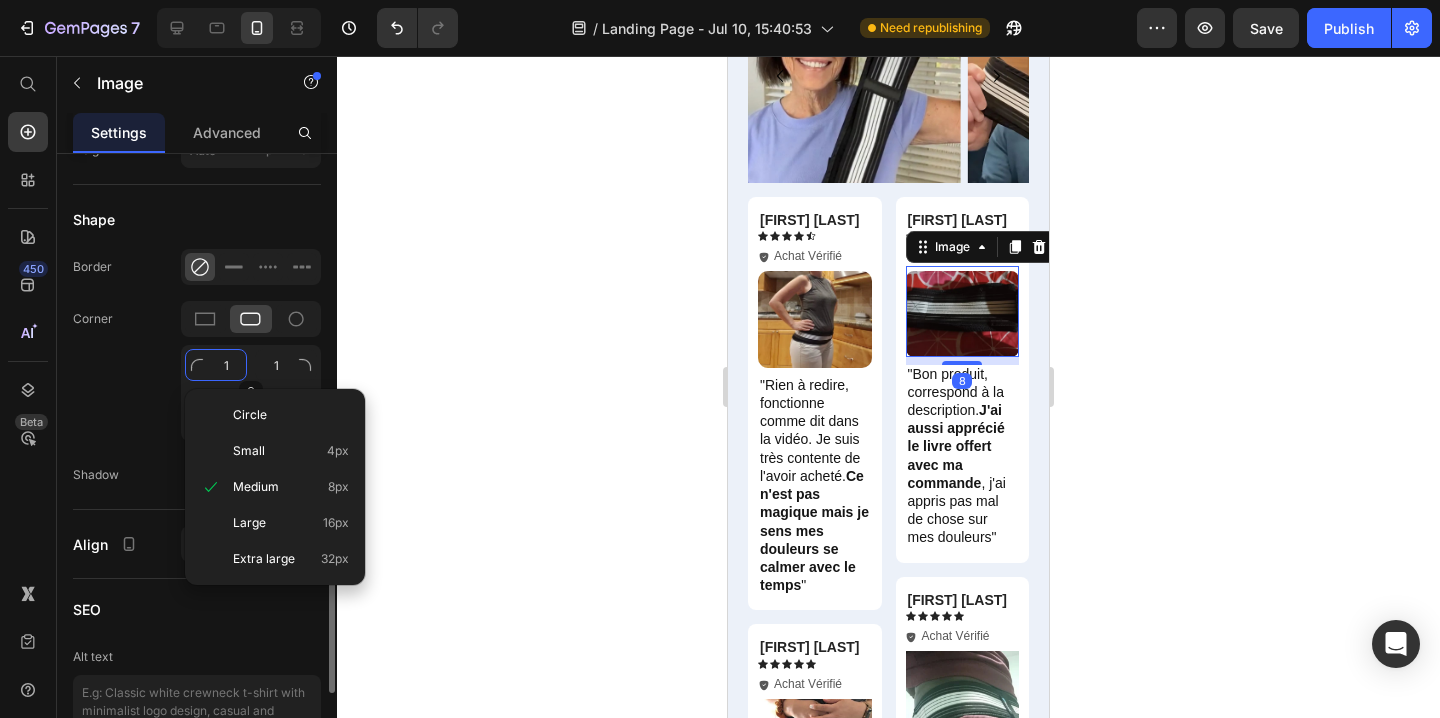 type on "10" 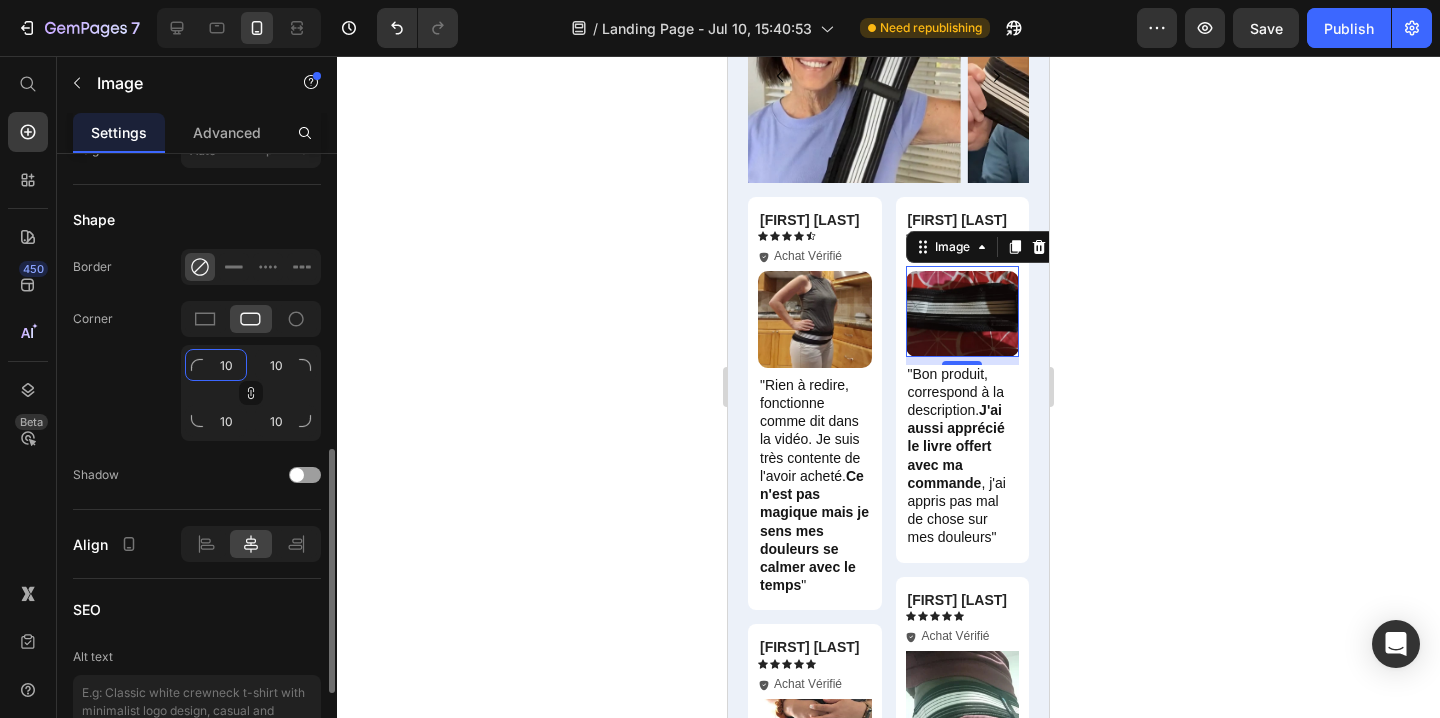 type on "10" 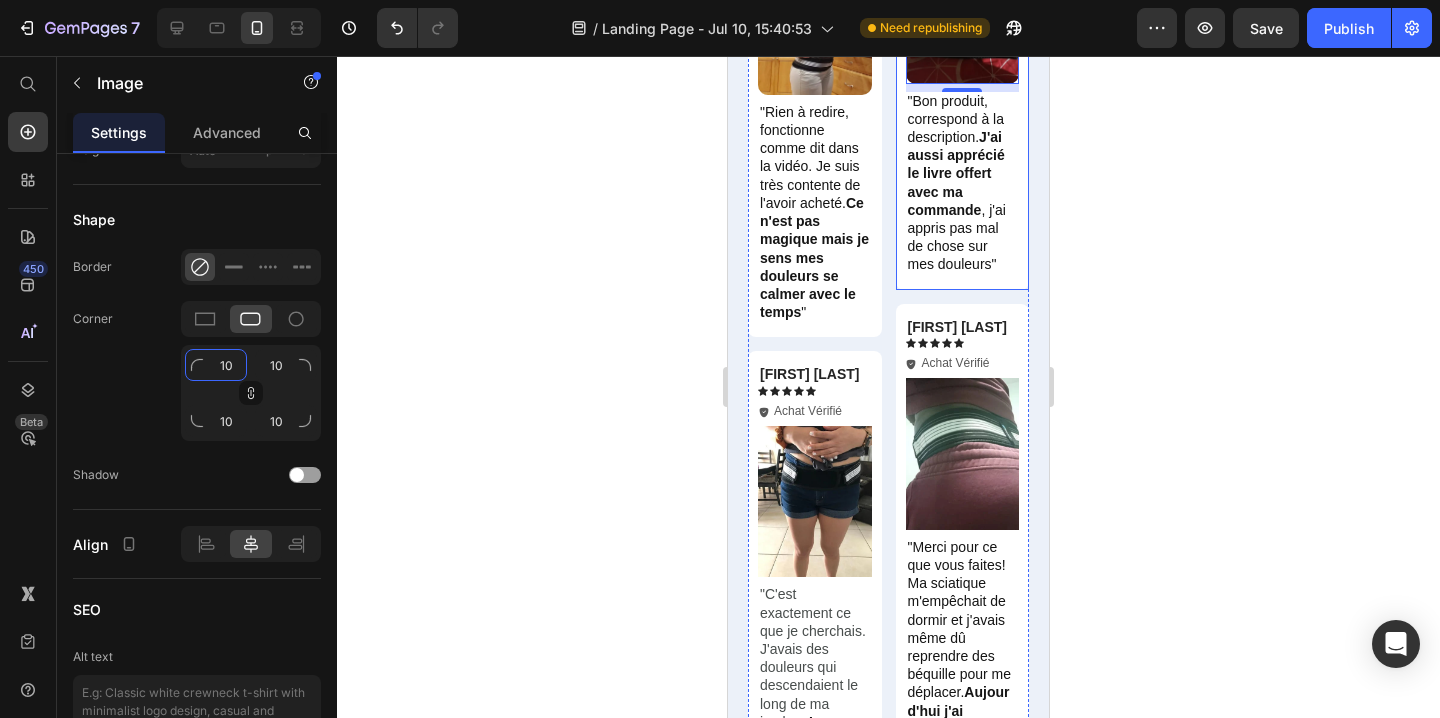 scroll, scrollTop: 13080, scrollLeft: 0, axis: vertical 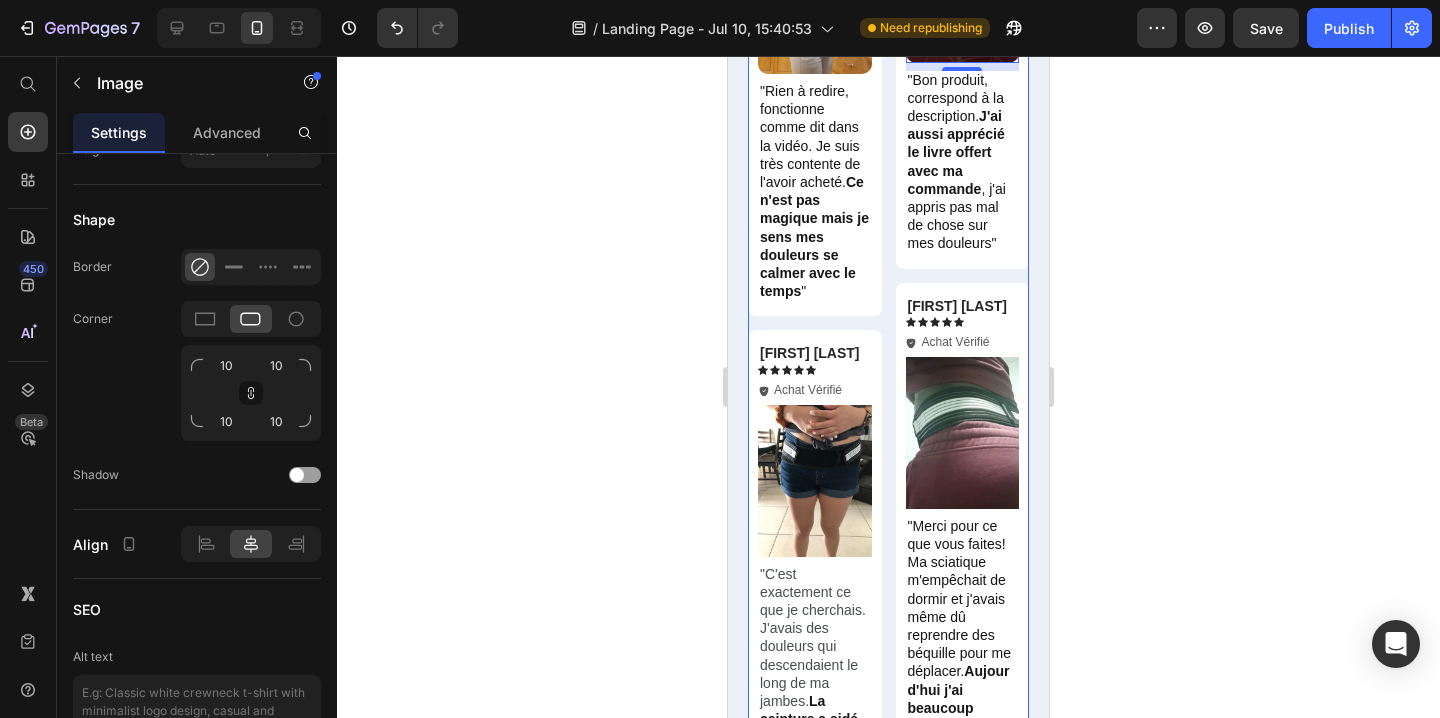 click at bounding box center (815, 478) 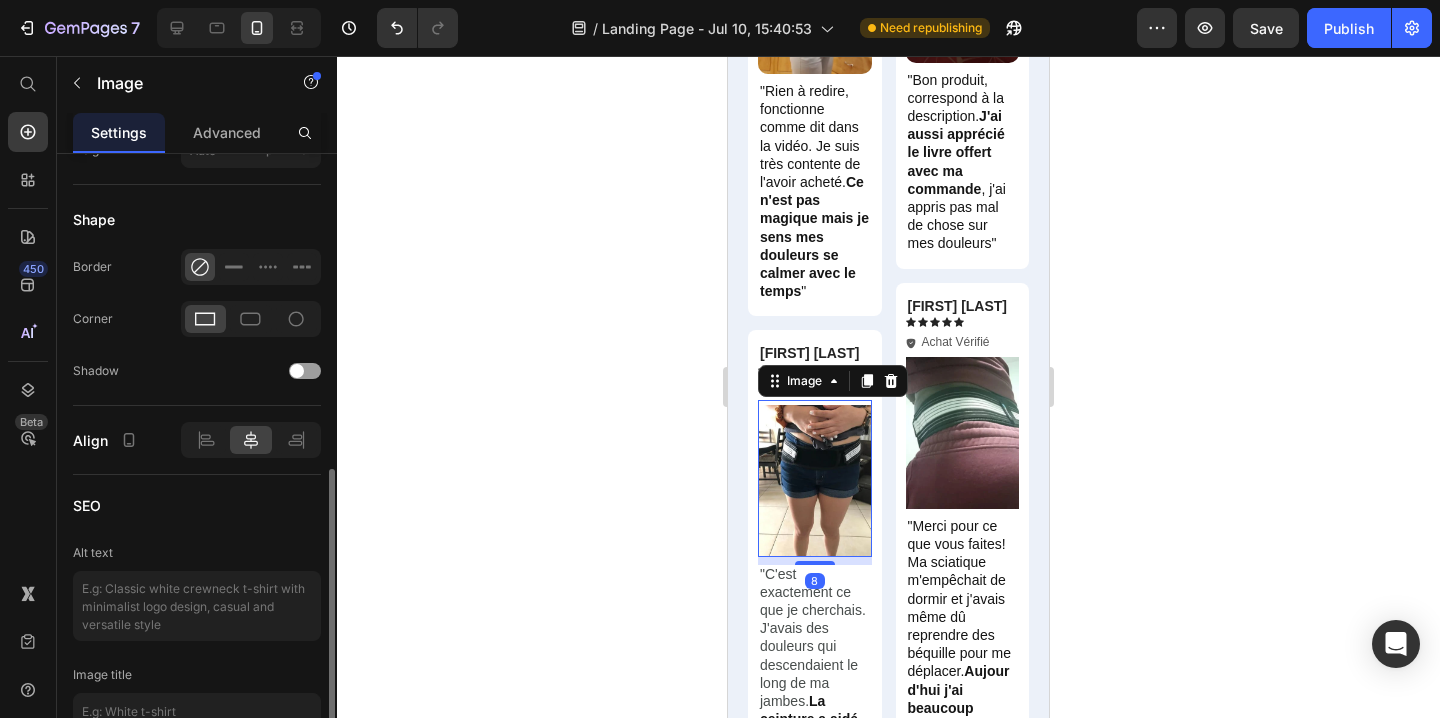 click on "Shape Border Corner Shadow" 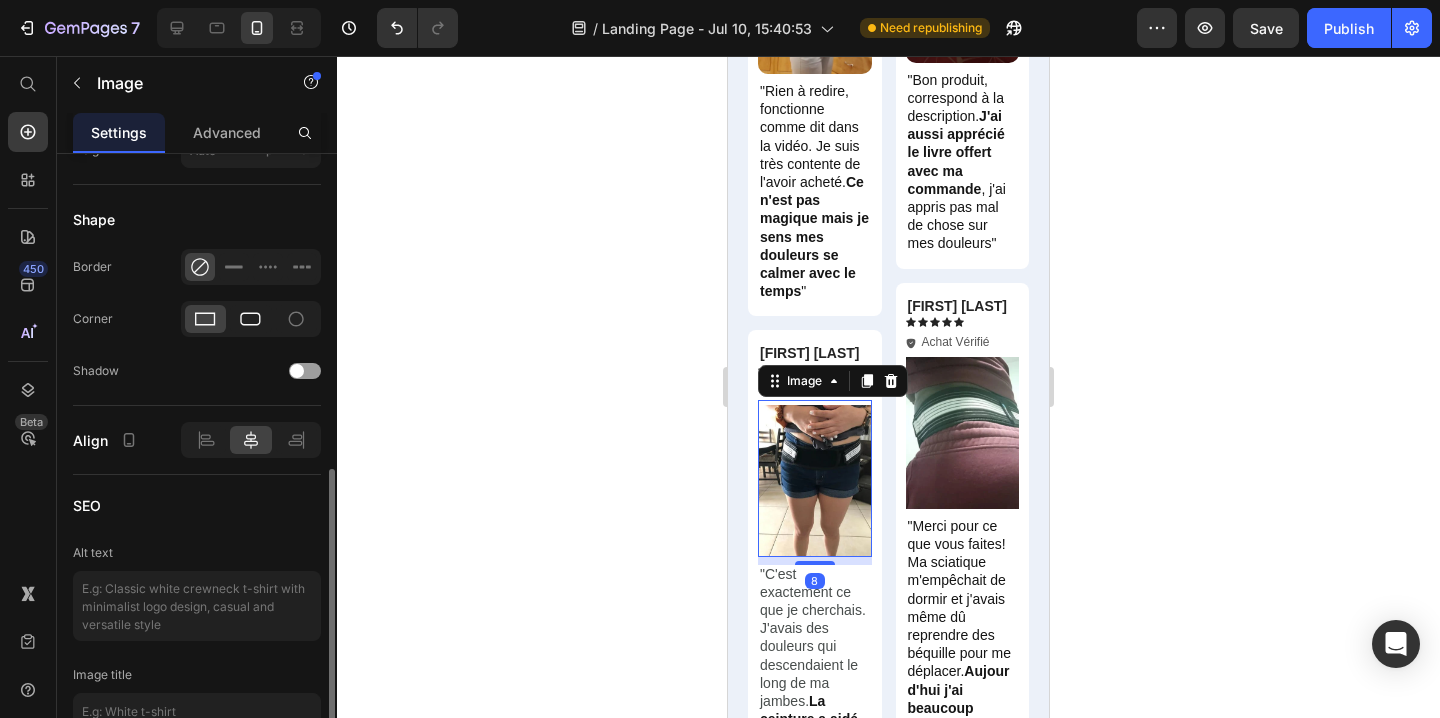 click 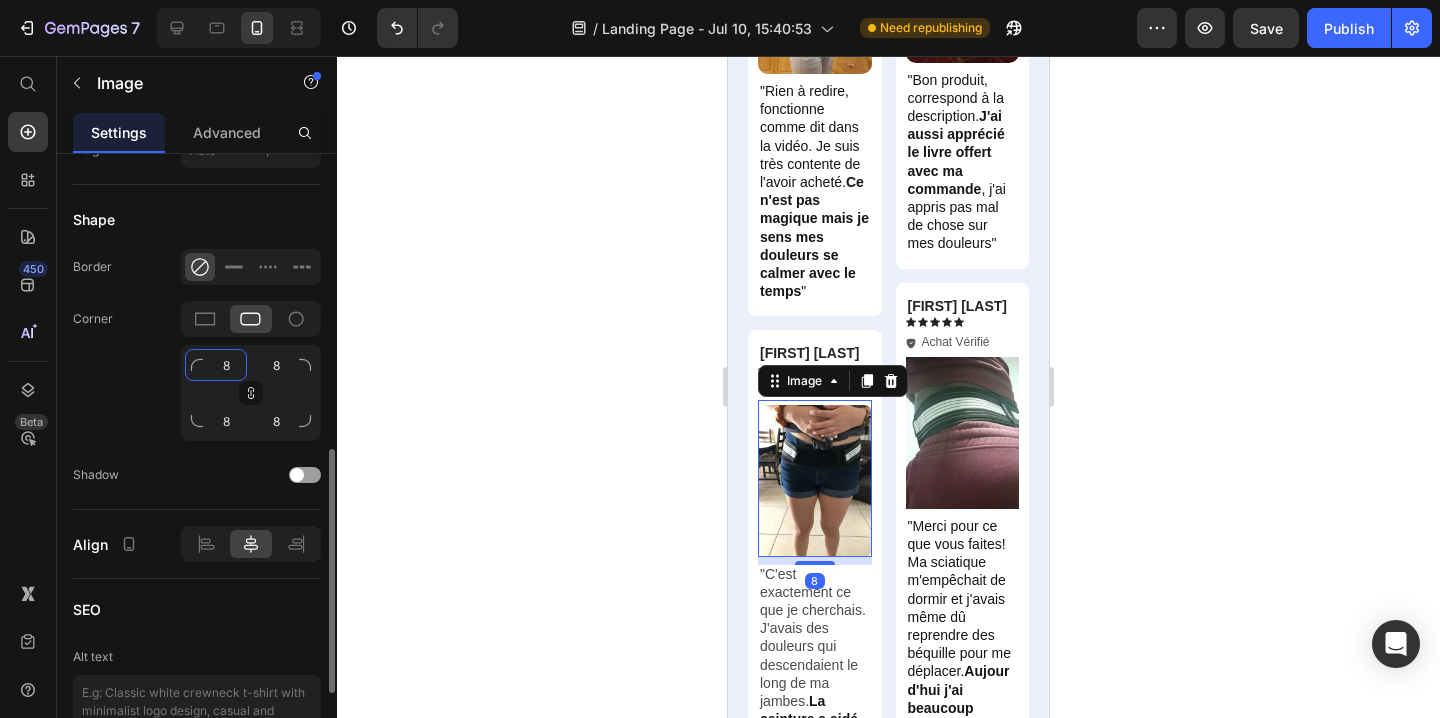 click on "8" 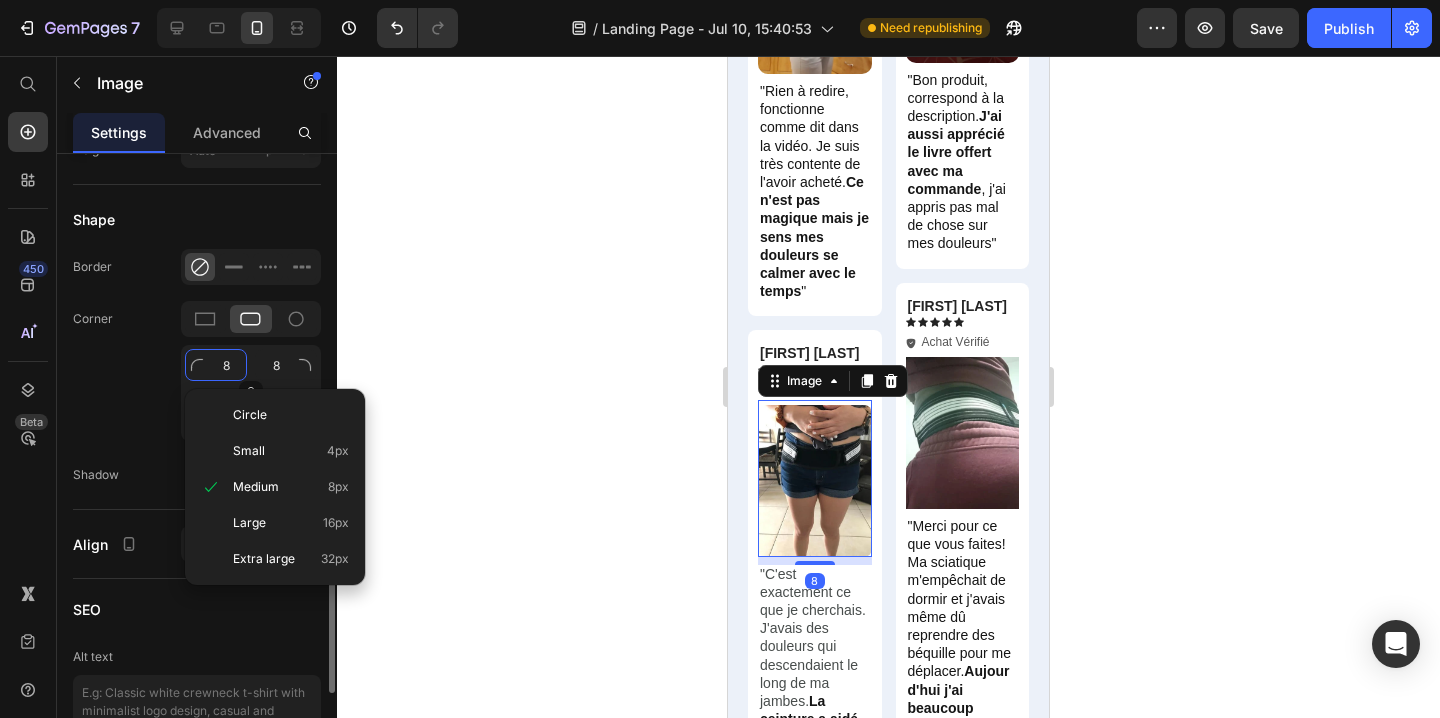 type on "1" 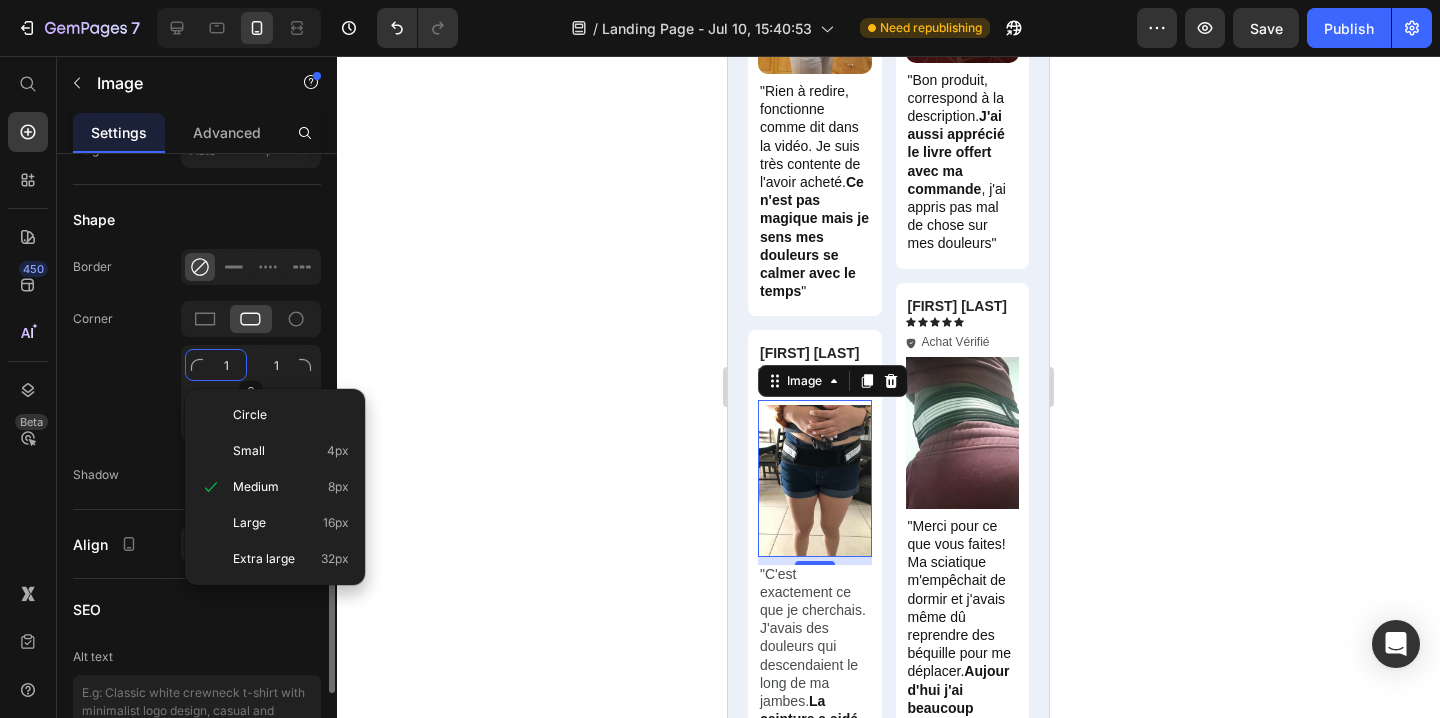 type on "10" 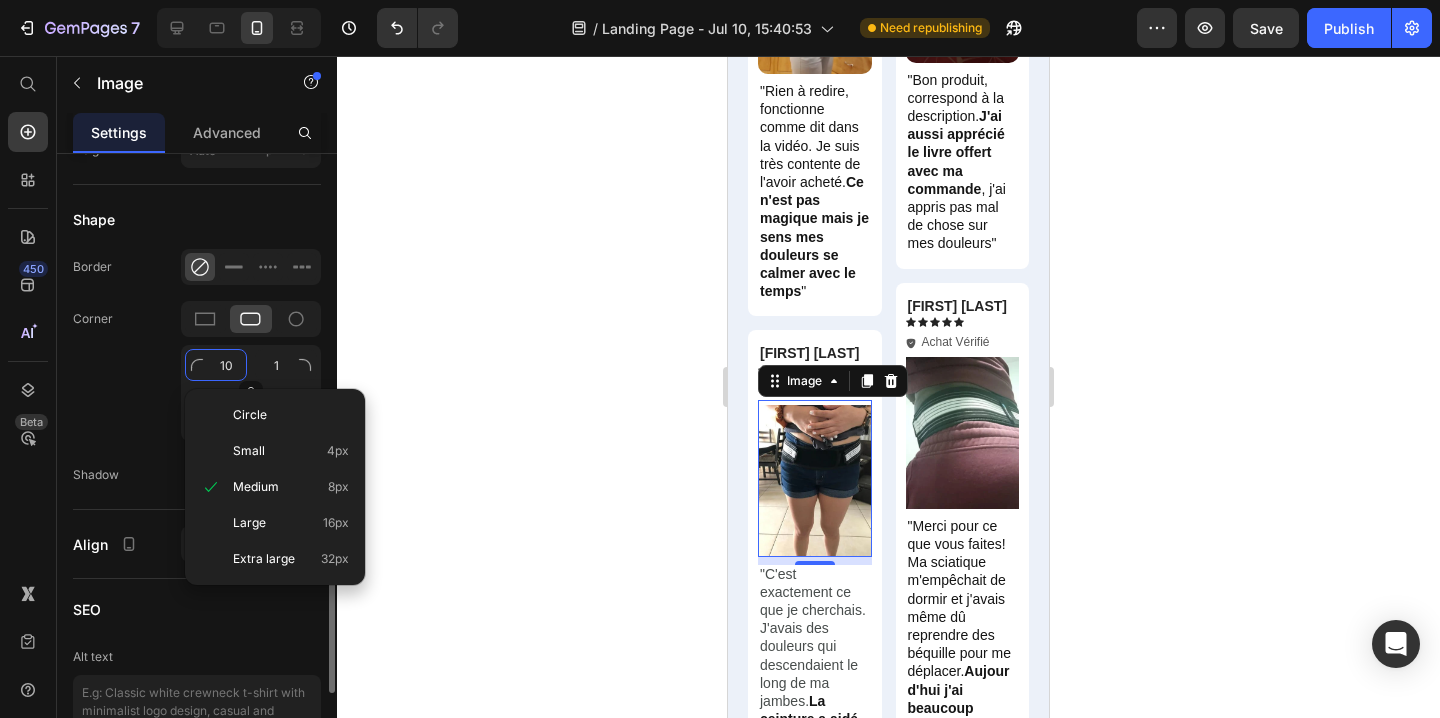 type on "10" 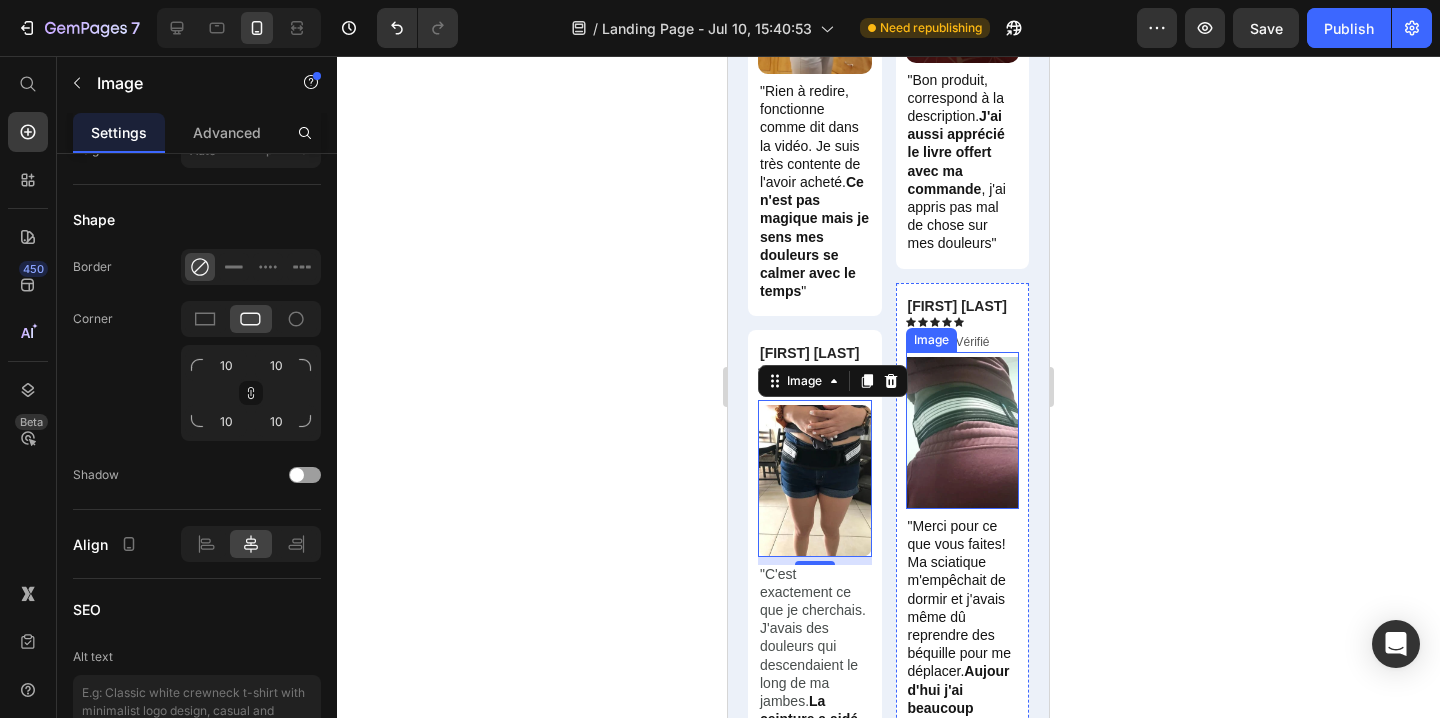 click at bounding box center [963, 430] 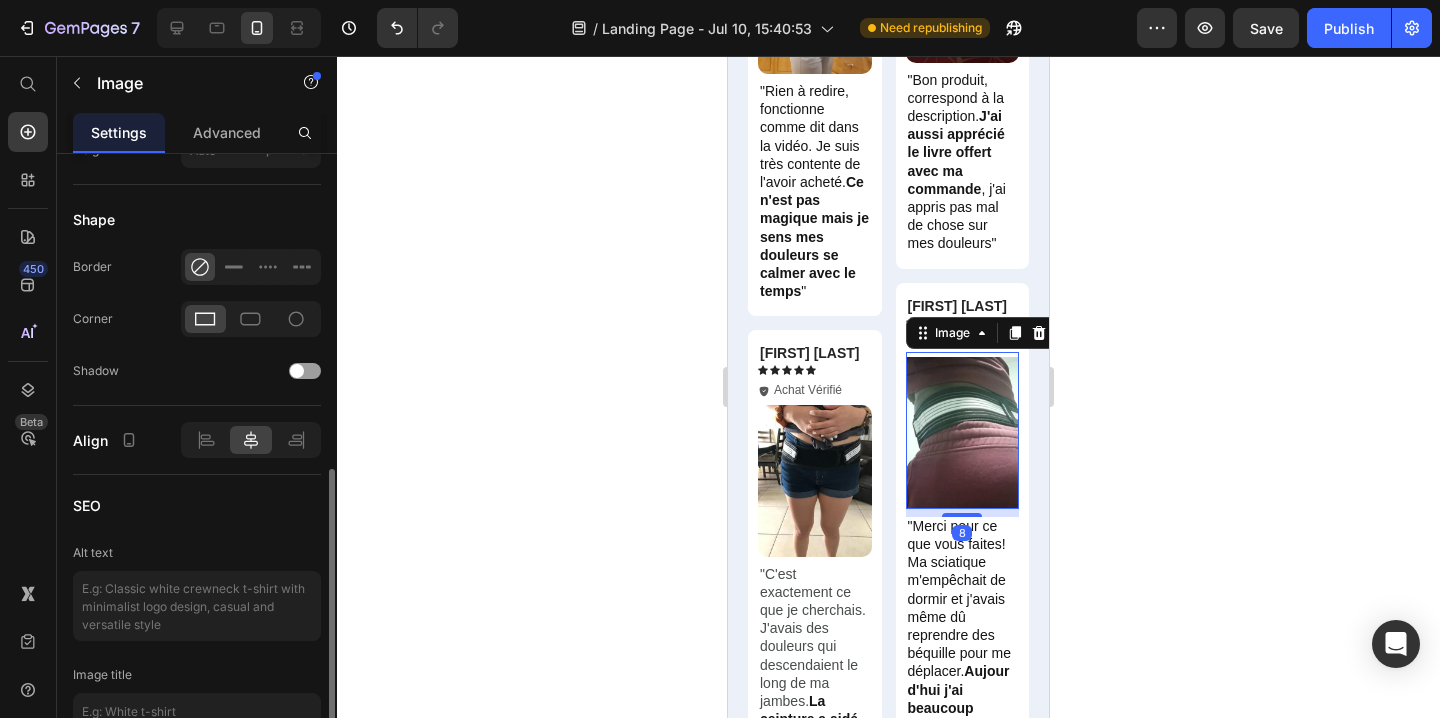 click on "Shape Border Corner Shadow" 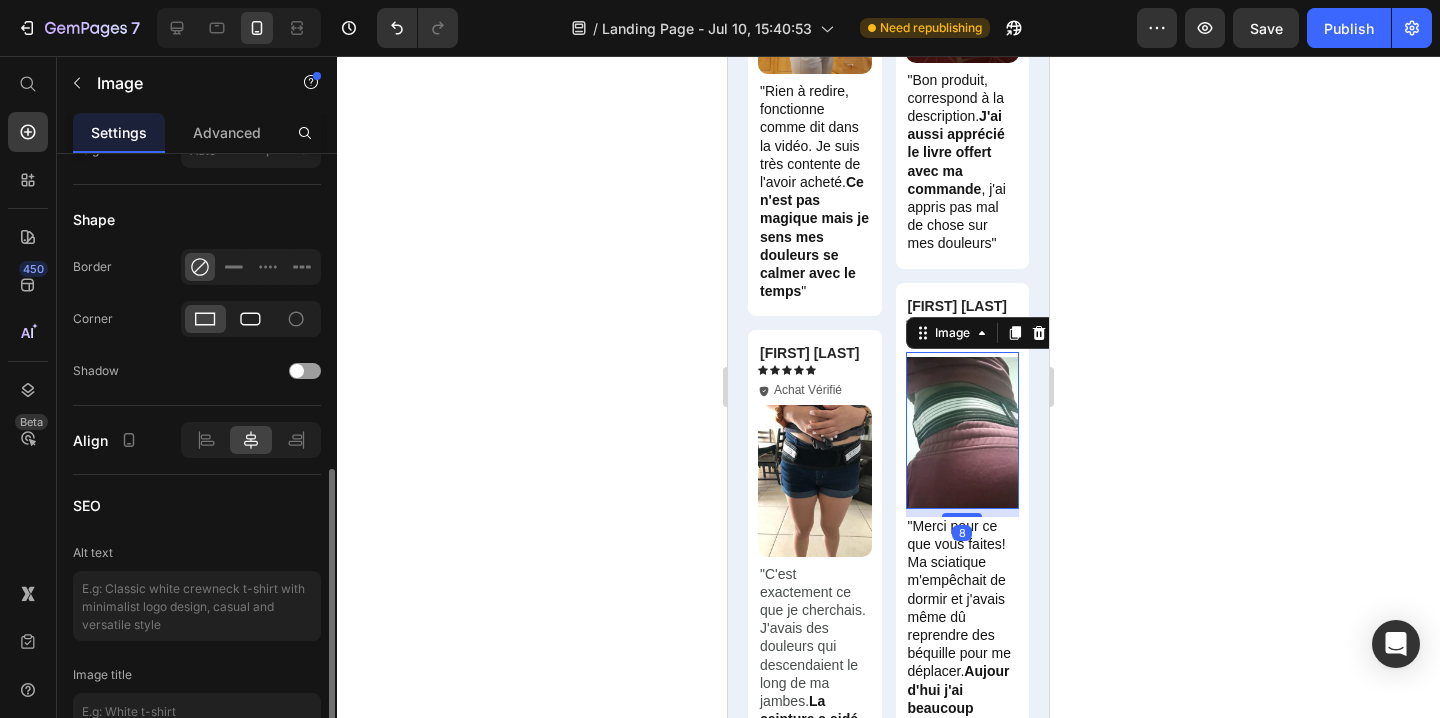 click 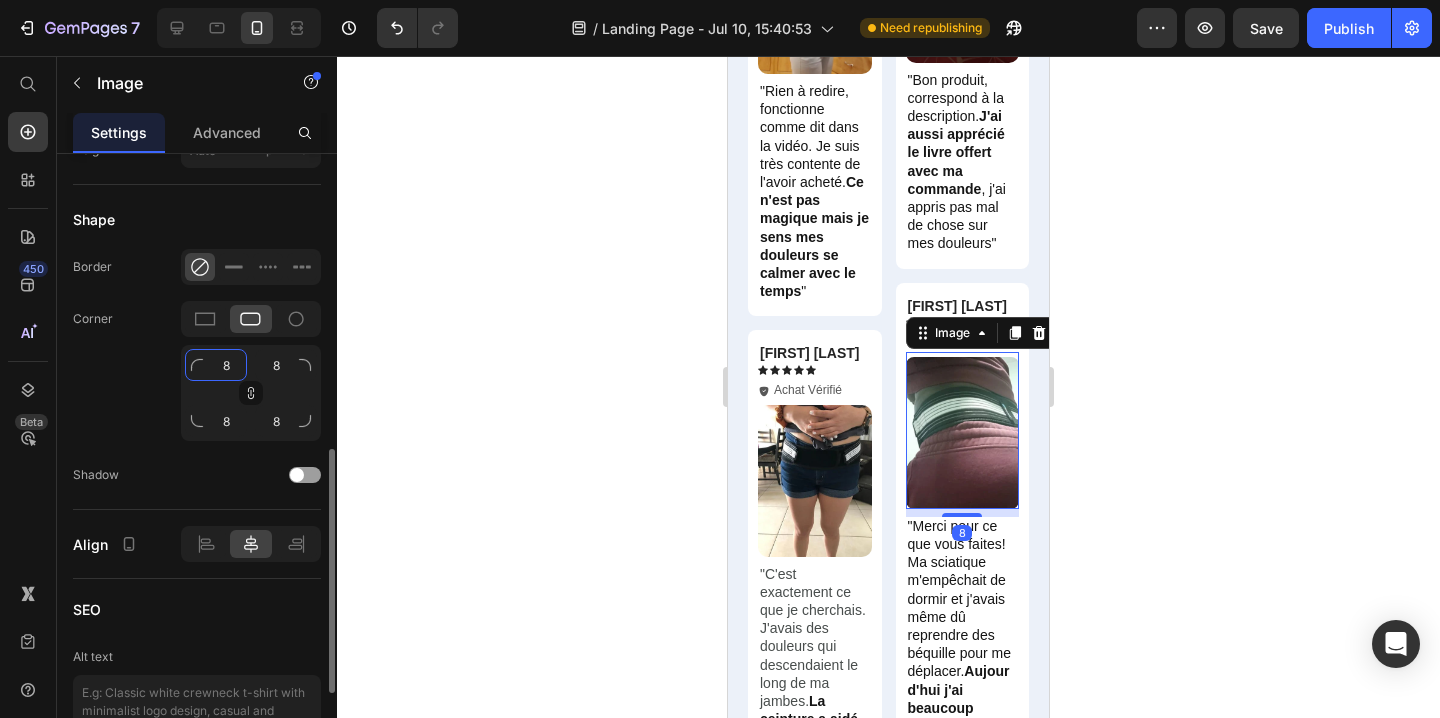 click on "8" 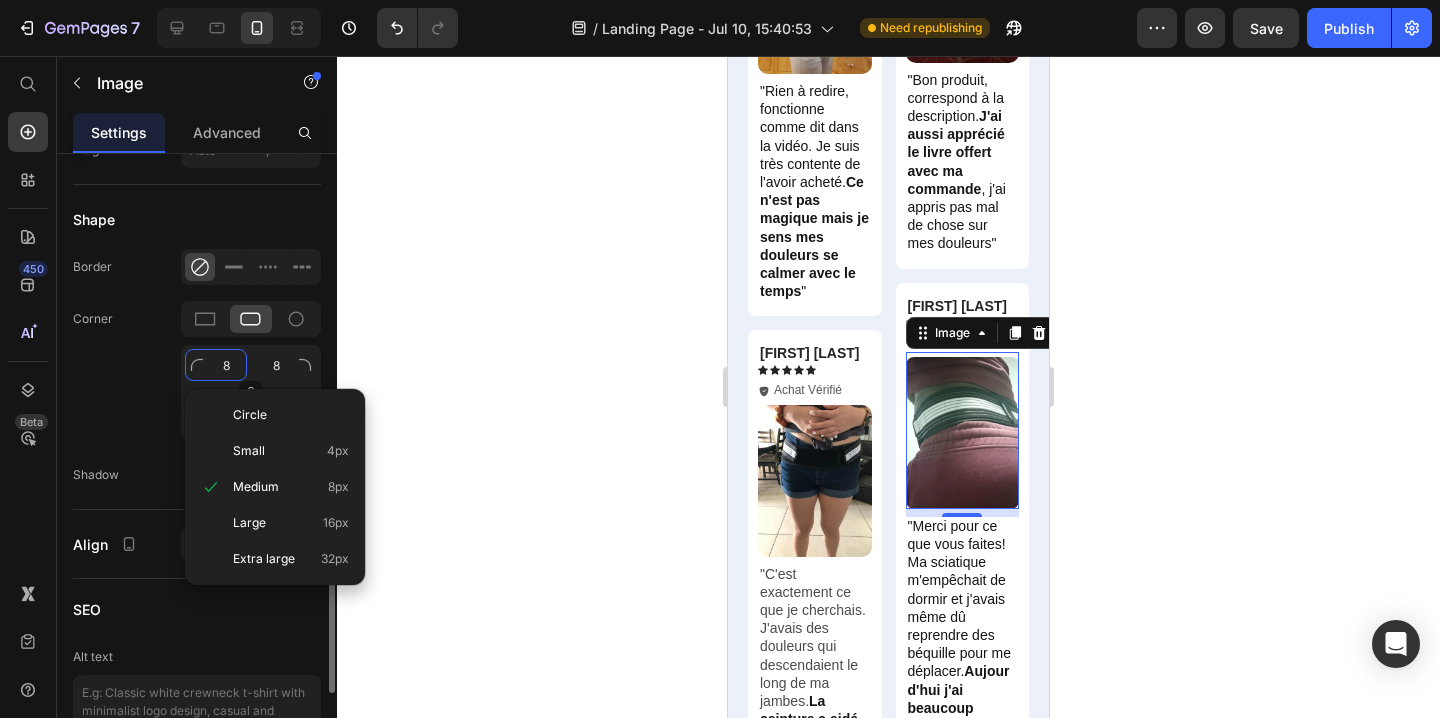 type on "1" 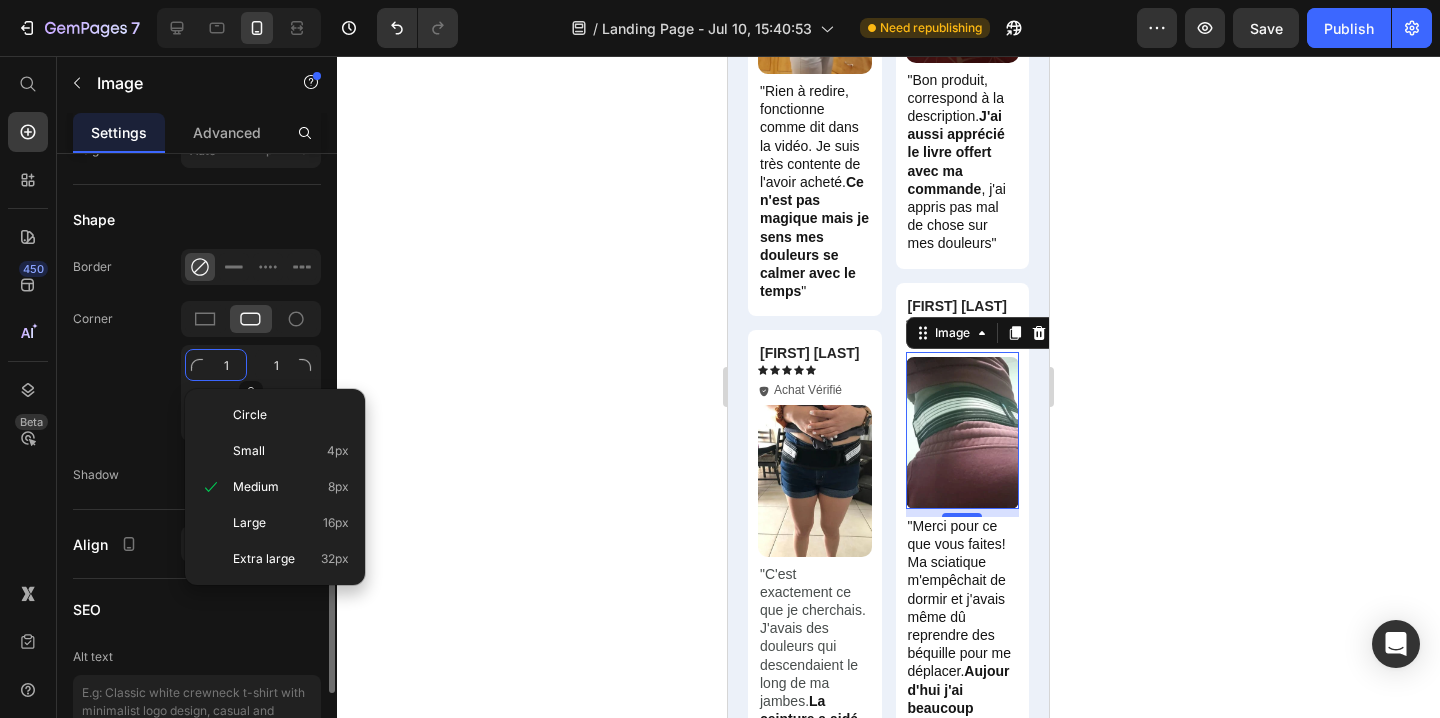 type on "10" 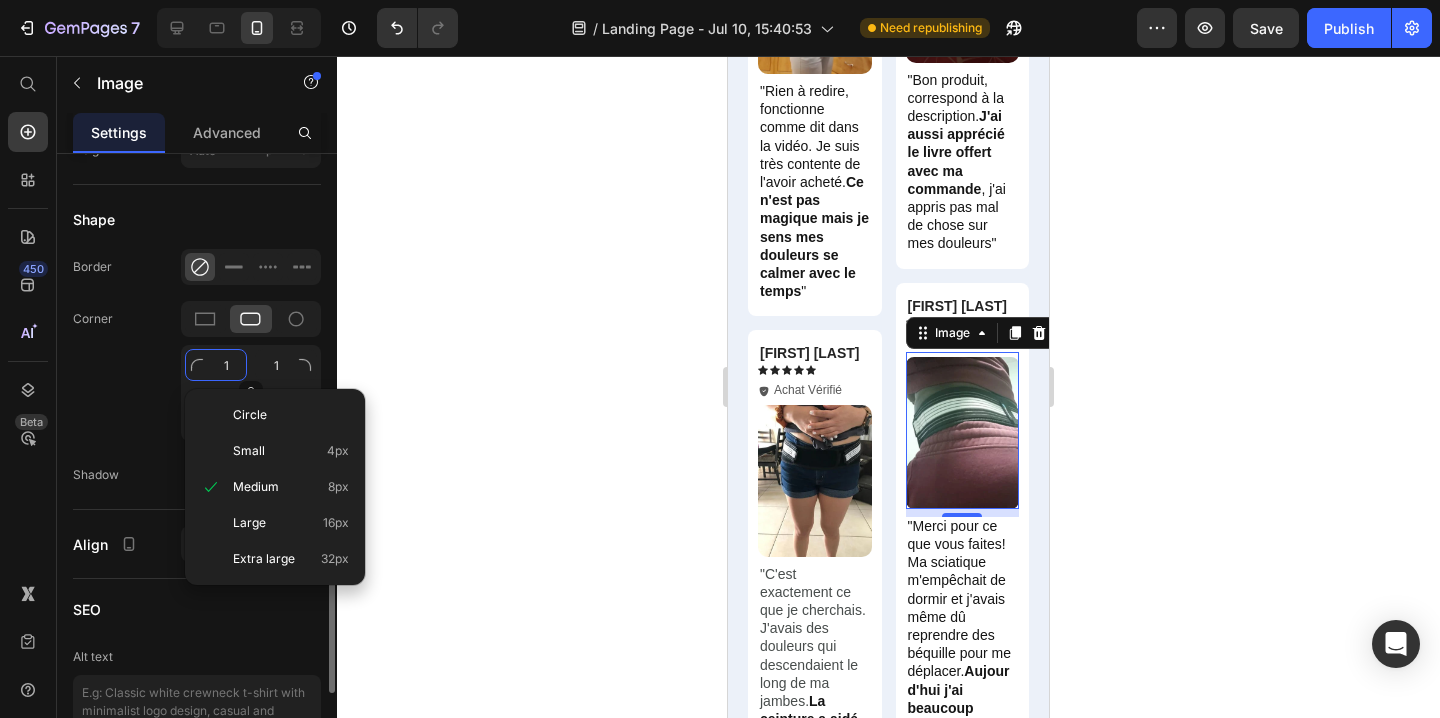 type on "10" 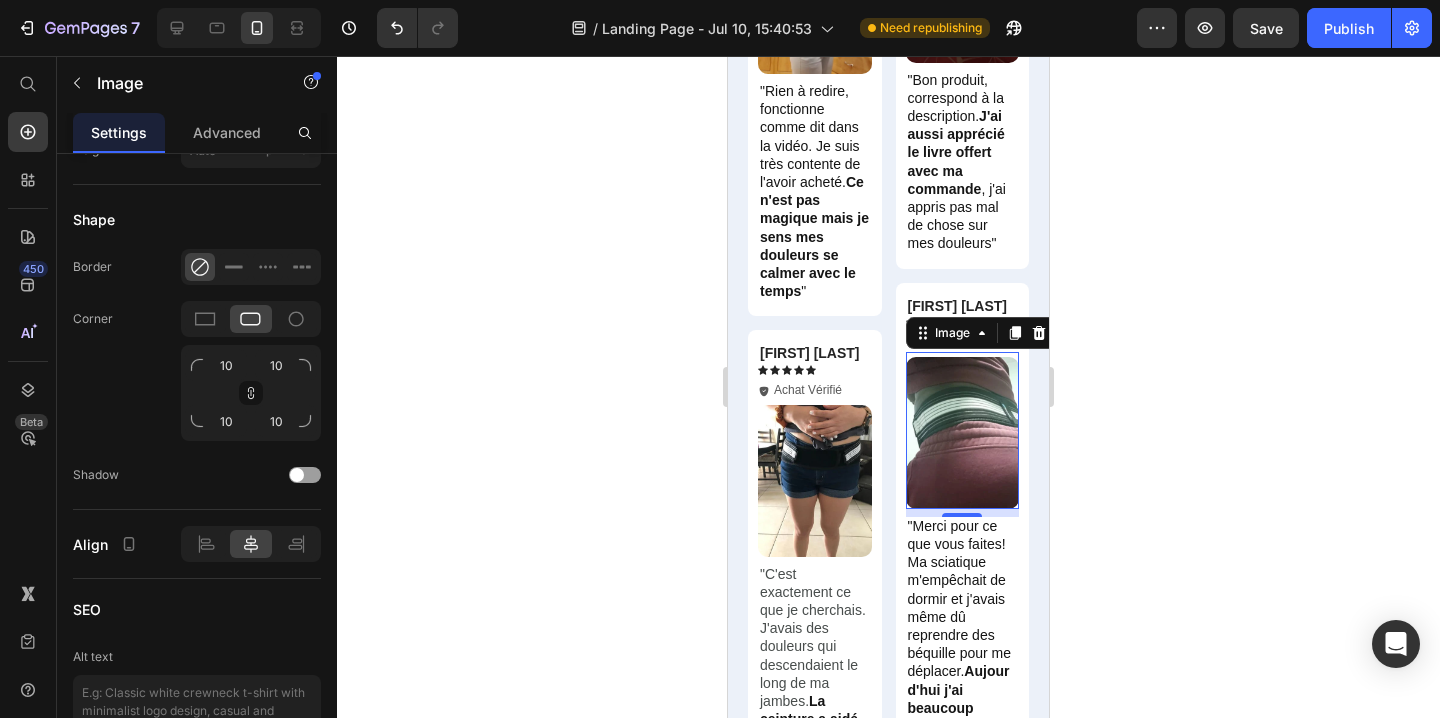 click 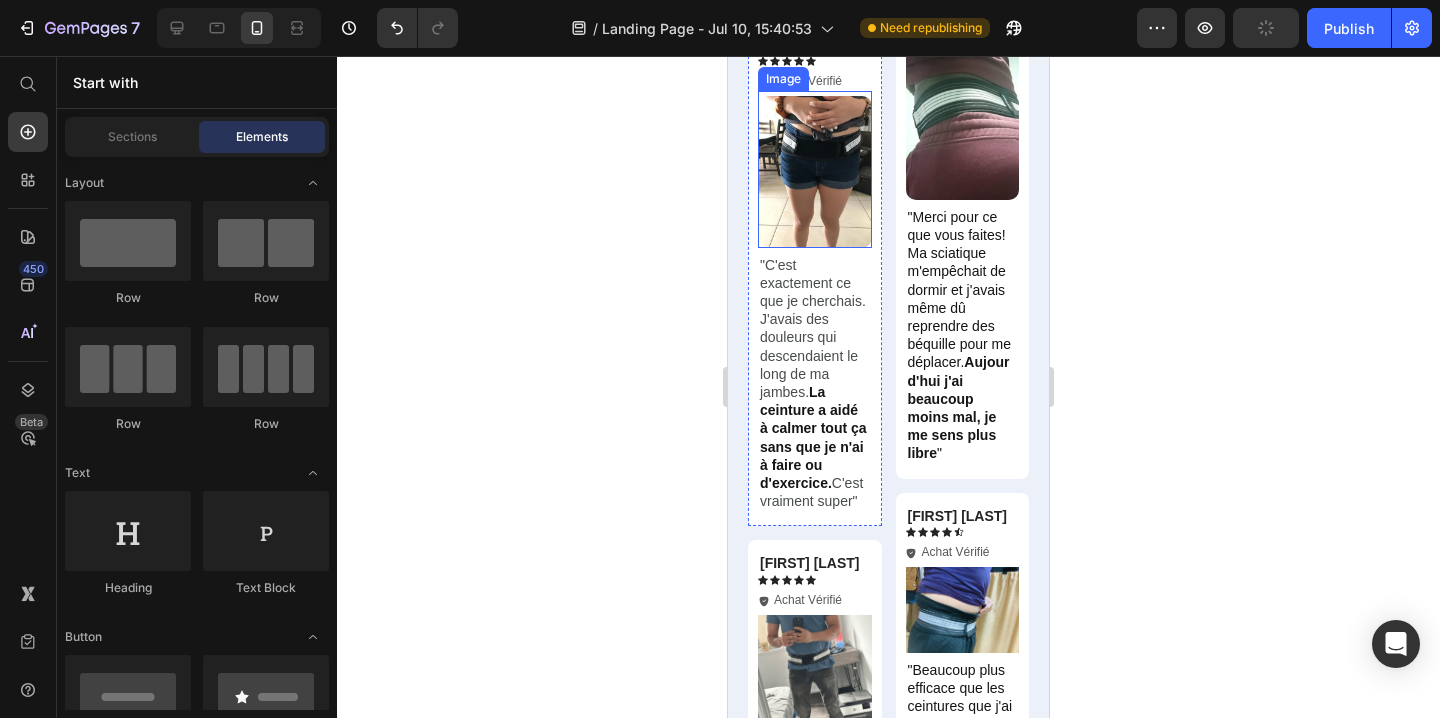 scroll, scrollTop: 13420, scrollLeft: 0, axis: vertical 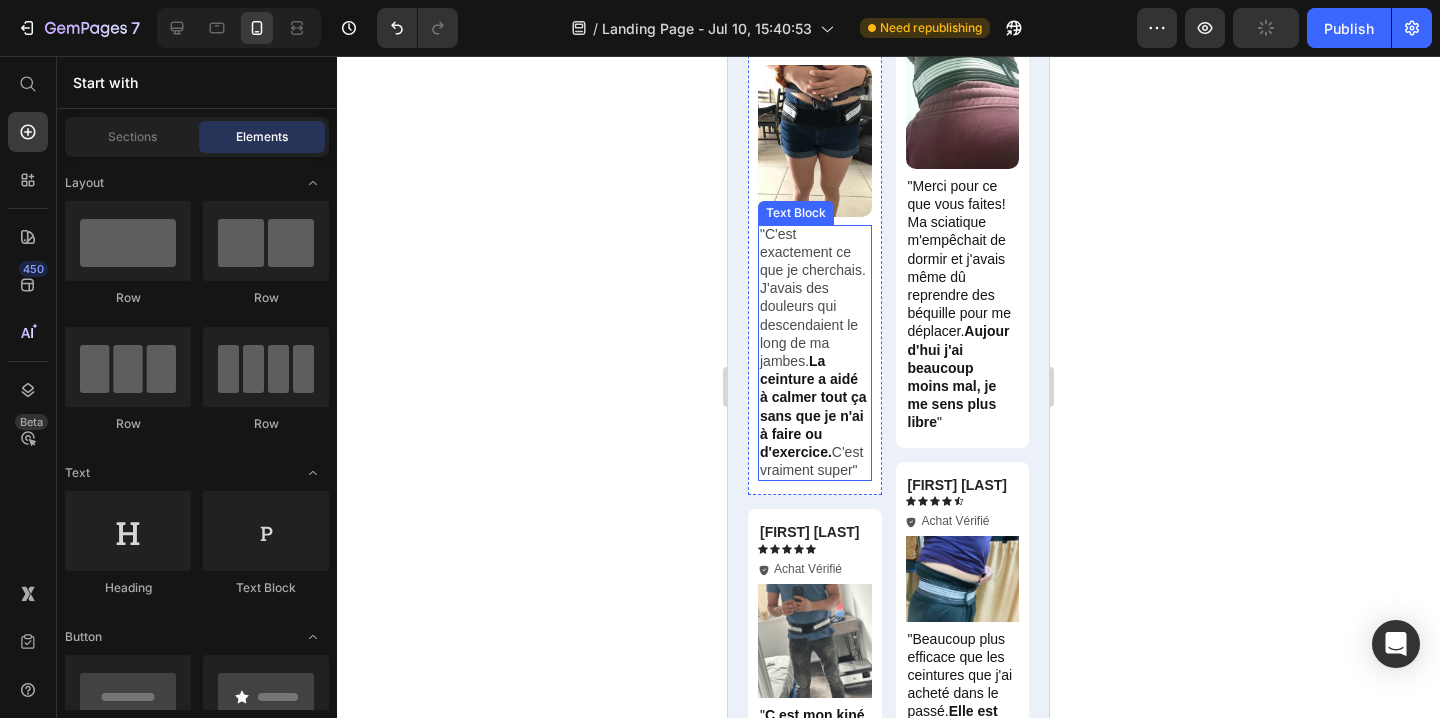 click on ""C'est exactement ce que je cherchais. J'avais des douleurs qui descendaient le long de ma jambes.  La ceinture a aidé à calmer tout ça sans que je n'ai à faire ou d'exercice.  C'est vraiment super"" at bounding box center (815, 352) 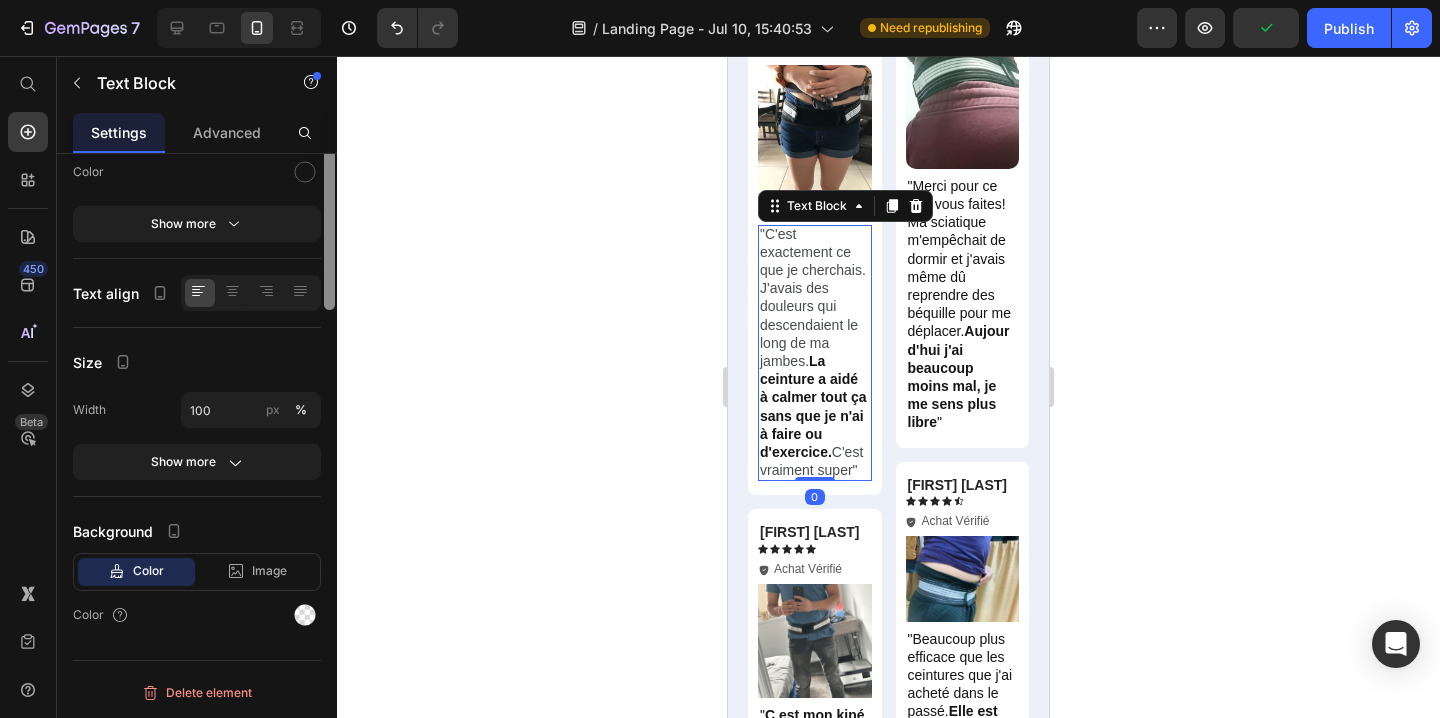scroll, scrollTop: 0, scrollLeft: 0, axis: both 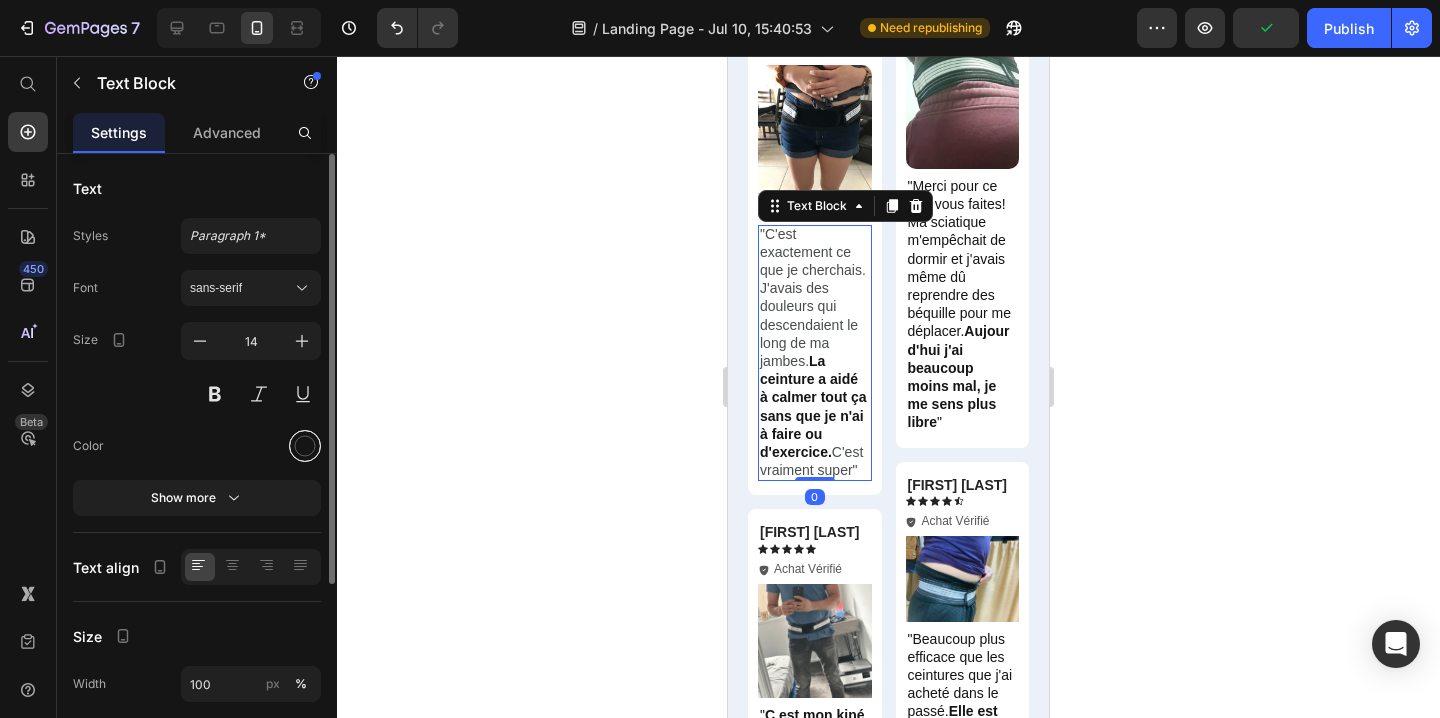 click at bounding box center (305, 446) 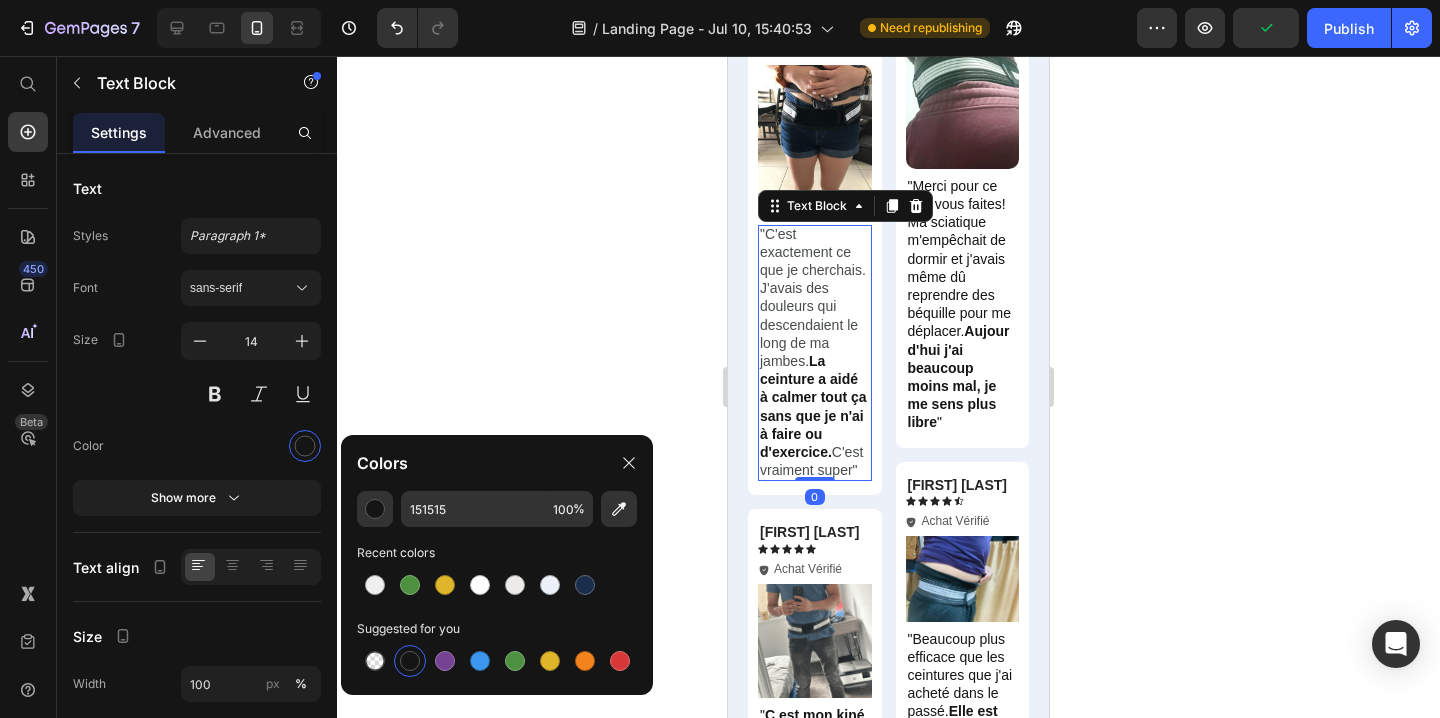 click at bounding box center [410, 661] 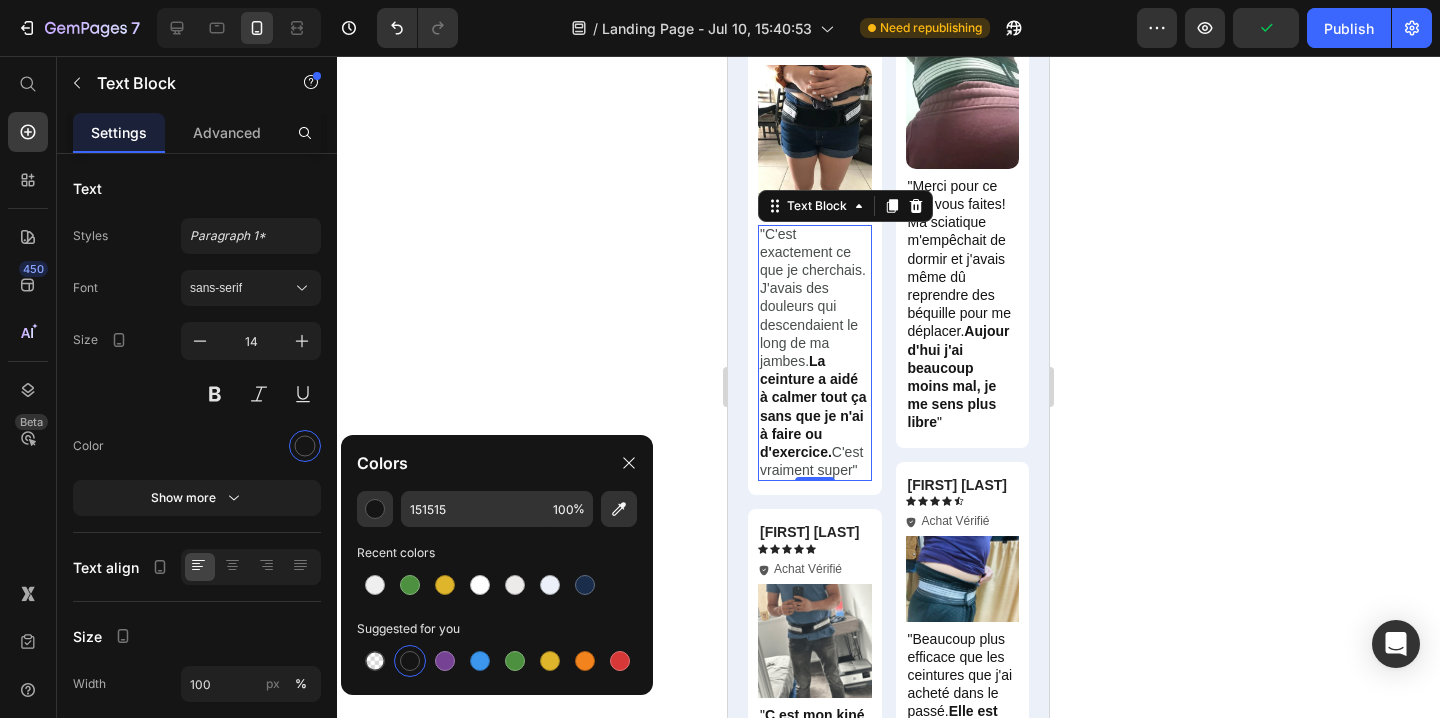 drag, startPoint x: 539, startPoint y: 256, endPoint x: 637, endPoint y: 348, distance: 134.41727 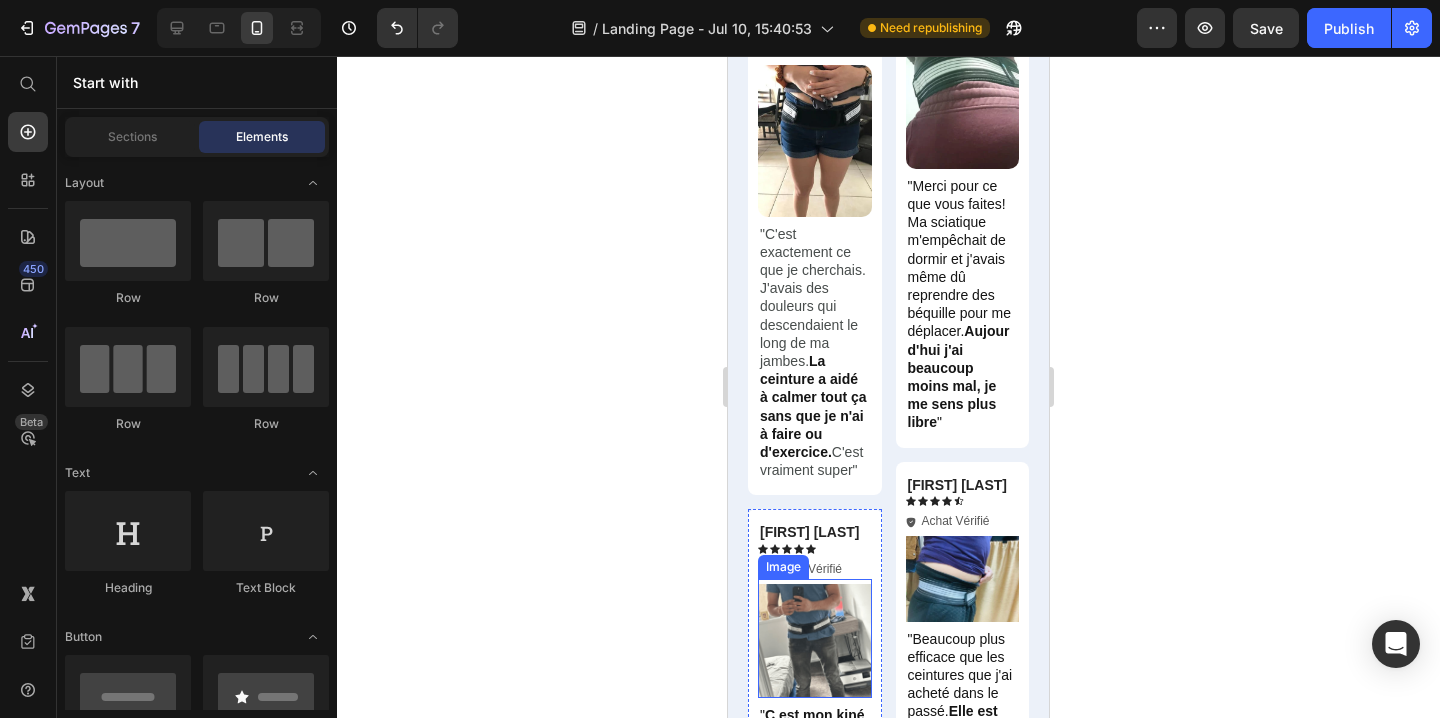 click at bounding box center [815, 638] 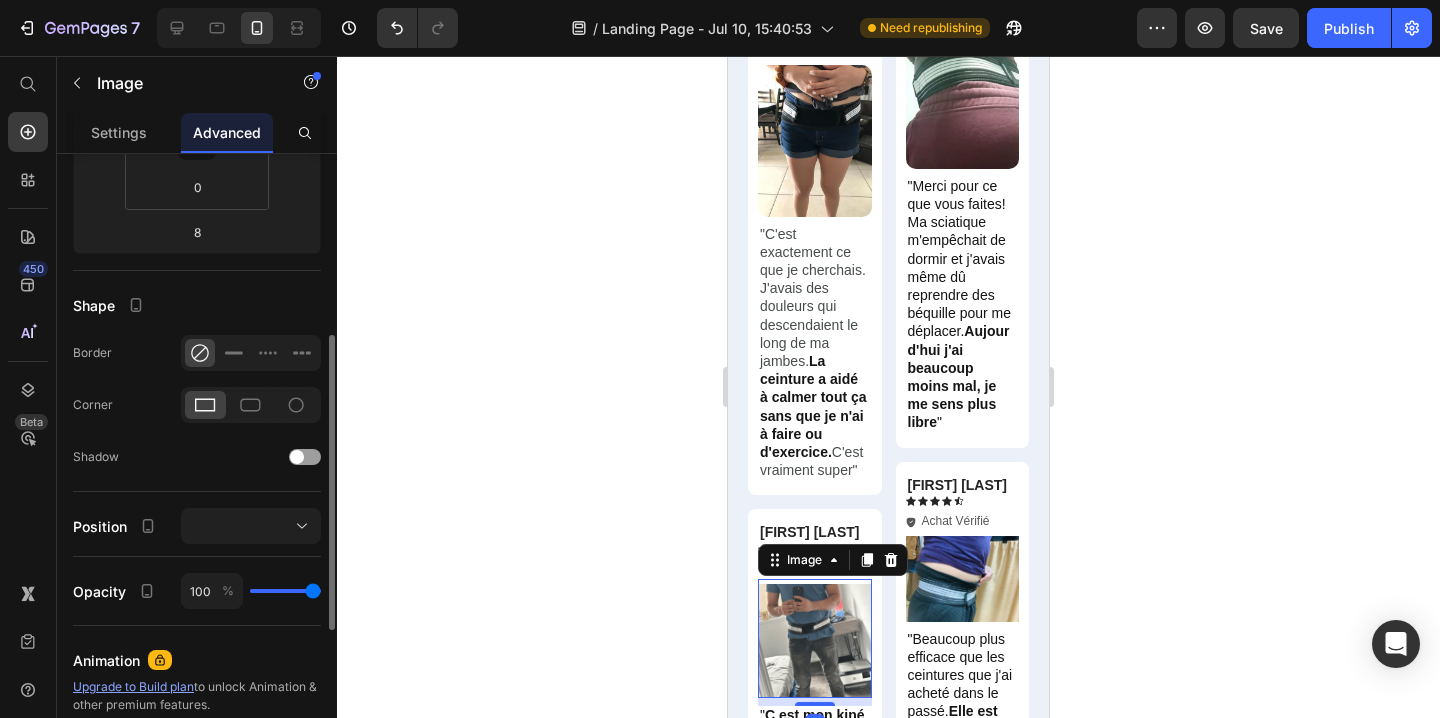 scroll, scrollTop: 391, scrollLeft: 0, axis: vertical 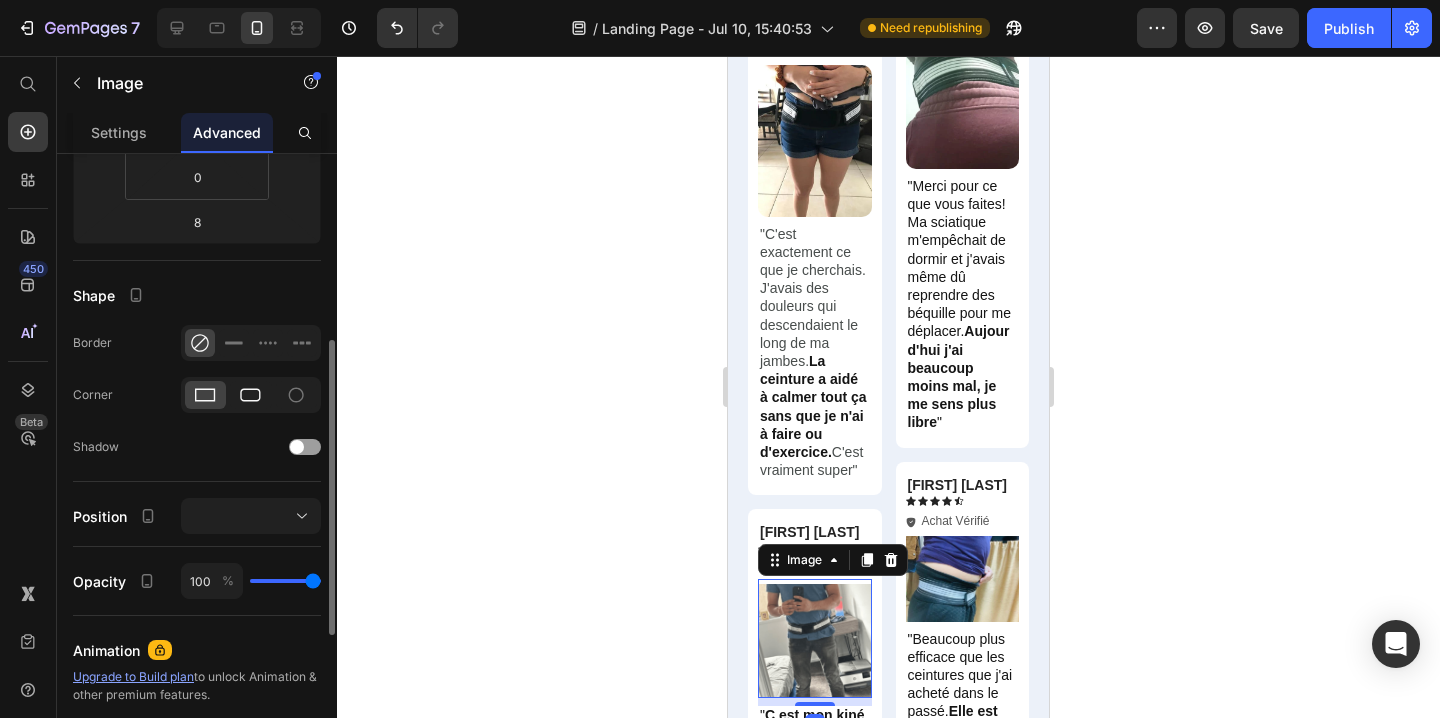 click 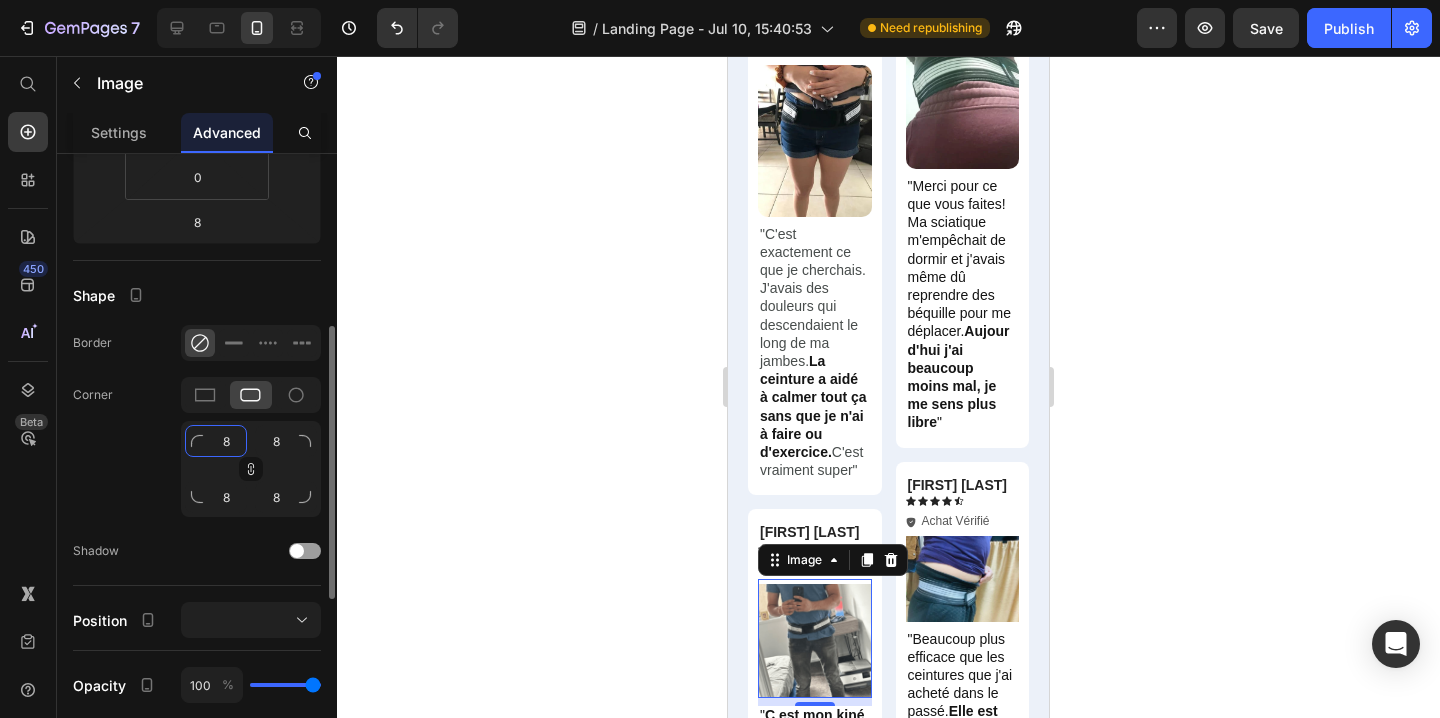 click on "8" 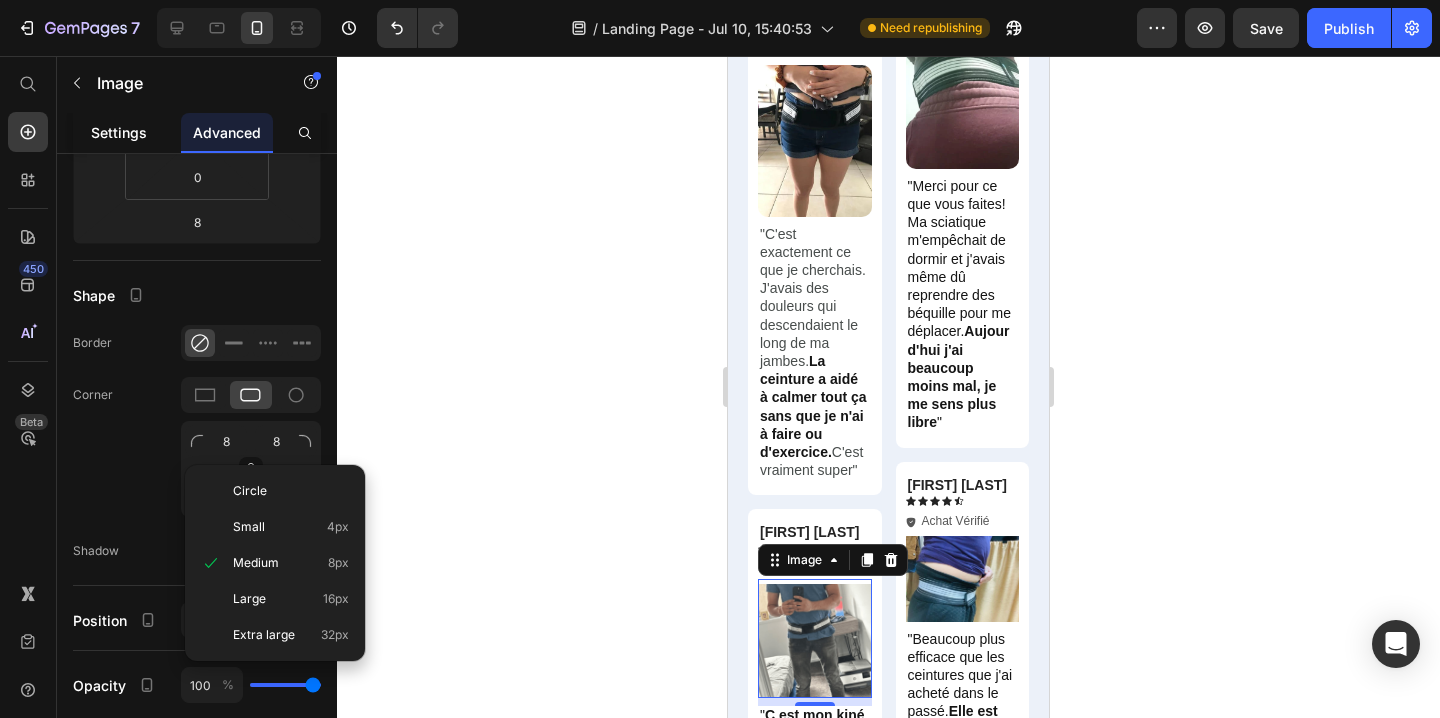 click on "Settings" 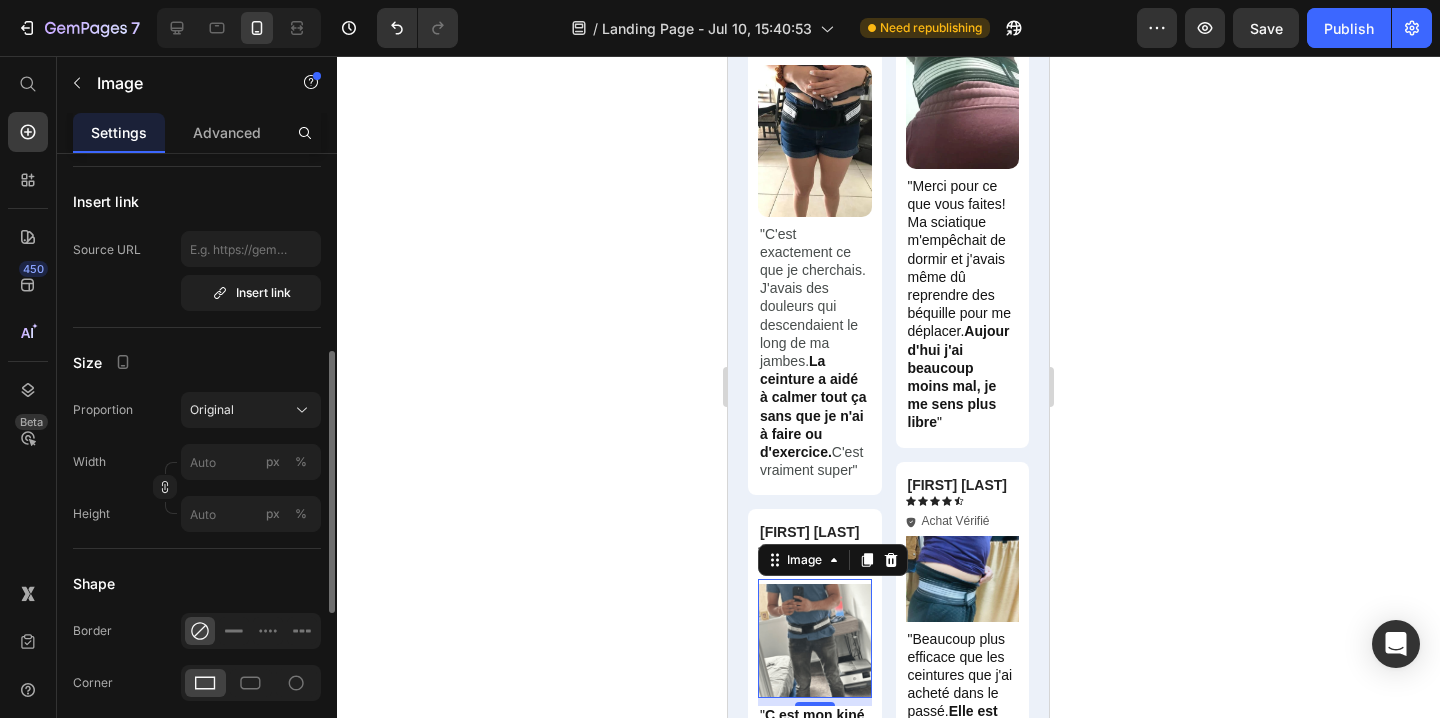 scroll, scrollTop: 451, scrollLeft: 0, axis: vertical 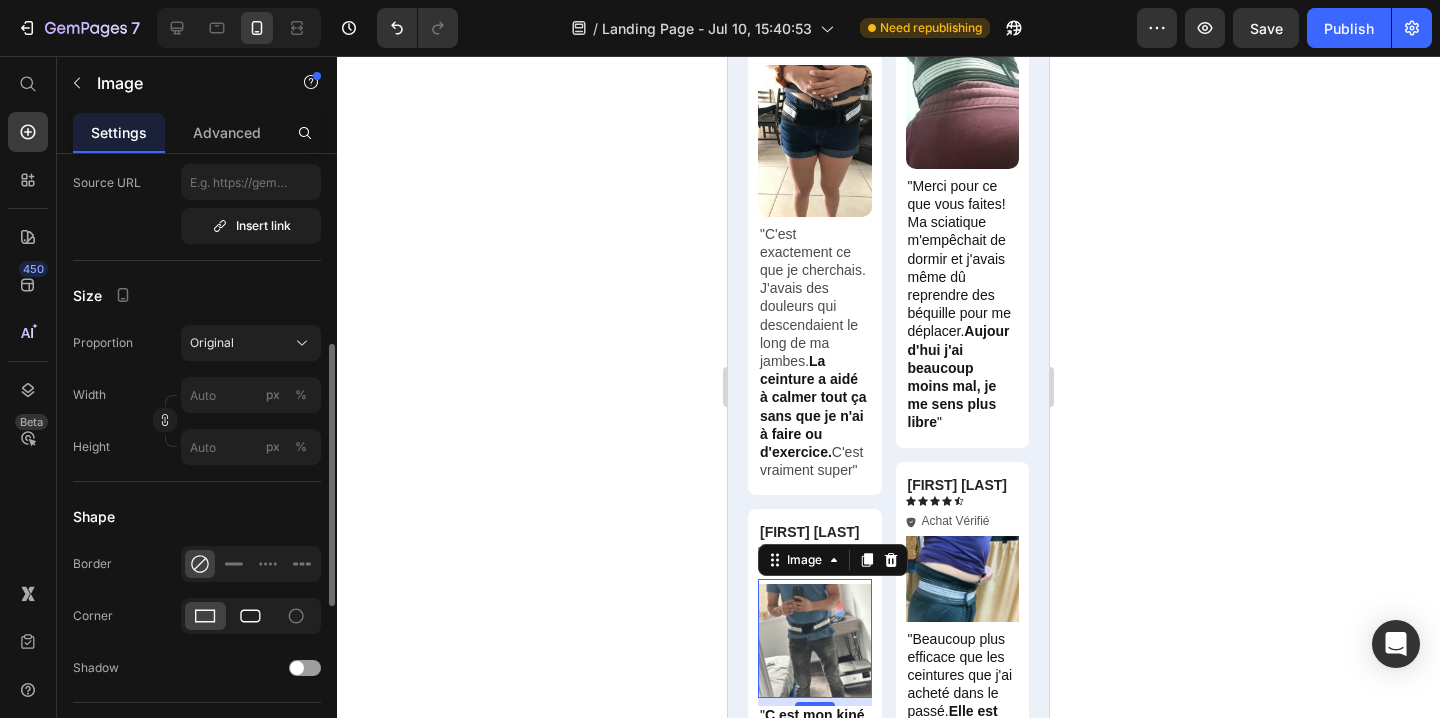 click 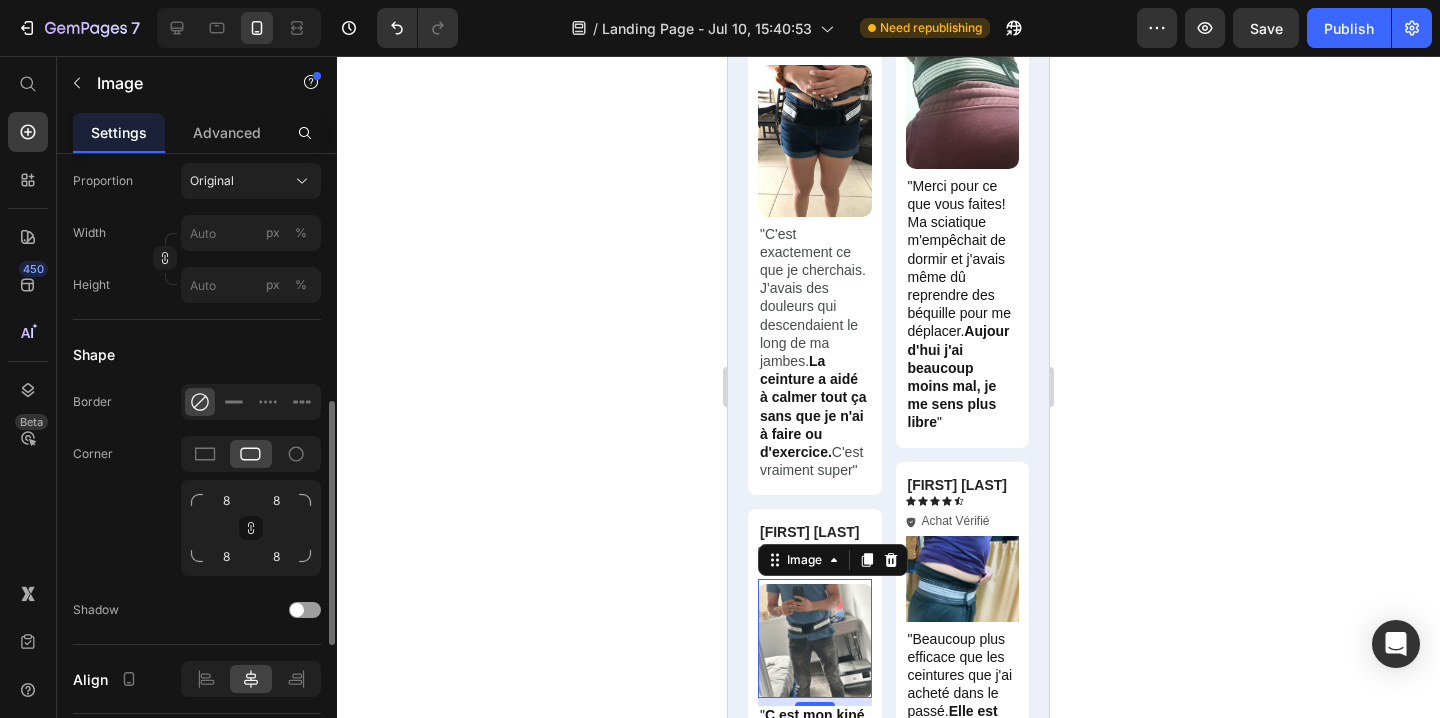 scroll, scrollTop: 627, scrollLeft: 0, axis: vertical 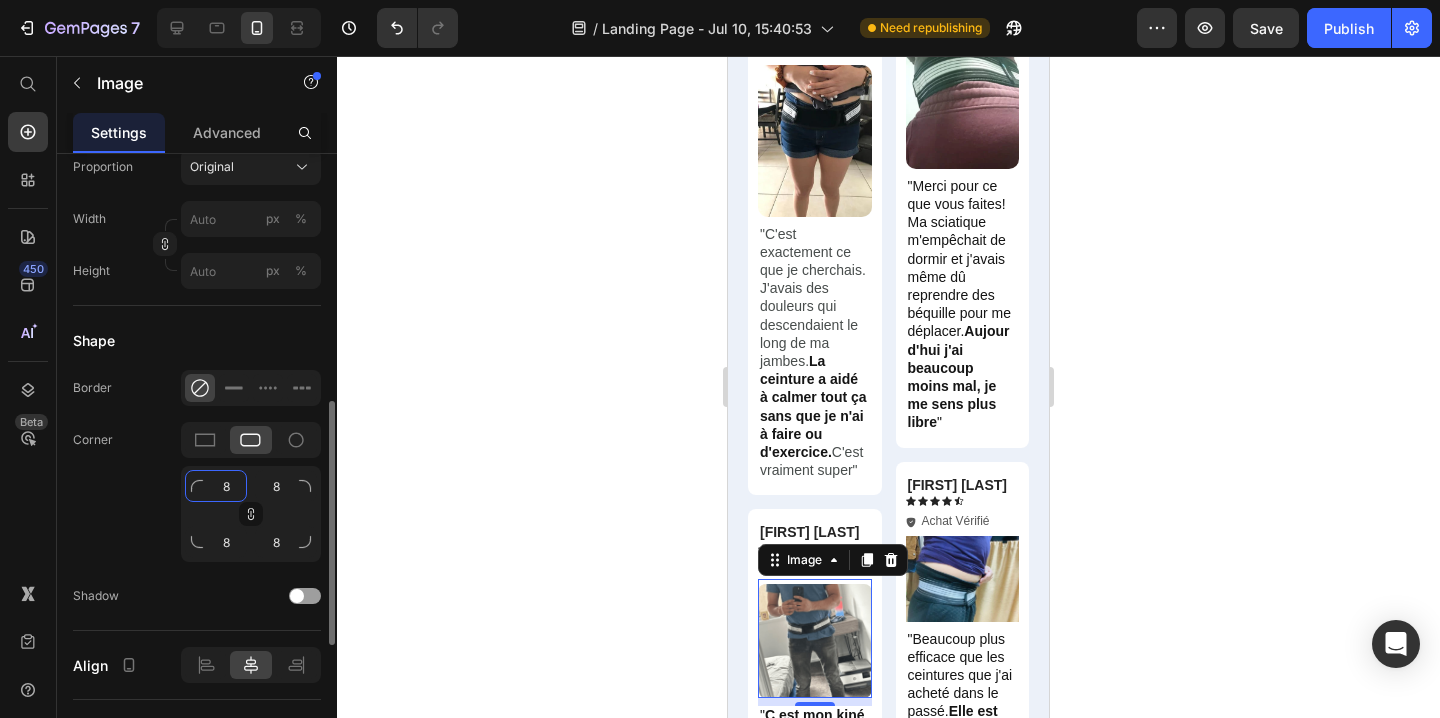 click on "8" 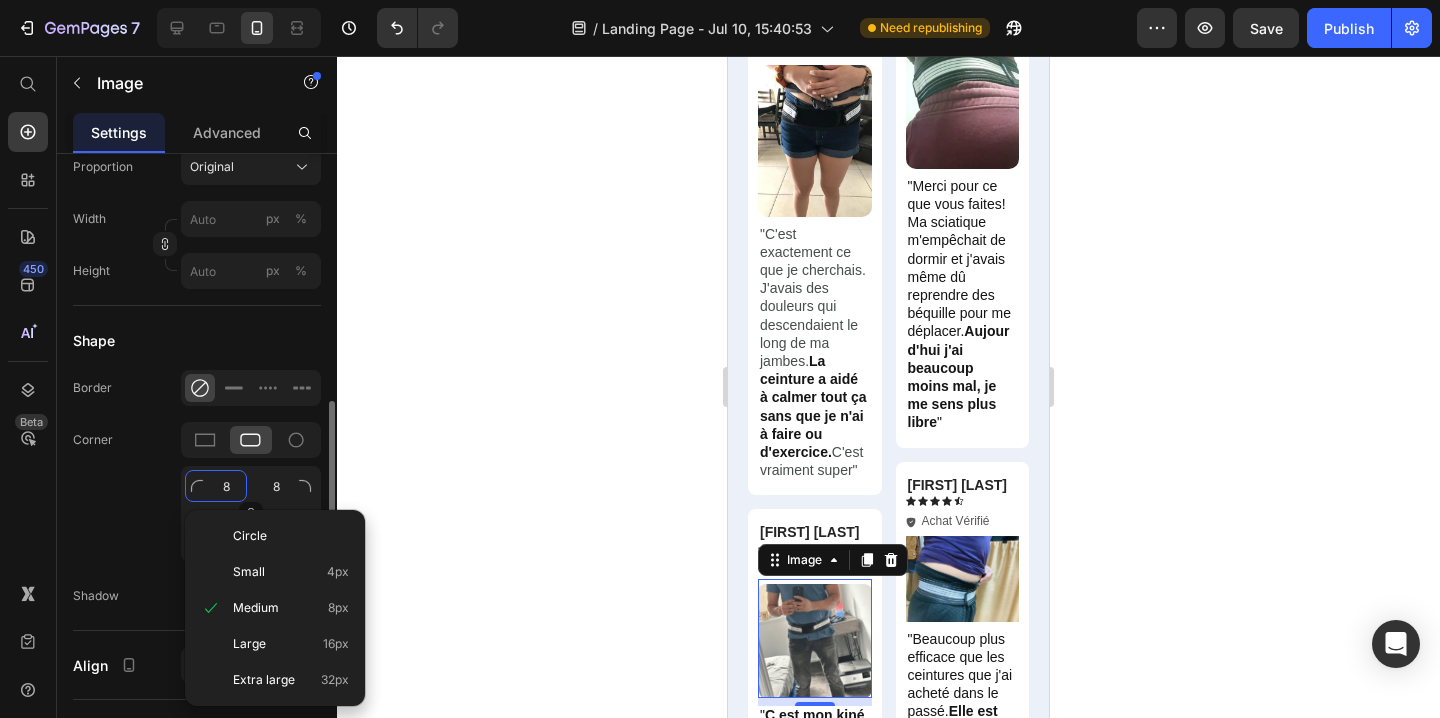 type on "1" 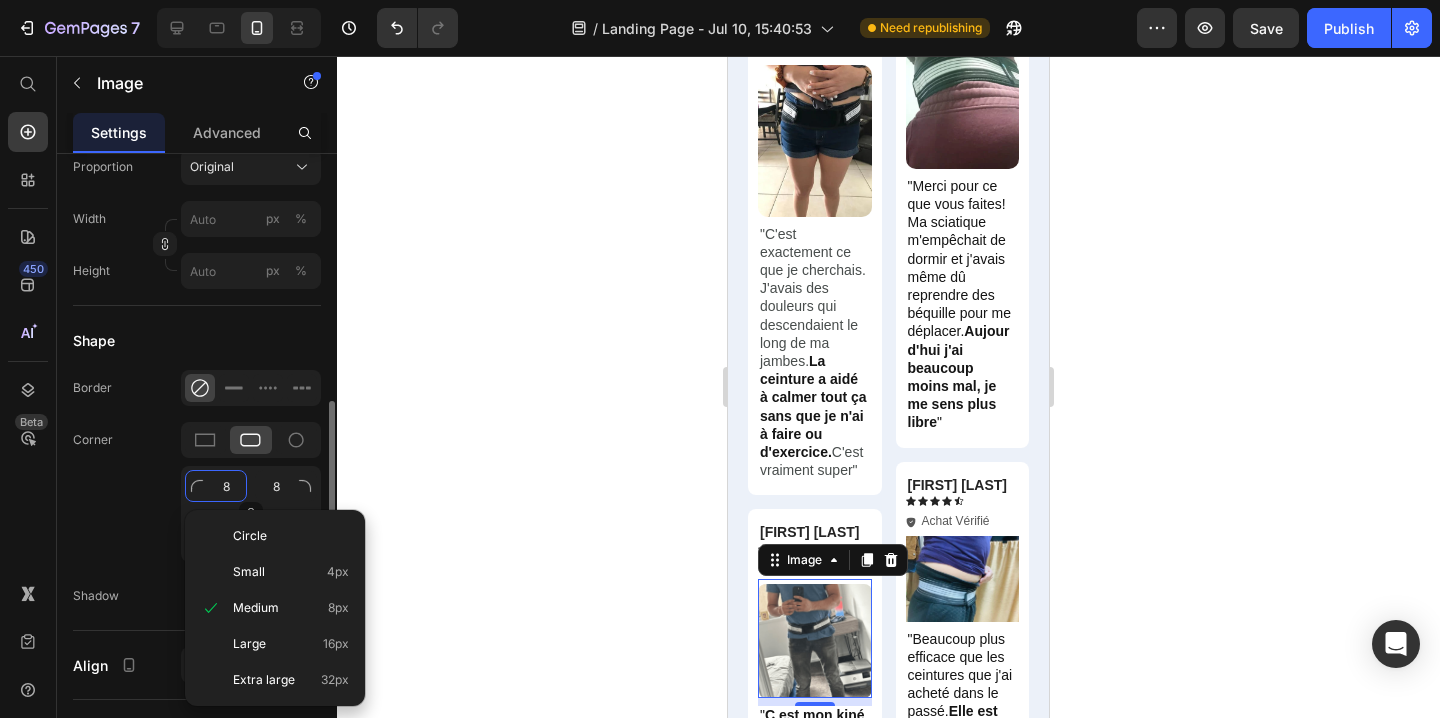 type on "1" 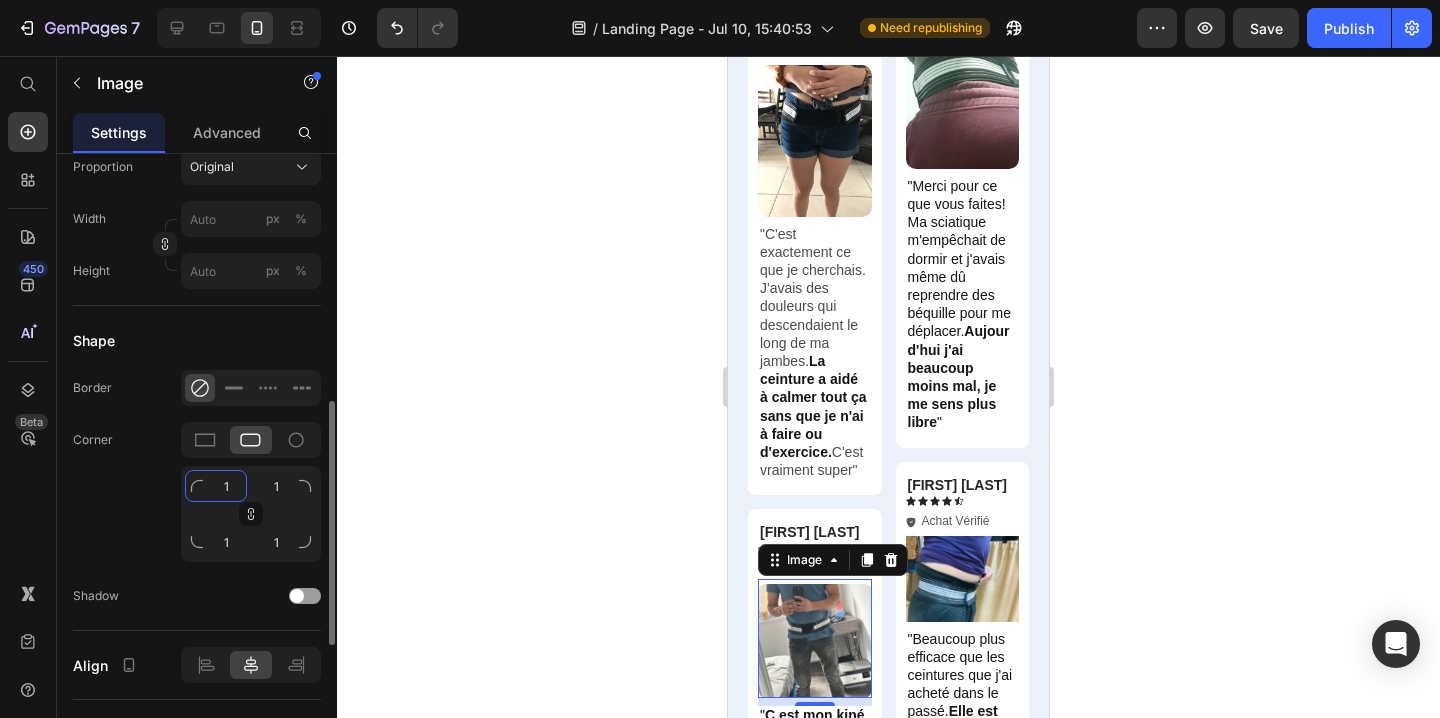 type on "10" 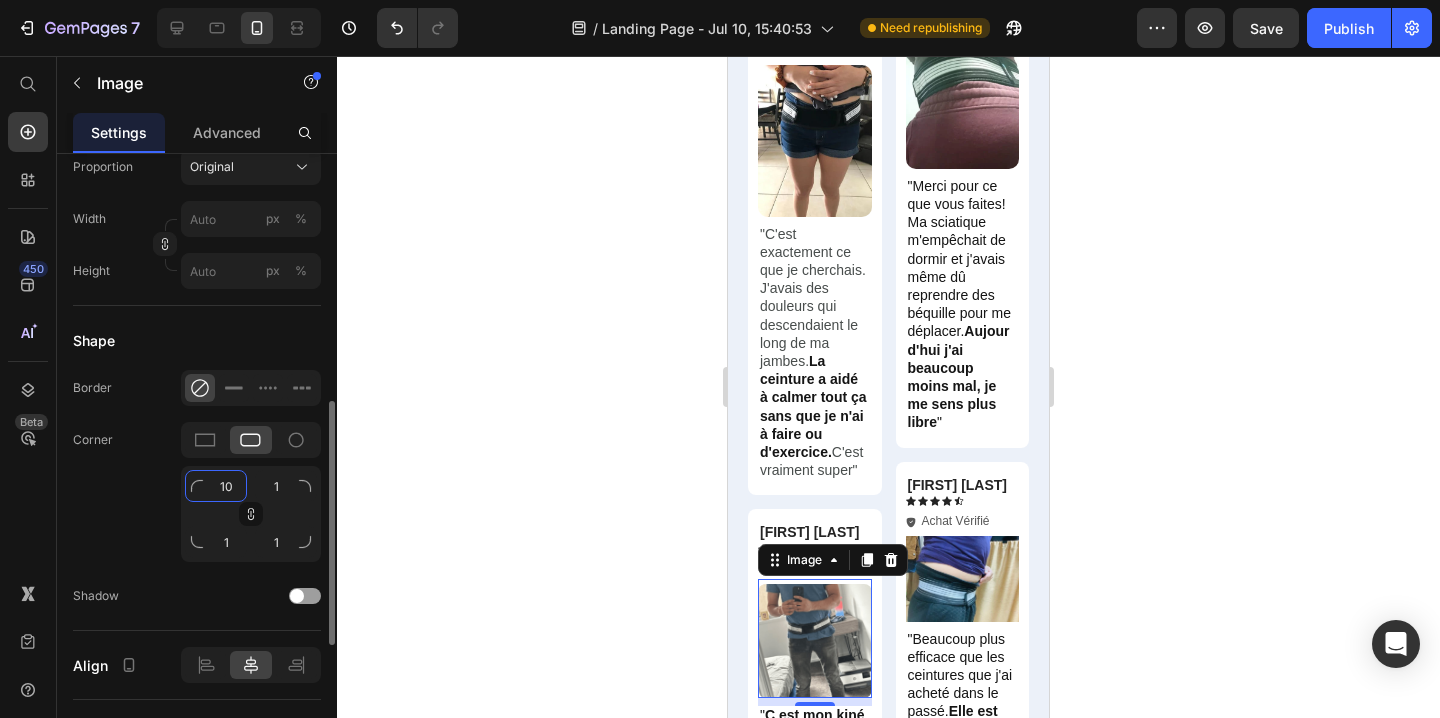 type on "10" 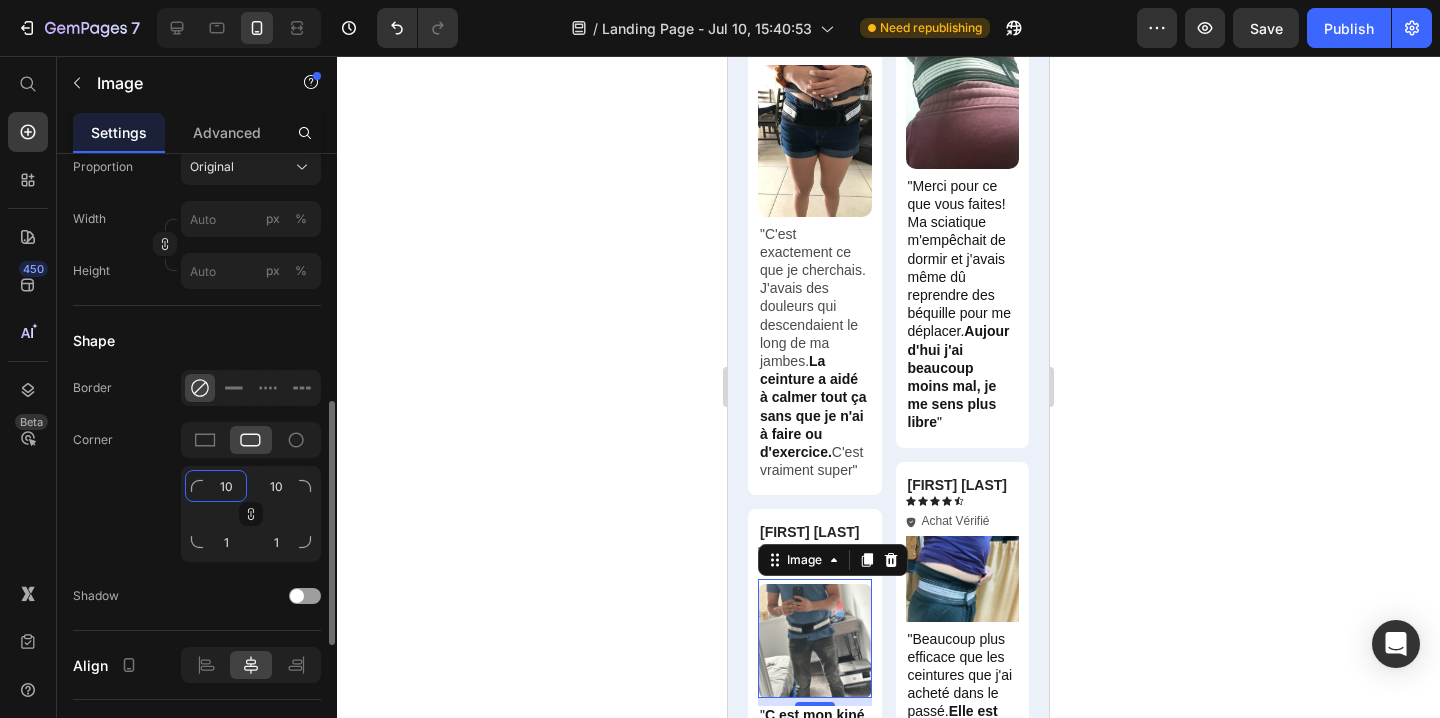 type on "10" 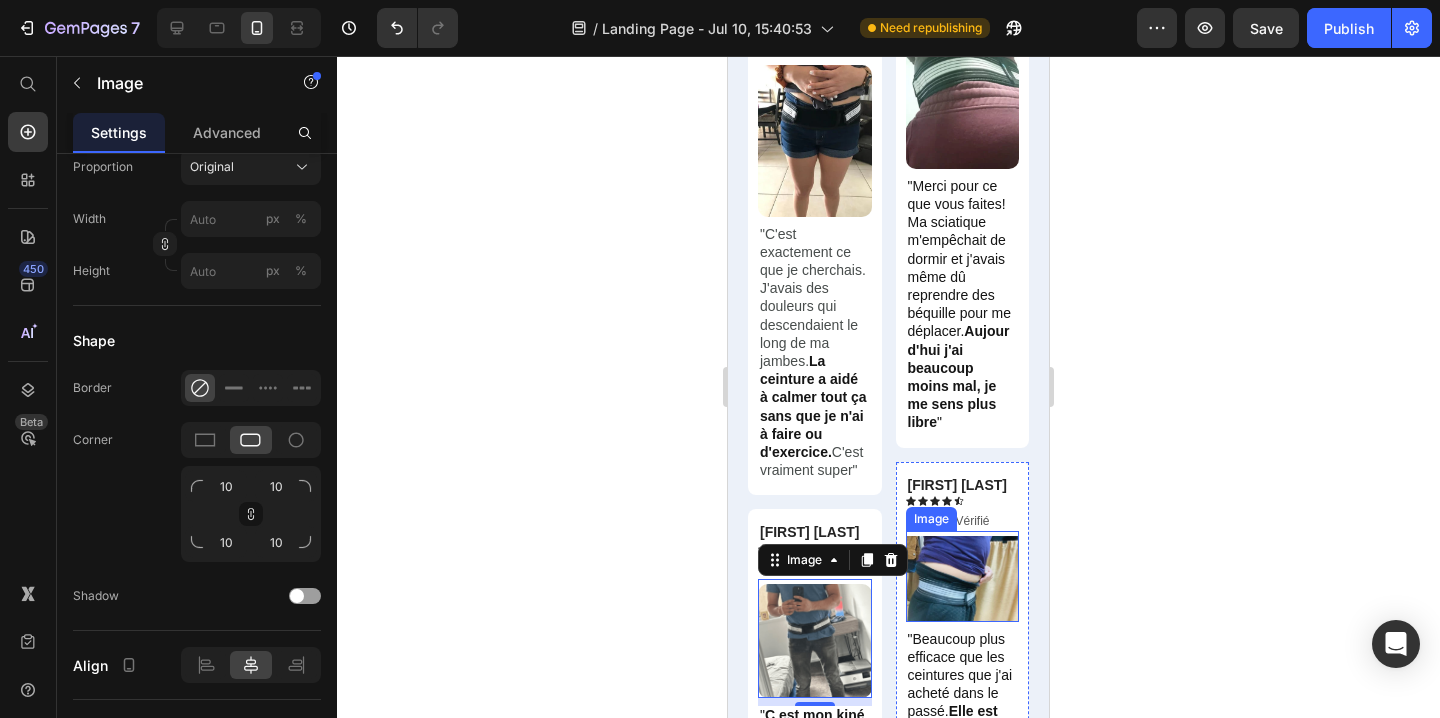 click at bounding box center [963, 576] 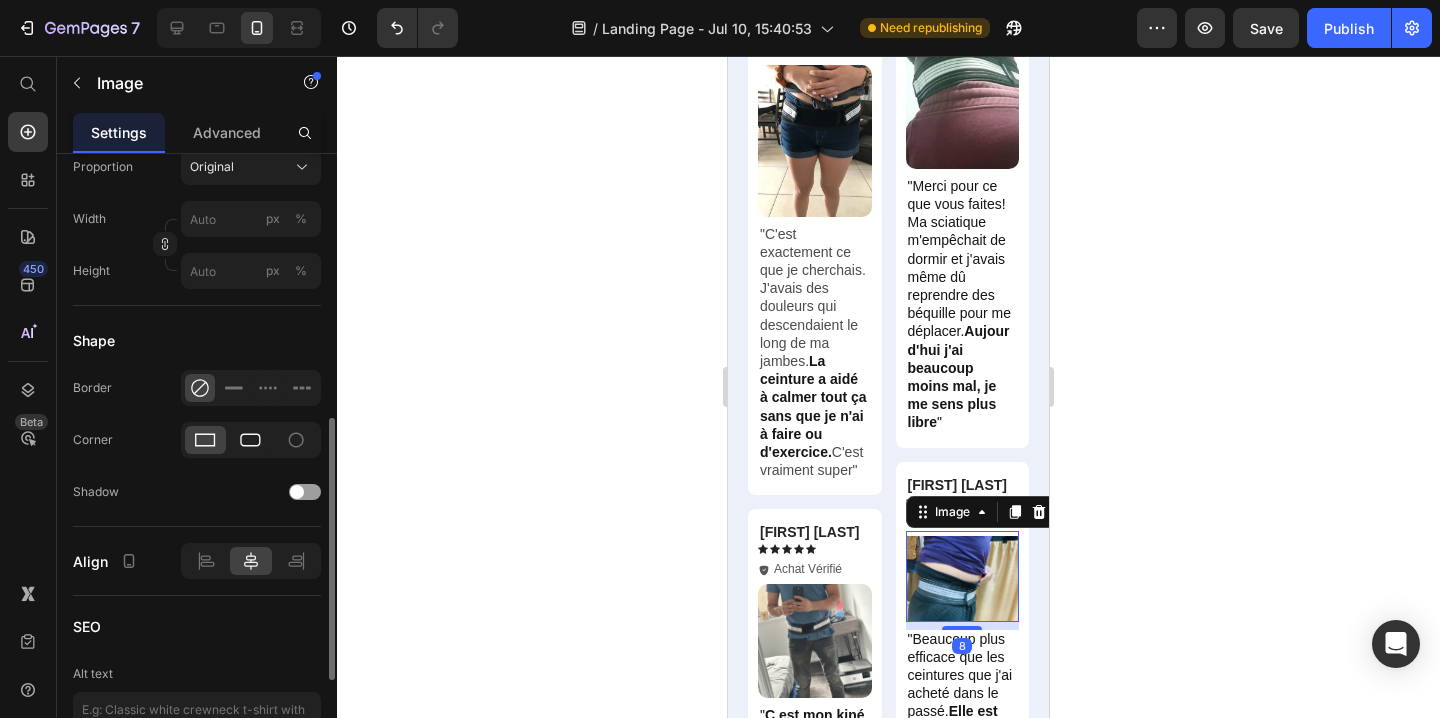 click 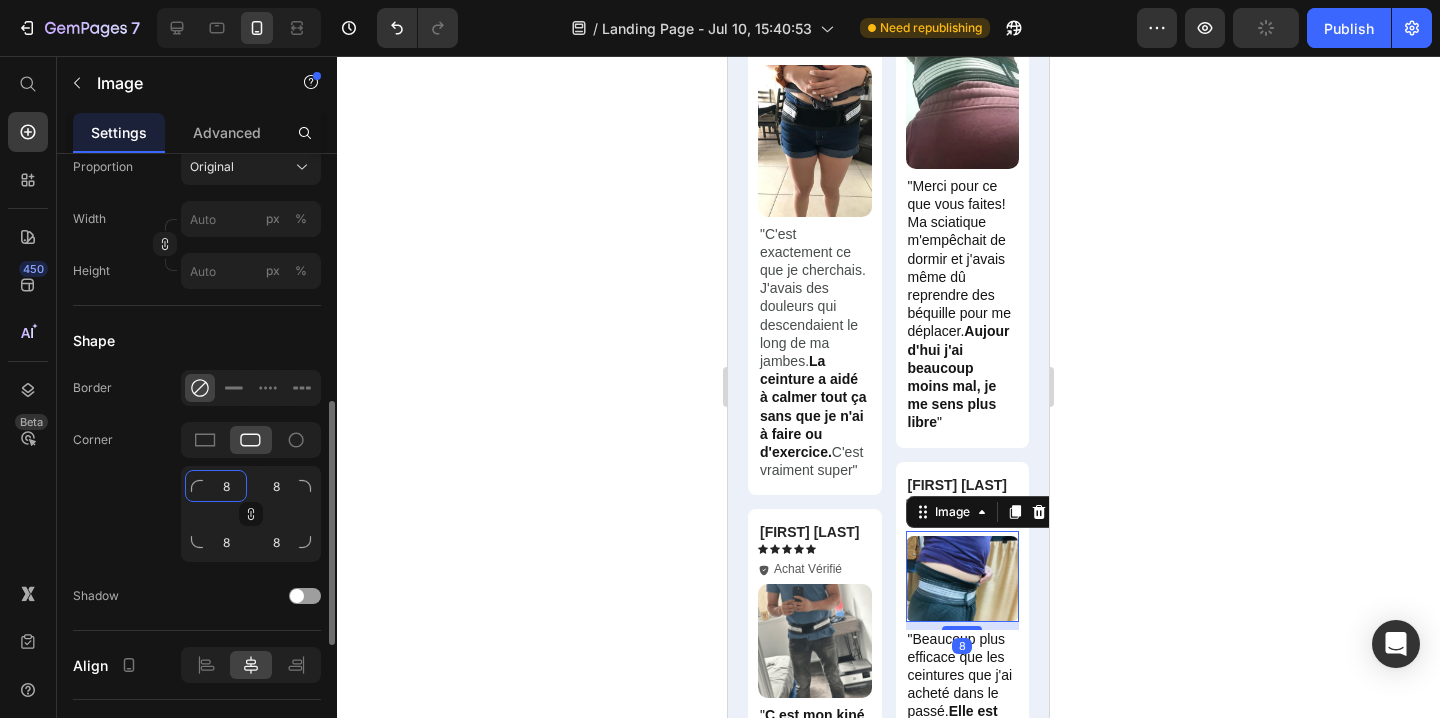 click on "8" 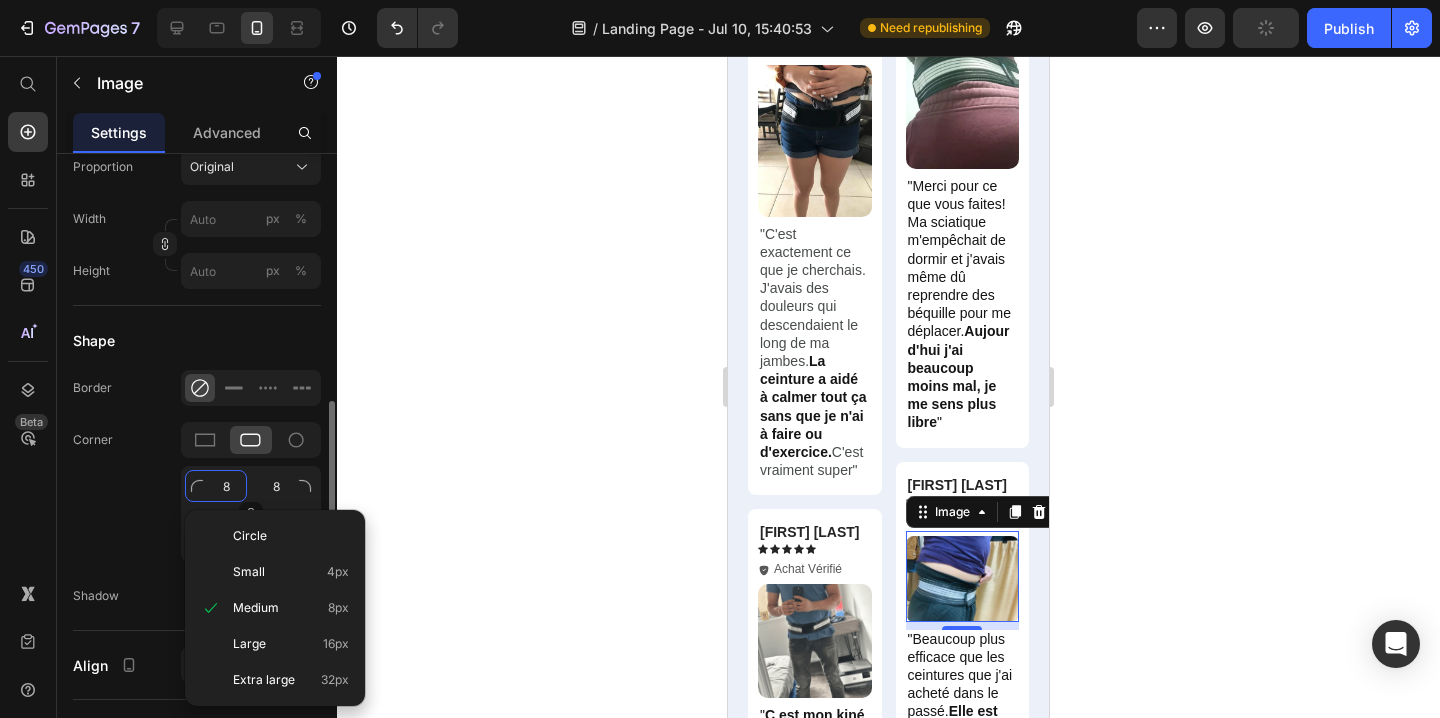 type on "1" 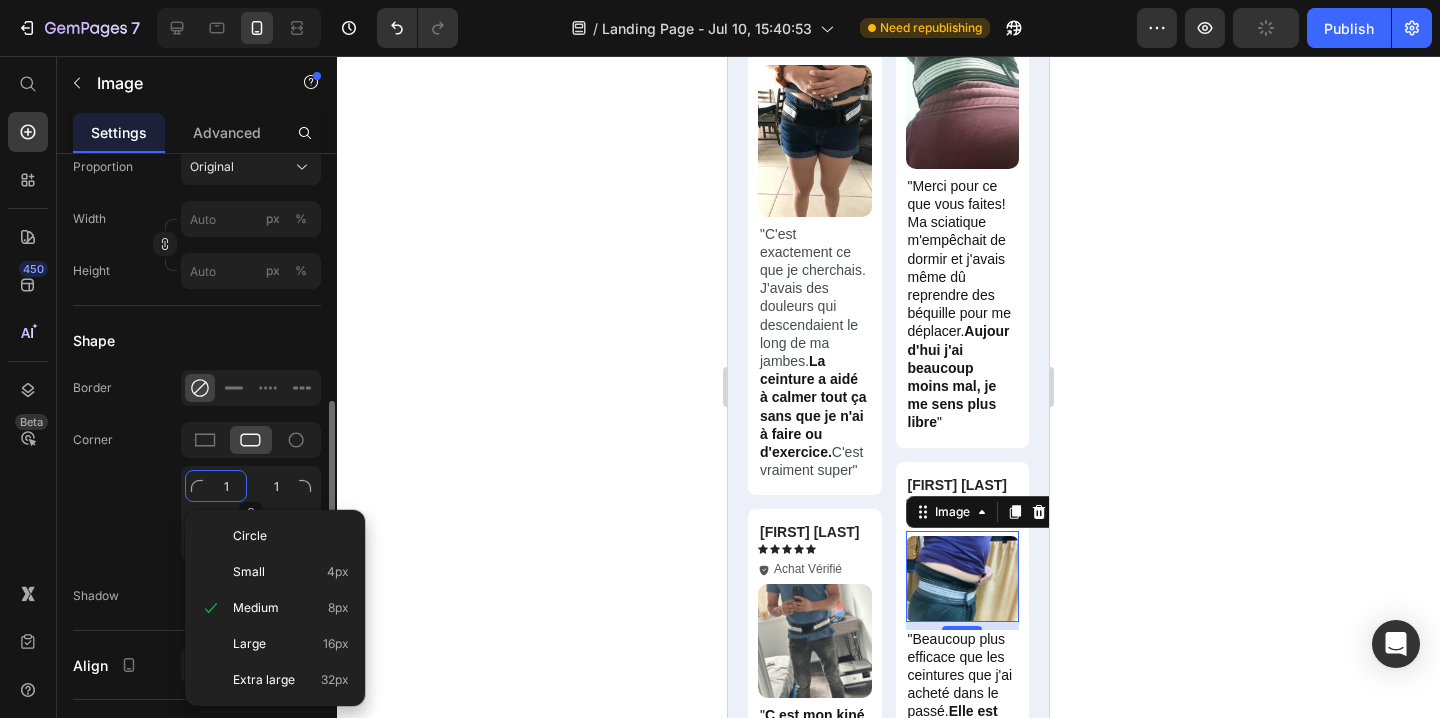 type on "10" 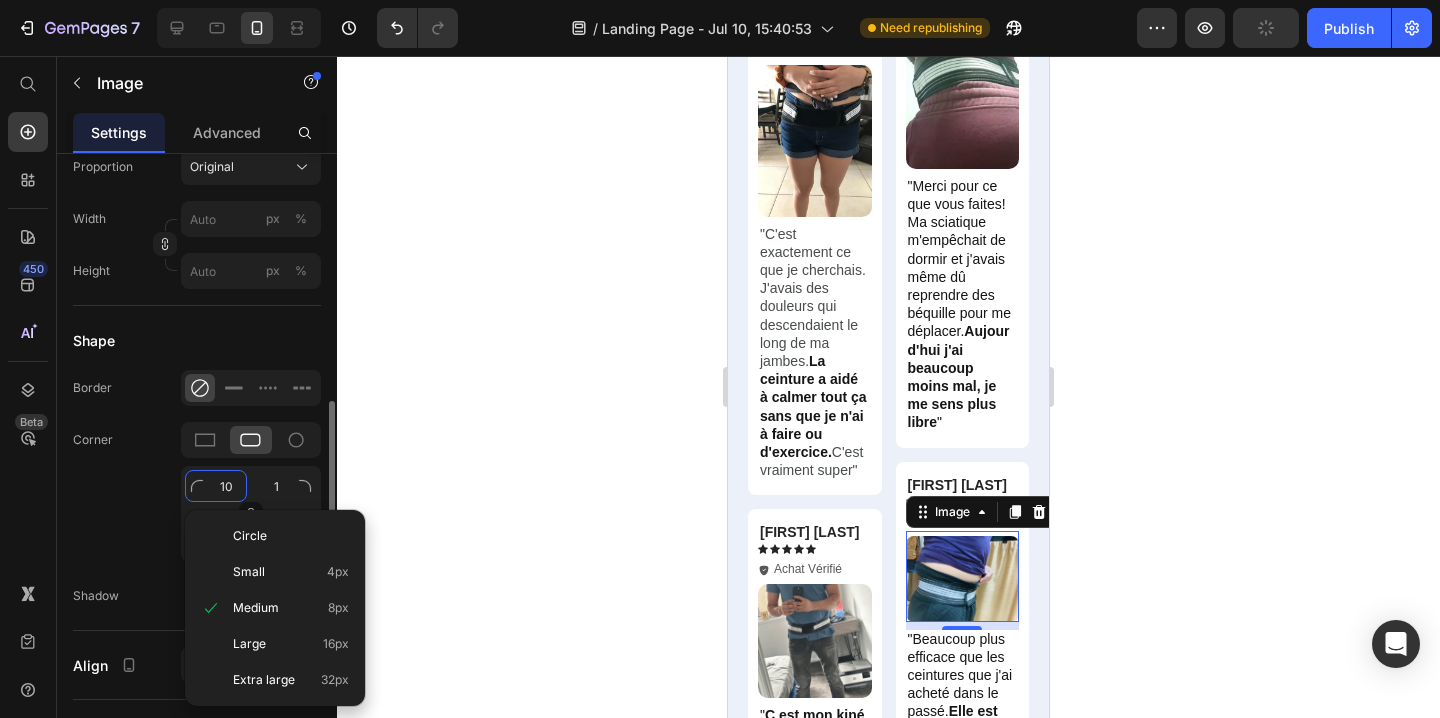 type on "10" 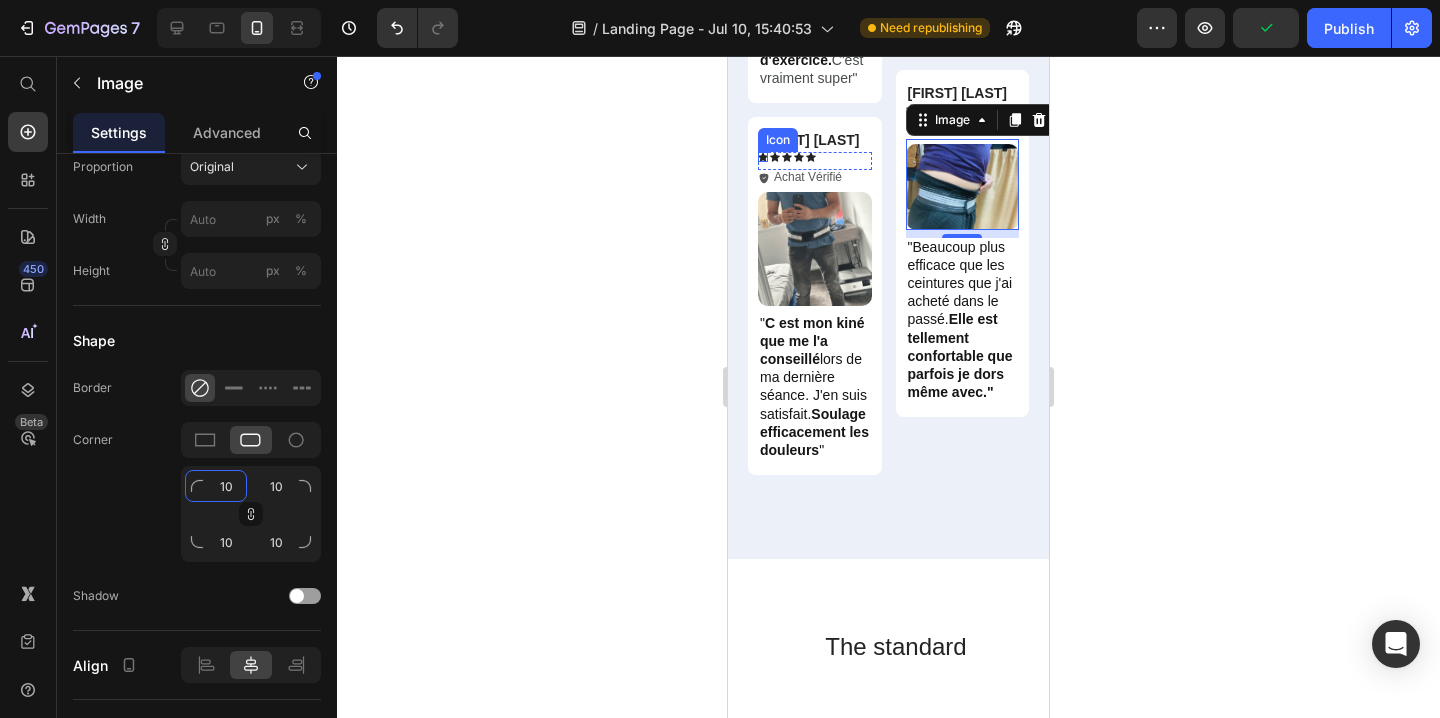 scroll, scrollTop: 13815, scrollLeft: 0, axis: vertical 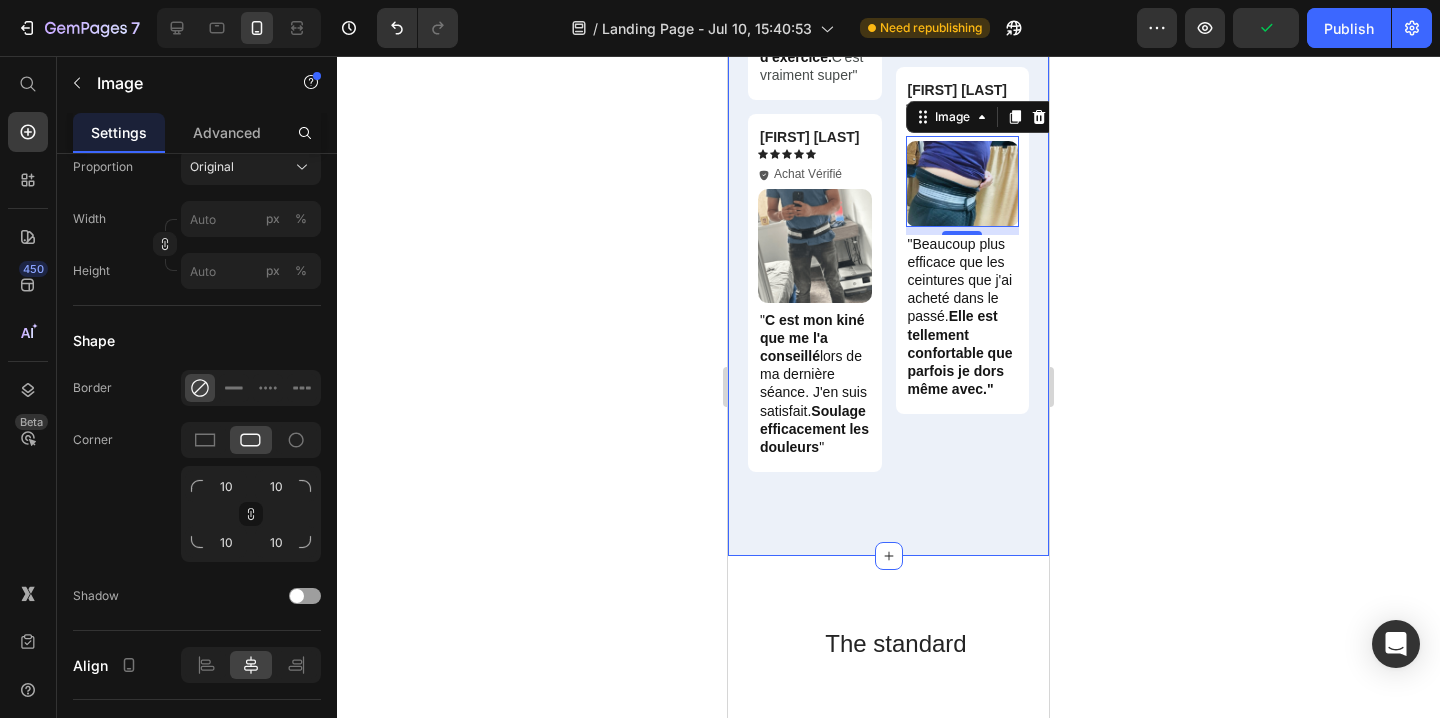 click on "Icon Icon Icon Icon
Icon Icon List +3 000 Clients Satisfaits Text Block Row
Carousel [FIRST] [LAST] Text Block Icon Icon Icon Icon Icon Icon List
Icon Achat Vérifié Text Block Row Image "Bon produit, correspond à la description.  J'ai aussi apprécié le livre offert avec ma commande , j'ai appris pas mal de chose sur mes douleurs" Text Block Row [FIRST] [LAST] Text Block Icon Icon Icon Icon Icon Icon List
Icon Achat Vérifié Text Block Row Image "Merci pour ce que vous faites! Ma sciatique m'empêchait de dormir et j'avais même dû reprendre des béquille pour me déplacer.  Aujourd'hui j'ai beaucoup moins mal, je me sens plus libre " Text Block Row [FIRST] [LAST] Text Block Icon Icon Icon Icon
Icon Icon List
Icon Achat Vérifié Text Block Row Image   8 Text Block Row [FIRST] [LAST] Text Block" at bounding box center [888, -334] 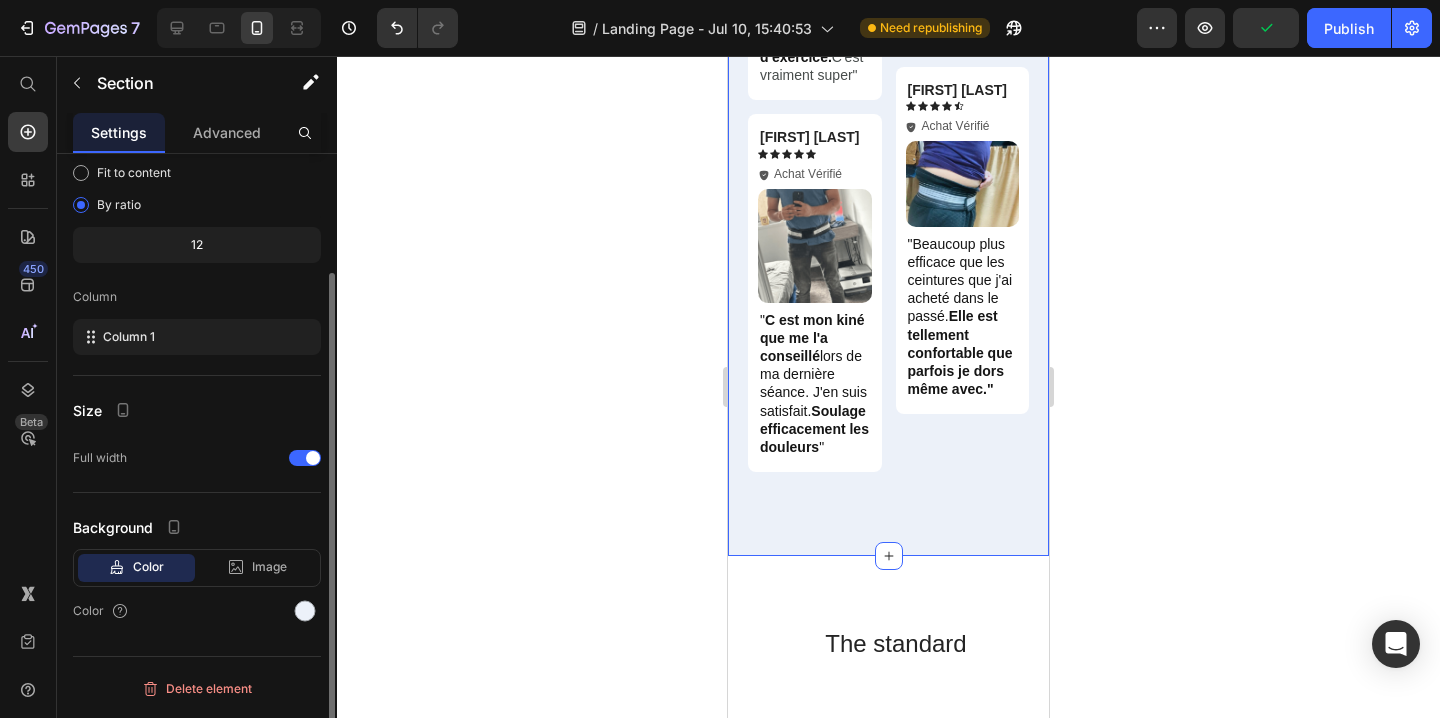 scroll, scrollTop: 0, scrollLeft: 0, axis: both 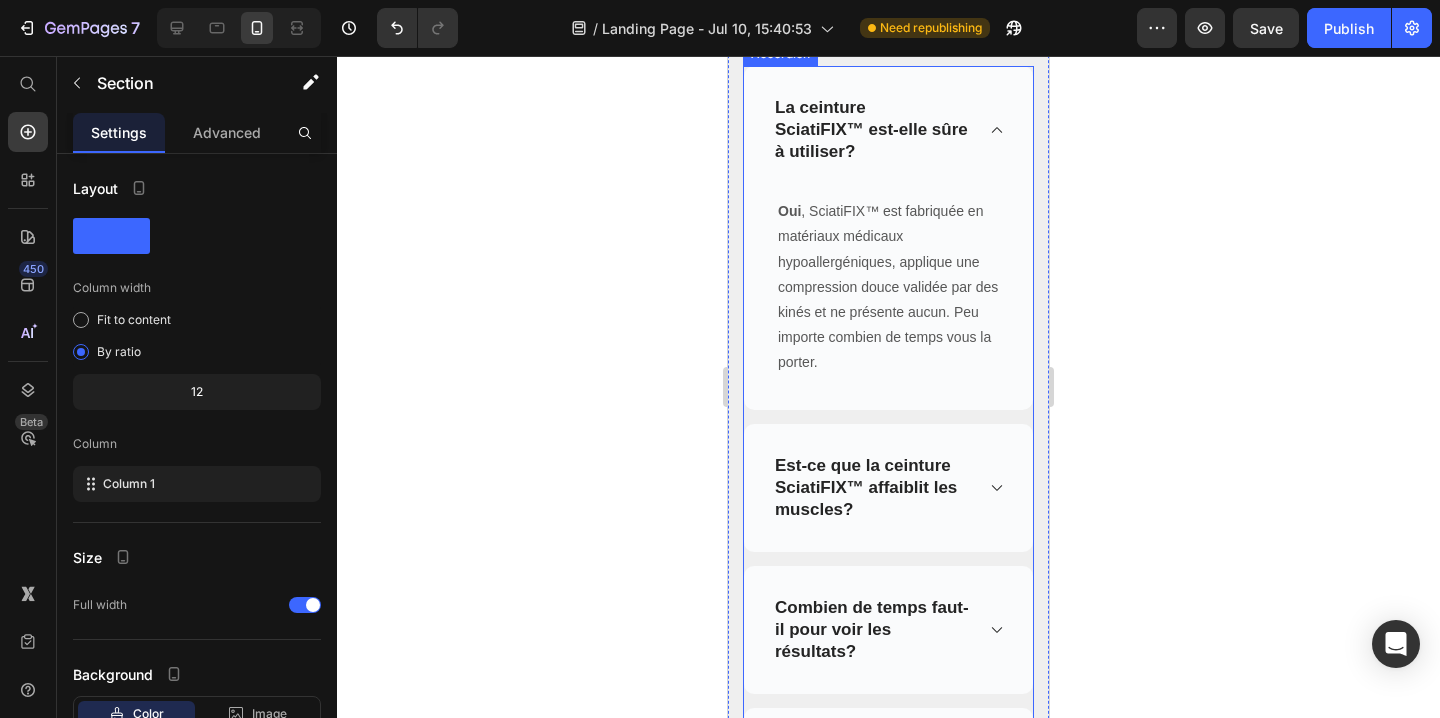 click 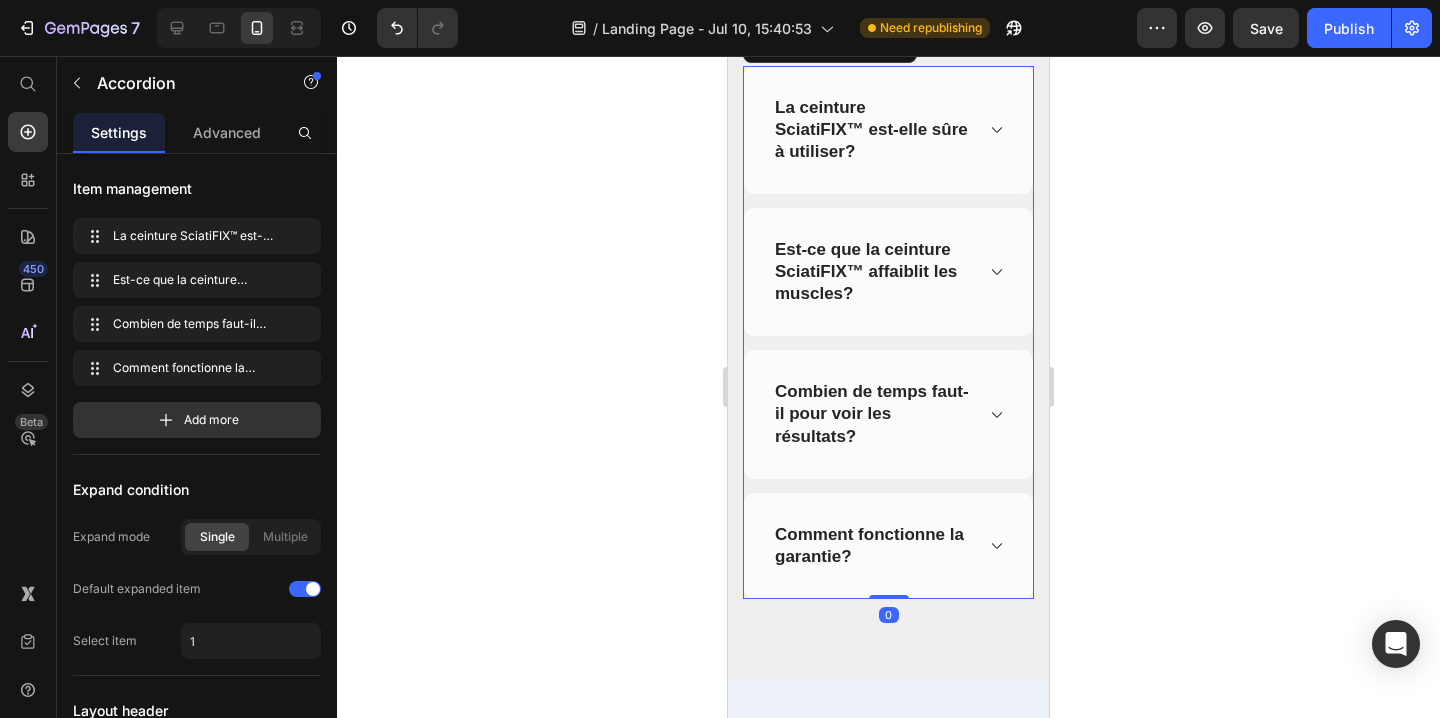 click 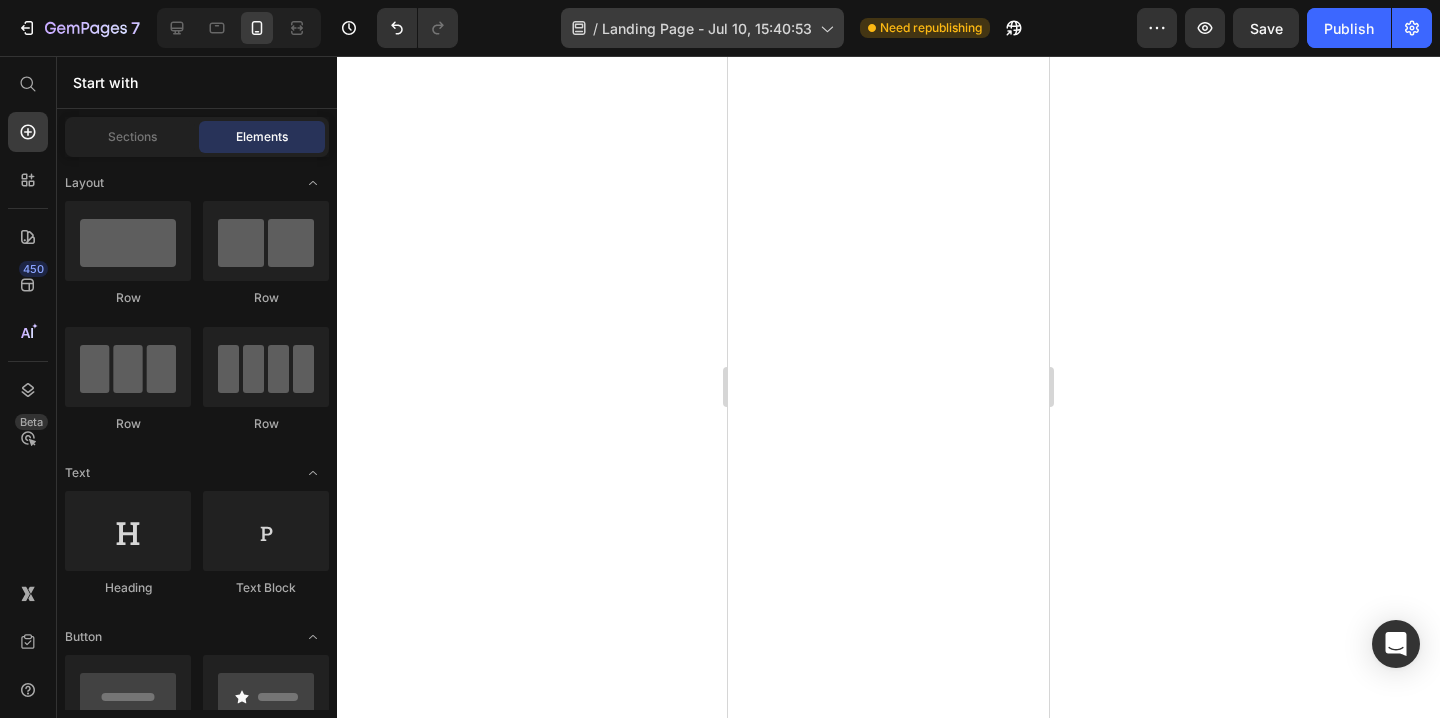 scroll, scrollTop: 3197, scrollLeft: 0, axis: vertical 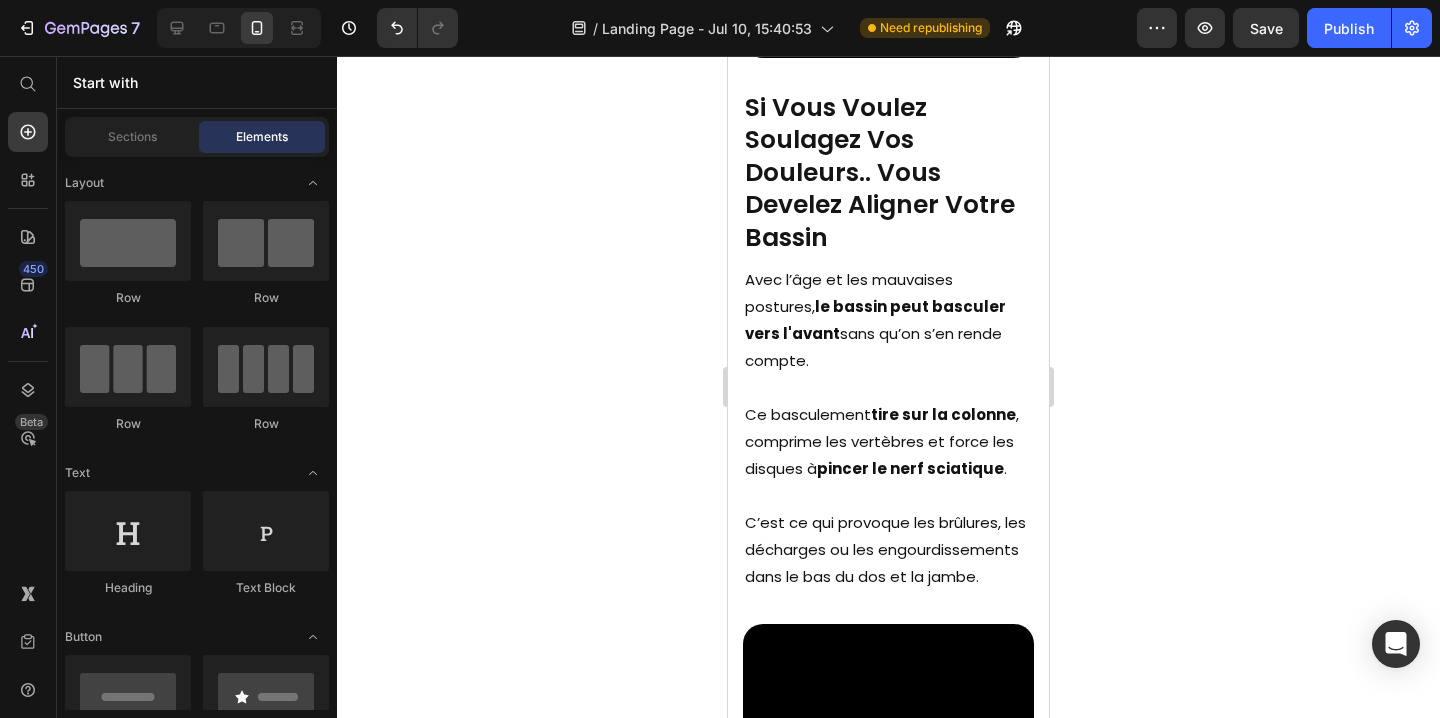 click on "Publish" at bounding box center (1349, 28) 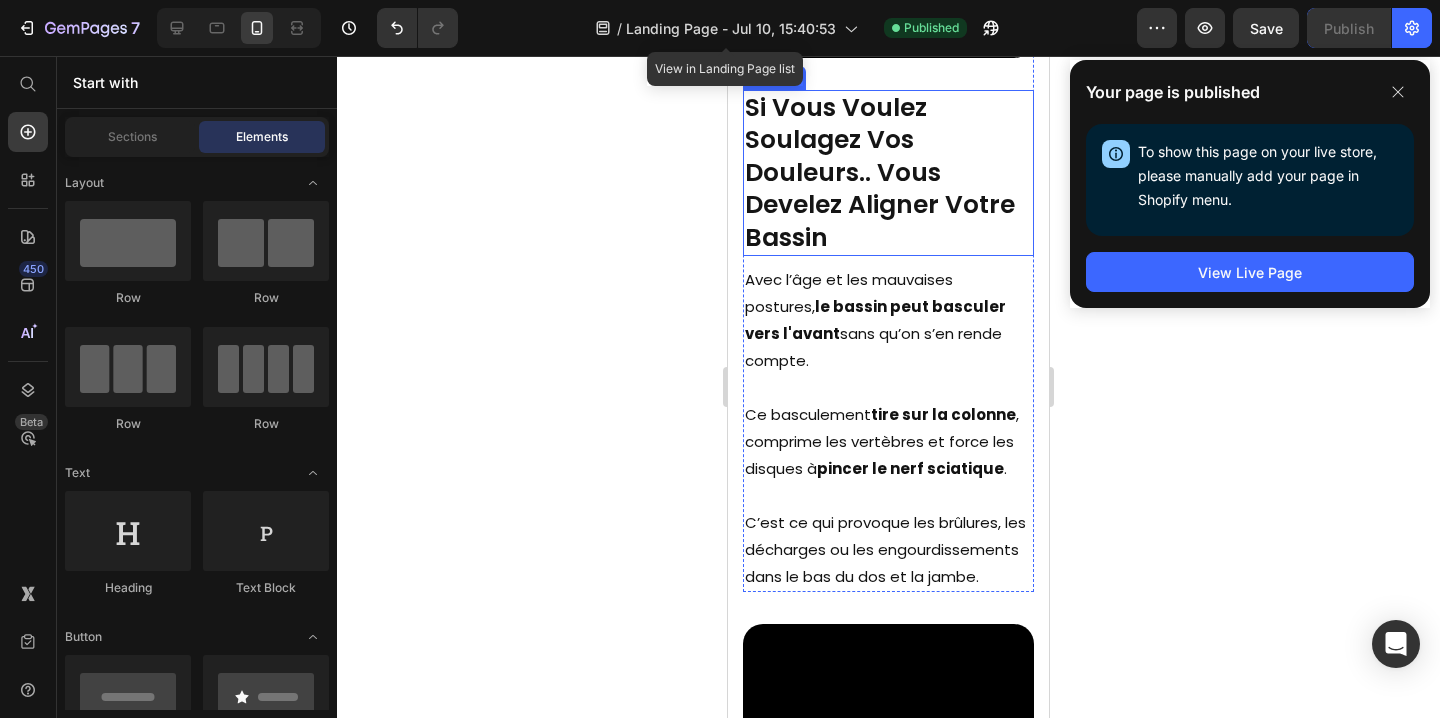 click on "Si Vous Voulez Soulagez Vos Douleurs.. Vous Develez Aligner Votre Bassin" at bounding box center (888, 173) 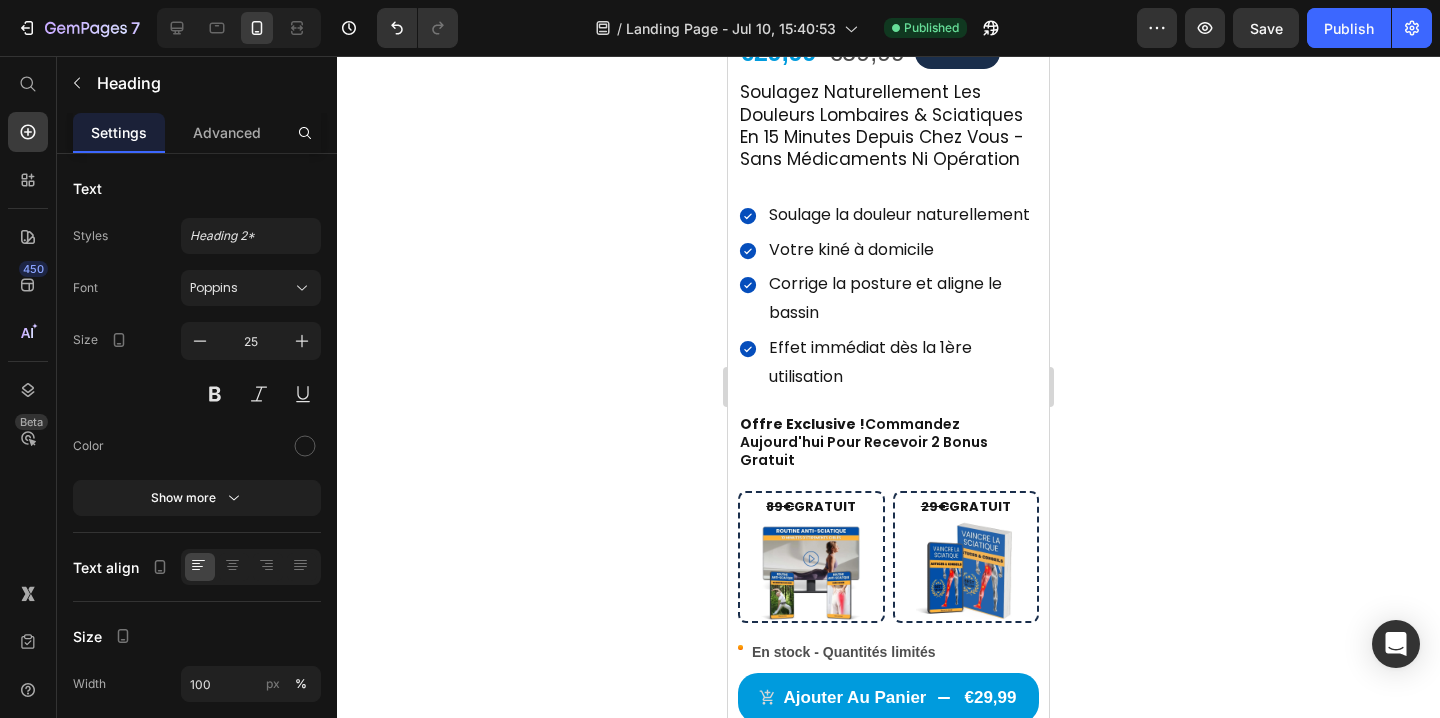 scroll, scrollTop: 607, scrollLeft: 0, axis: vertical 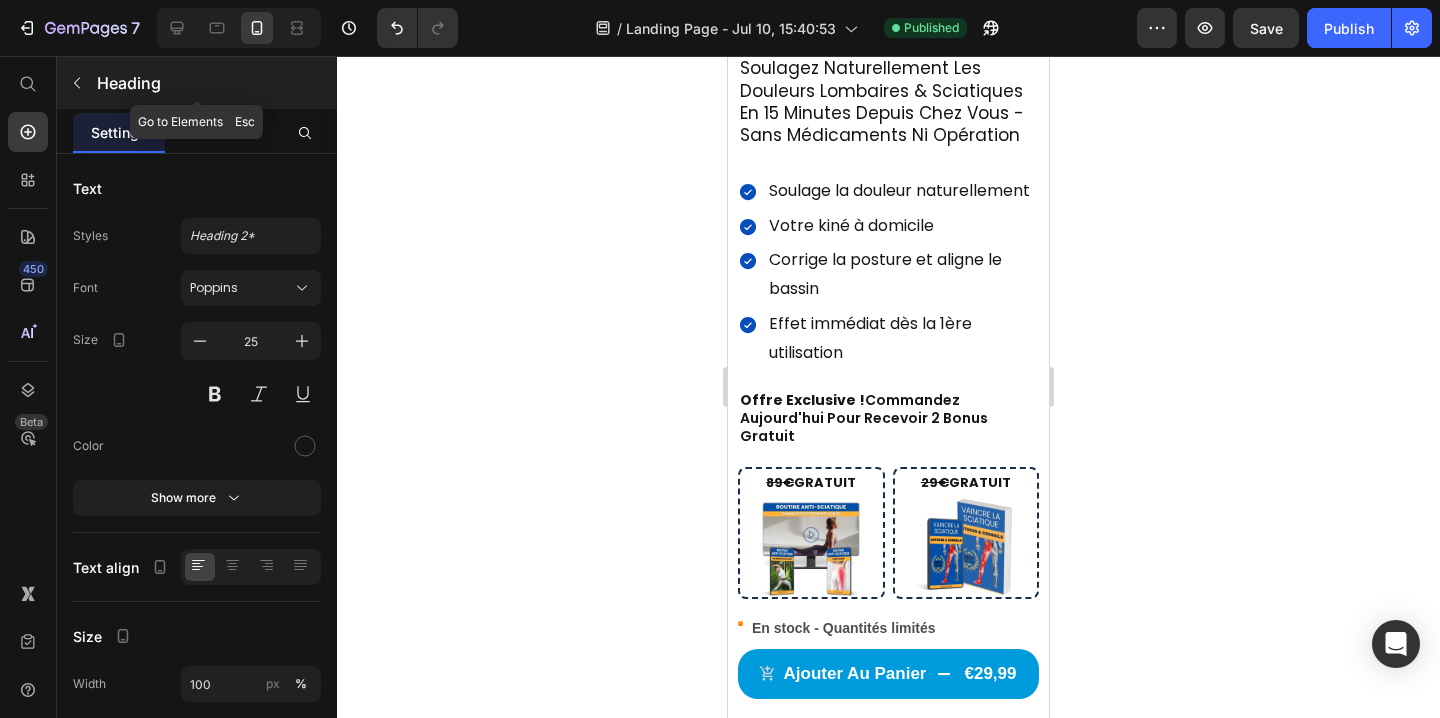 click 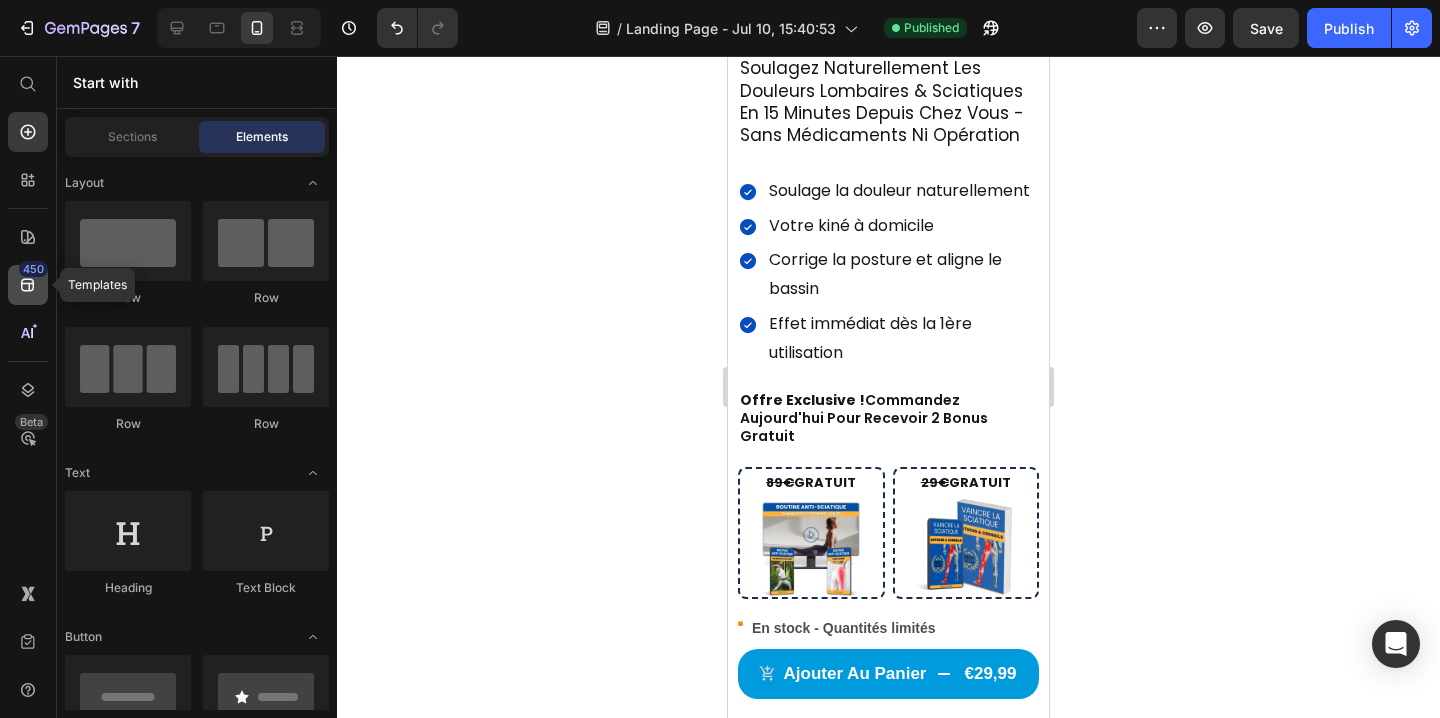 click on "450" 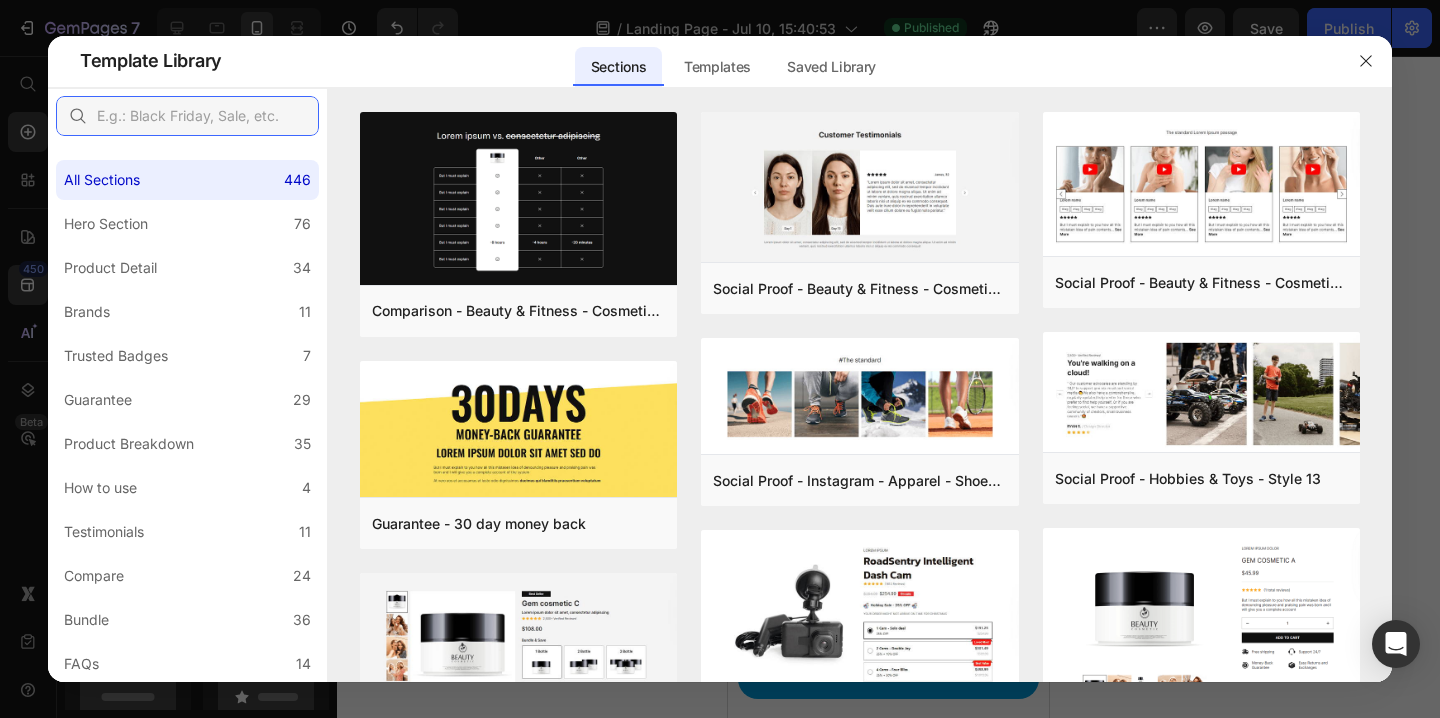 click at bounding box center (187, 116) 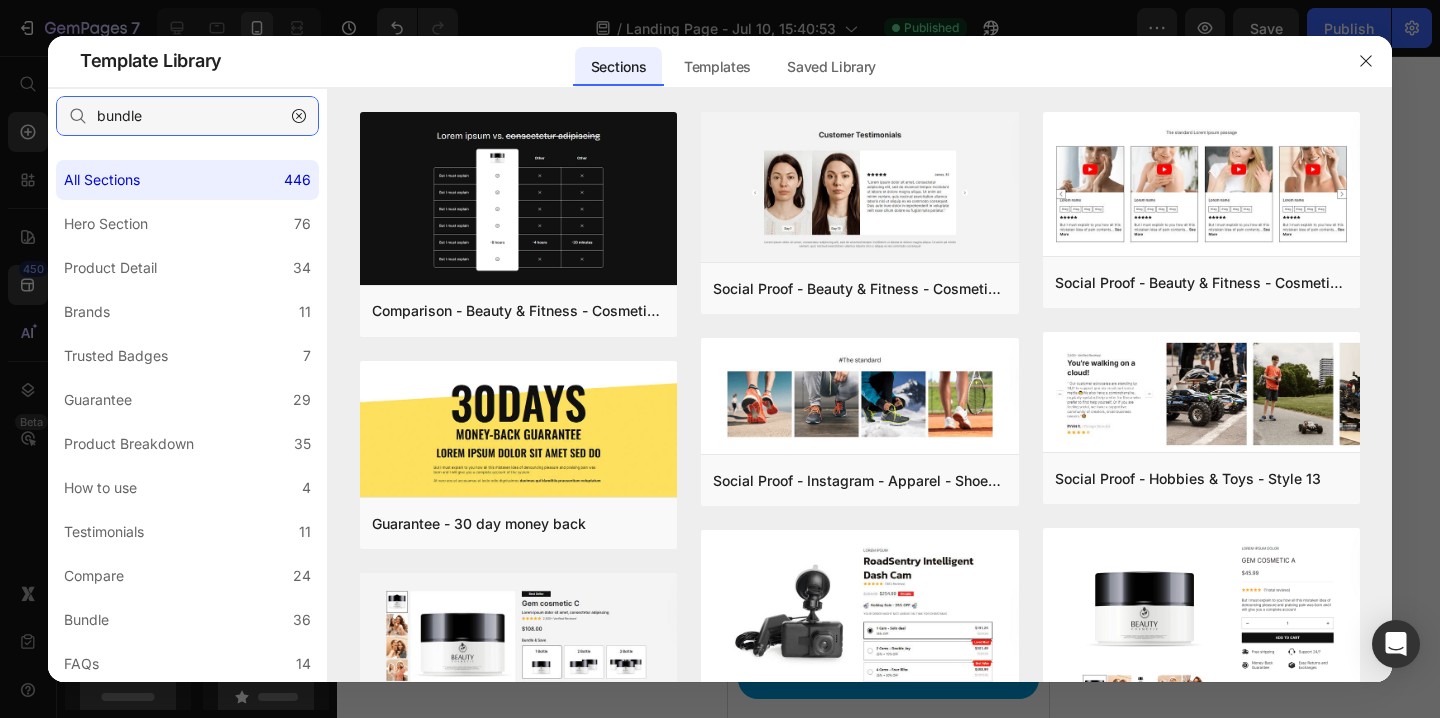 type on "bundle" 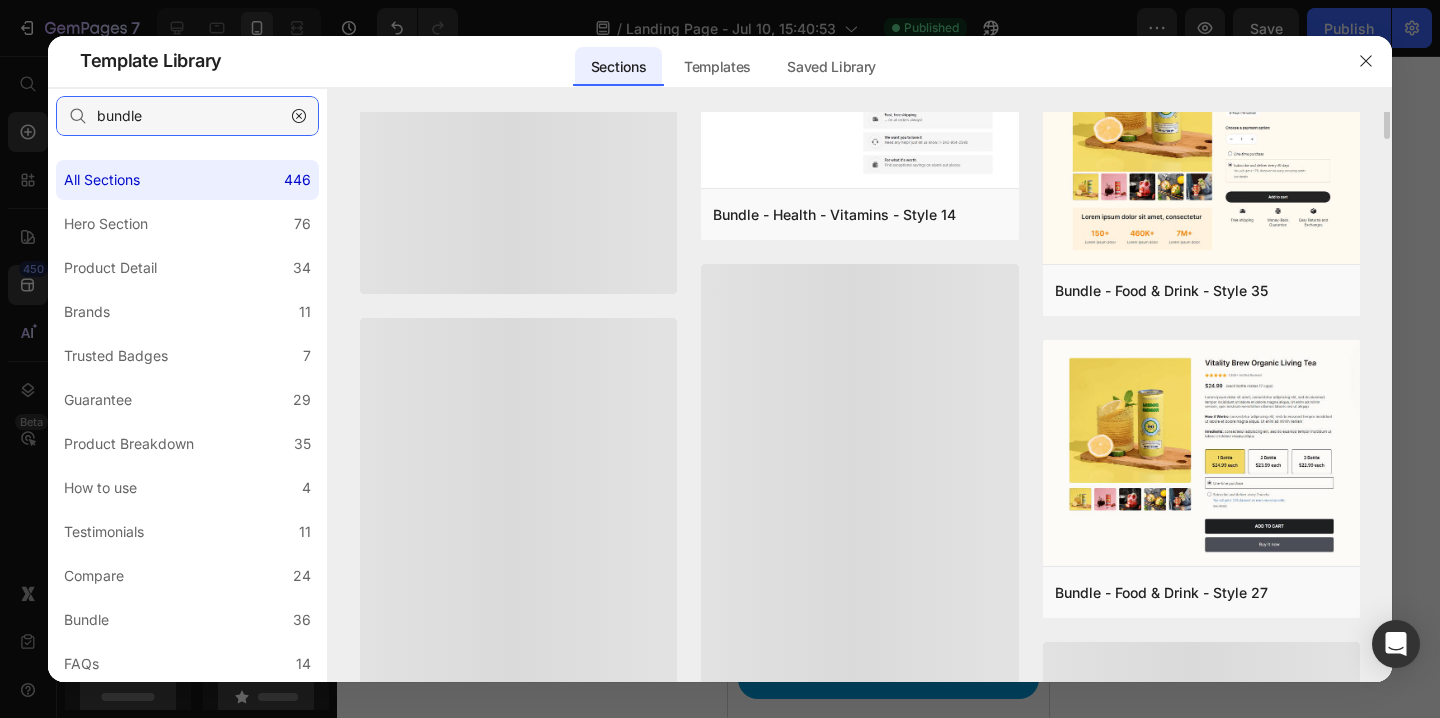 scroll, scrollTop: 3487, scrollLeft: 0, axis: vertical 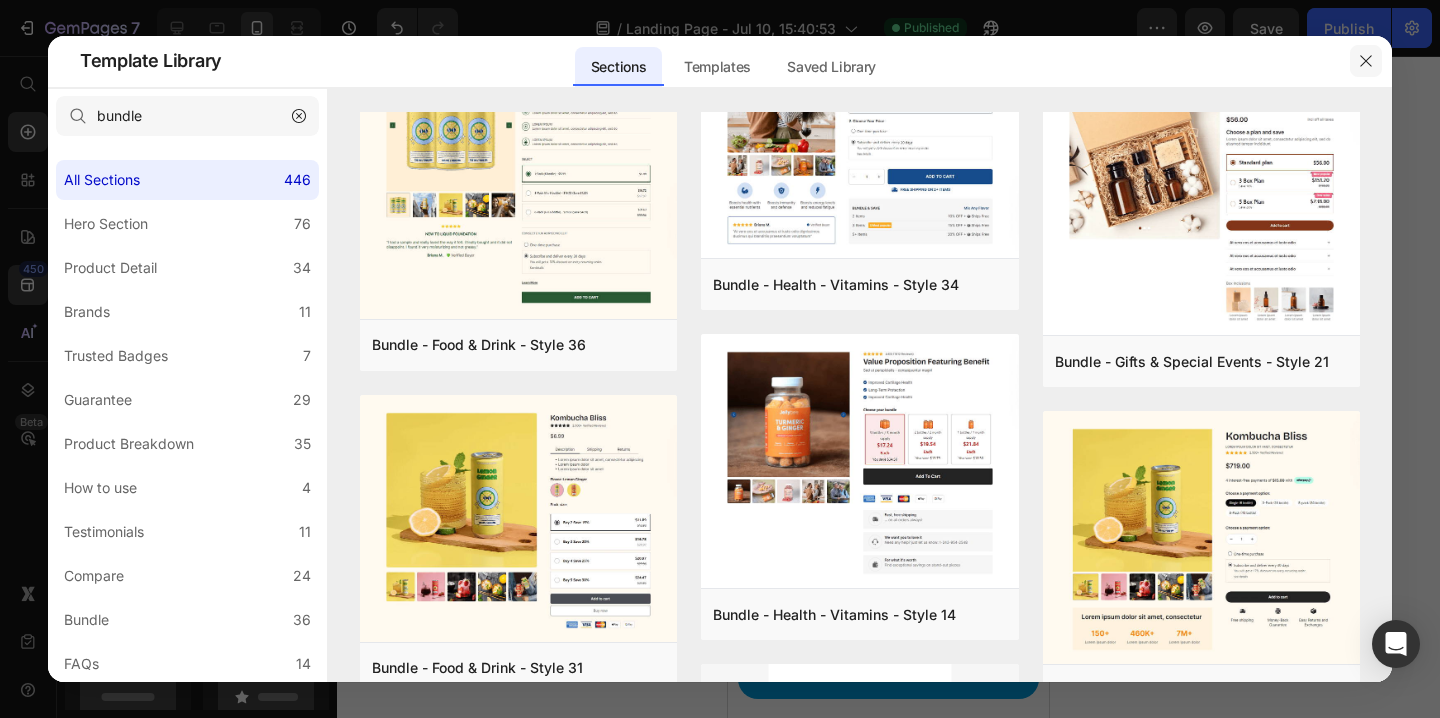 click 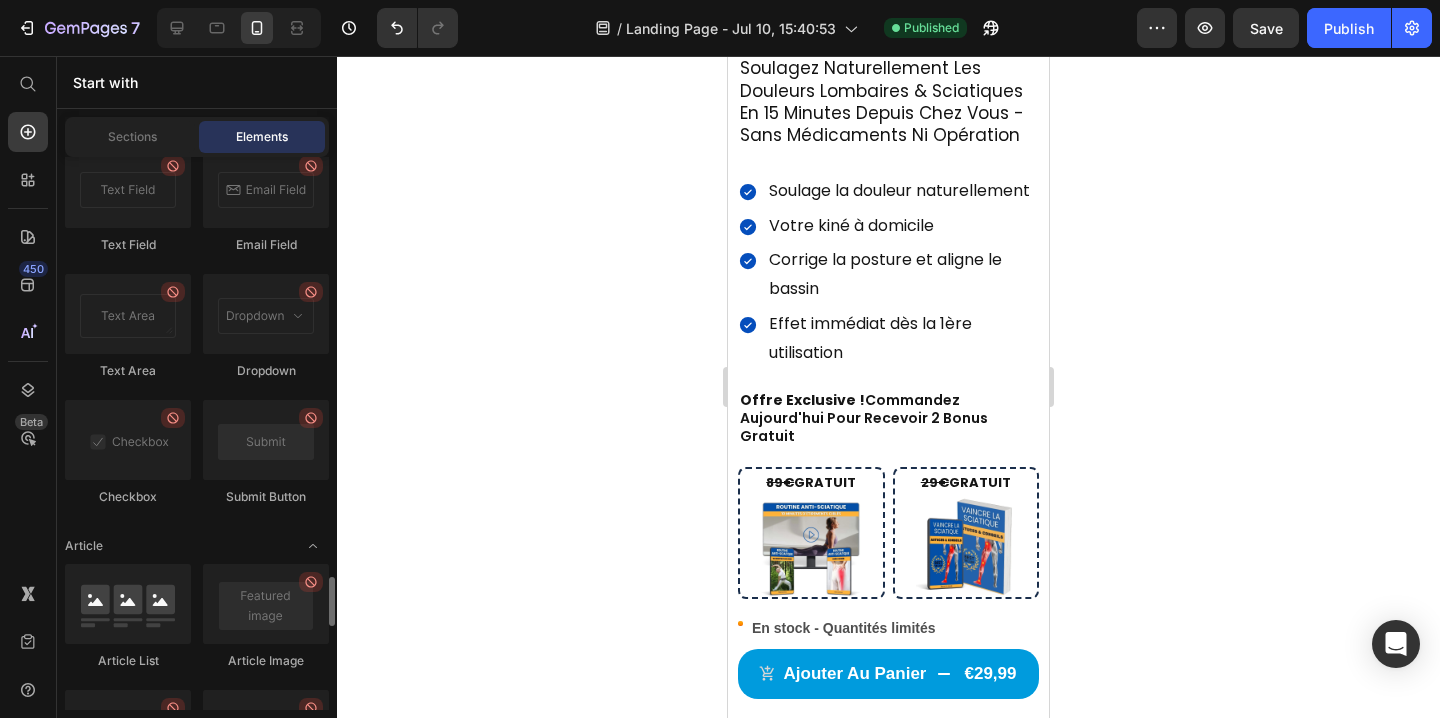 scroll, scrollTop: 4879, scrollLeft: 0, axis: vertical 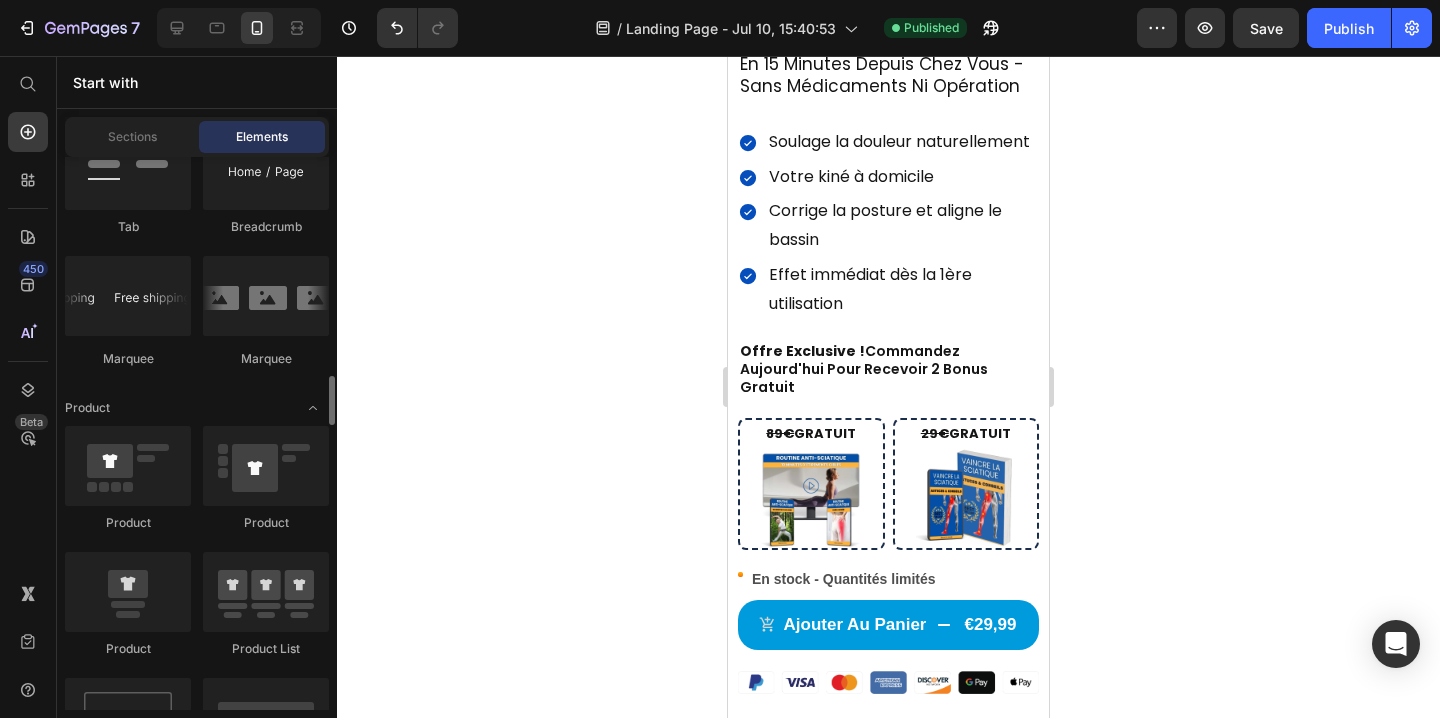 click on "Sections Elements" at bounding box center (197, 137) 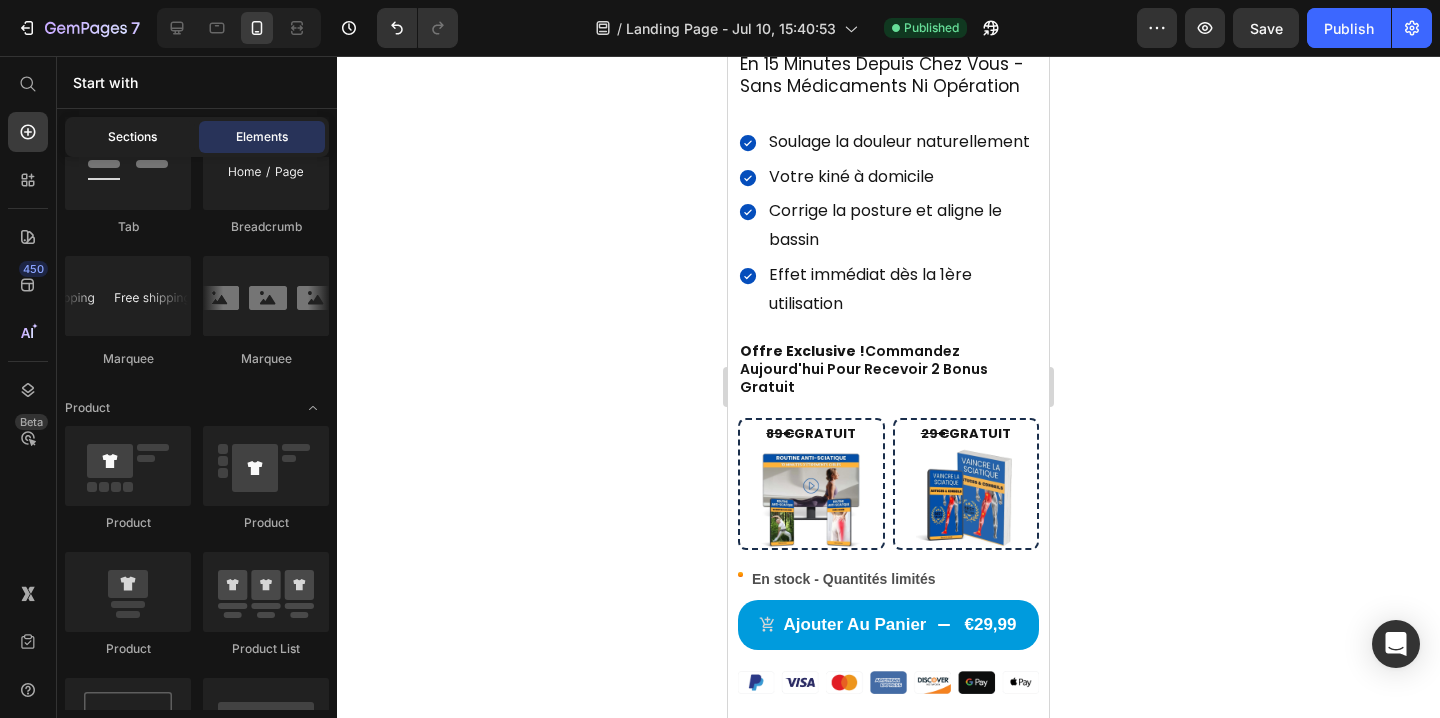 click on "Sections" at bounding box center [132, 137] 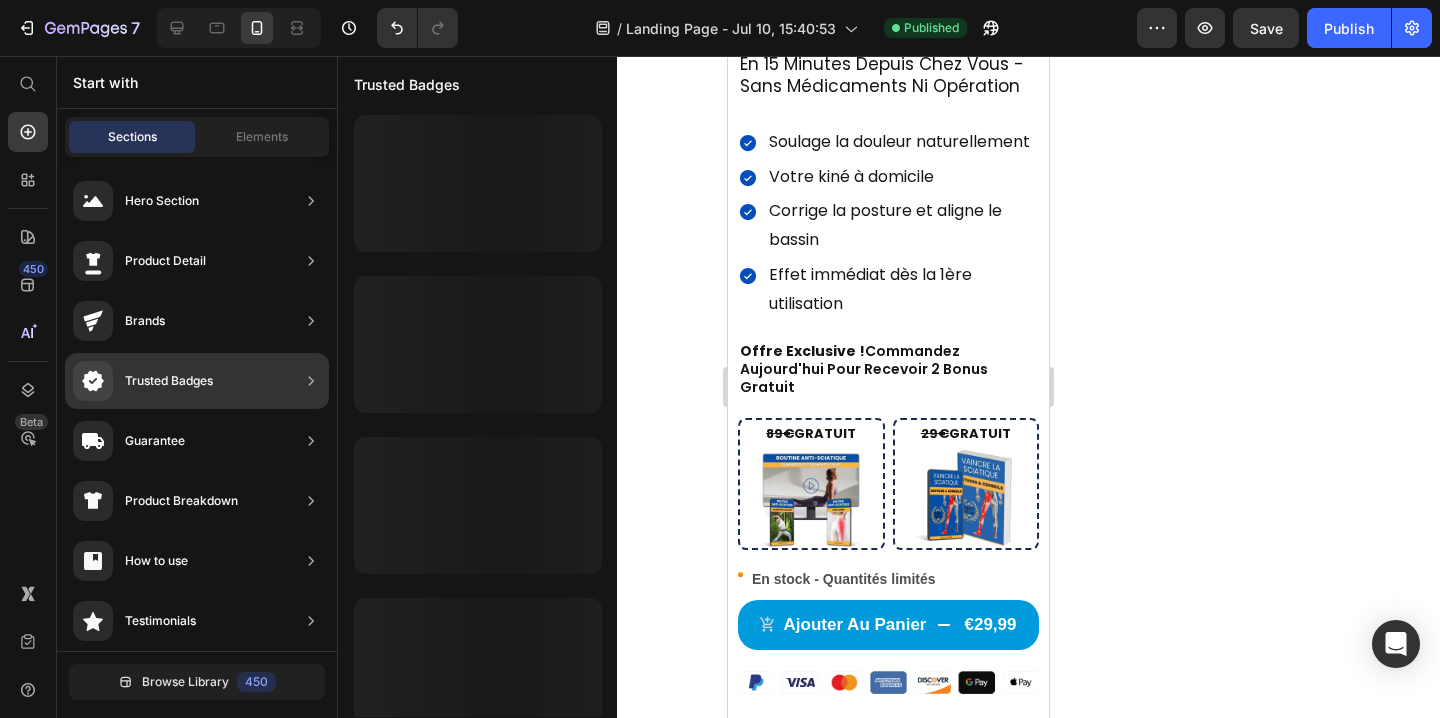 scroll, scrollTop: 666, scrollLeft: 0, axis: vertical 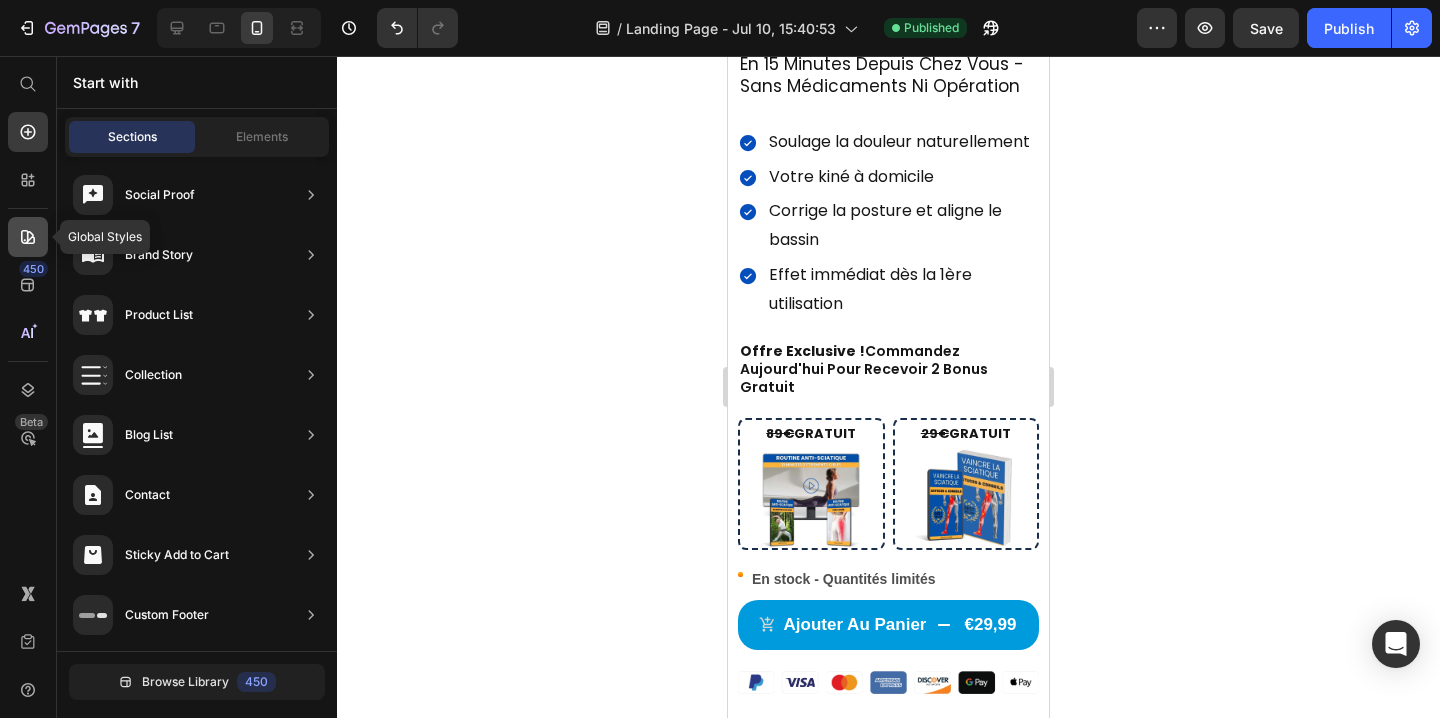 click 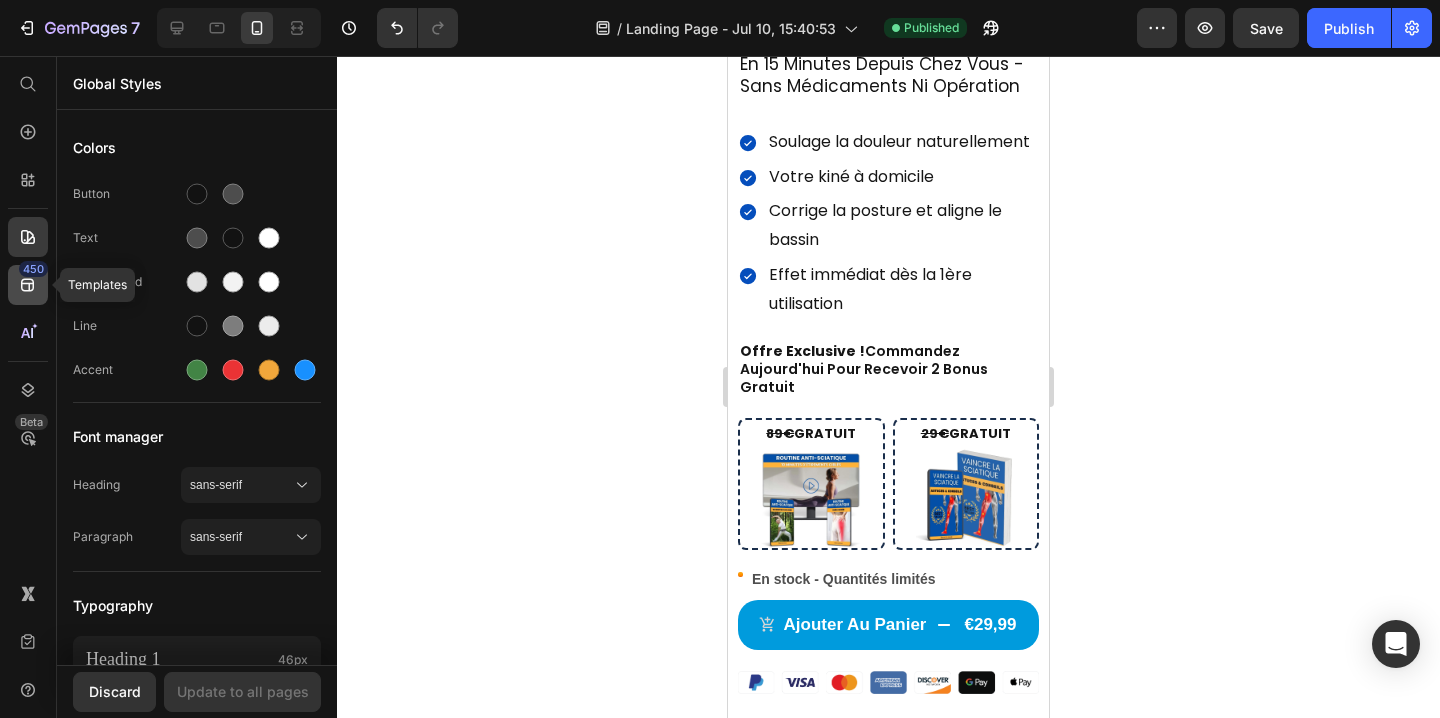 click on "450" at bounding box center [33, 269] 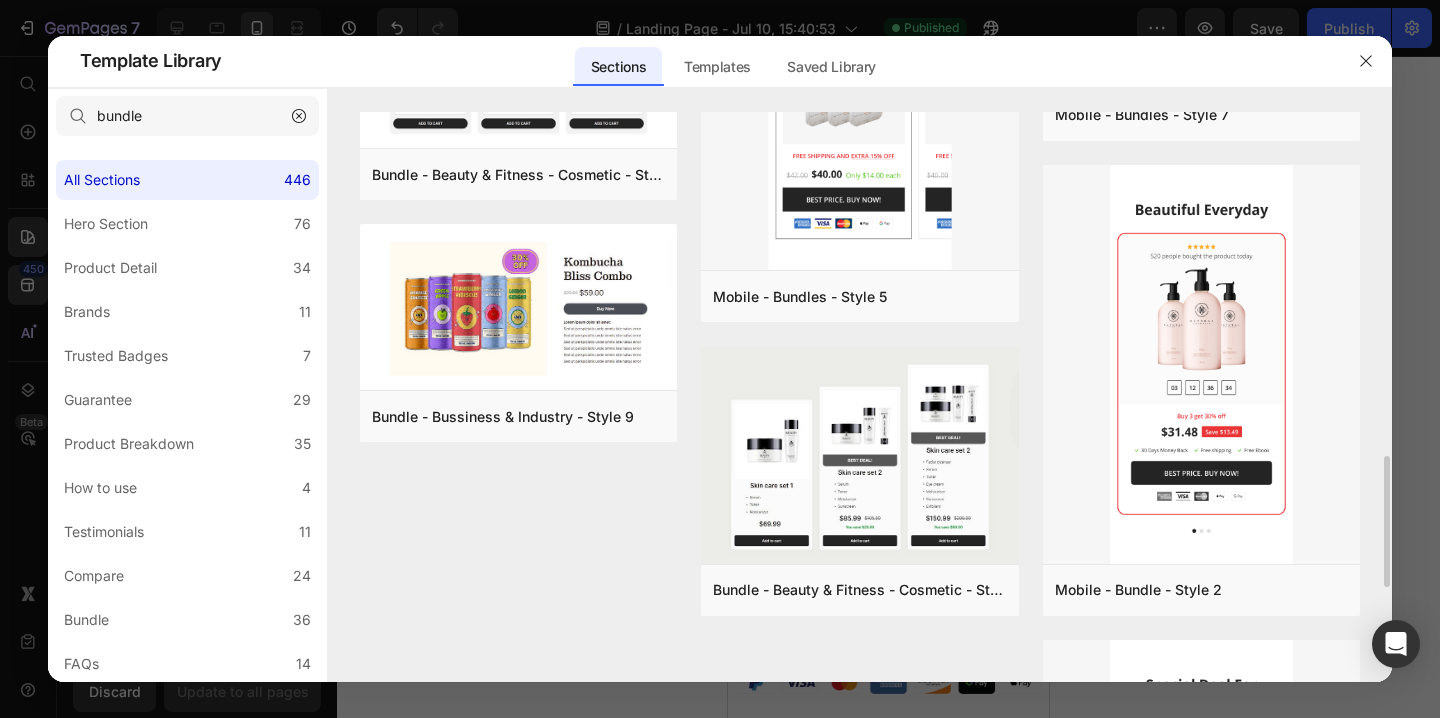 scroll, scrollTop: 1521, scrollLeft: 0, axis: vertical 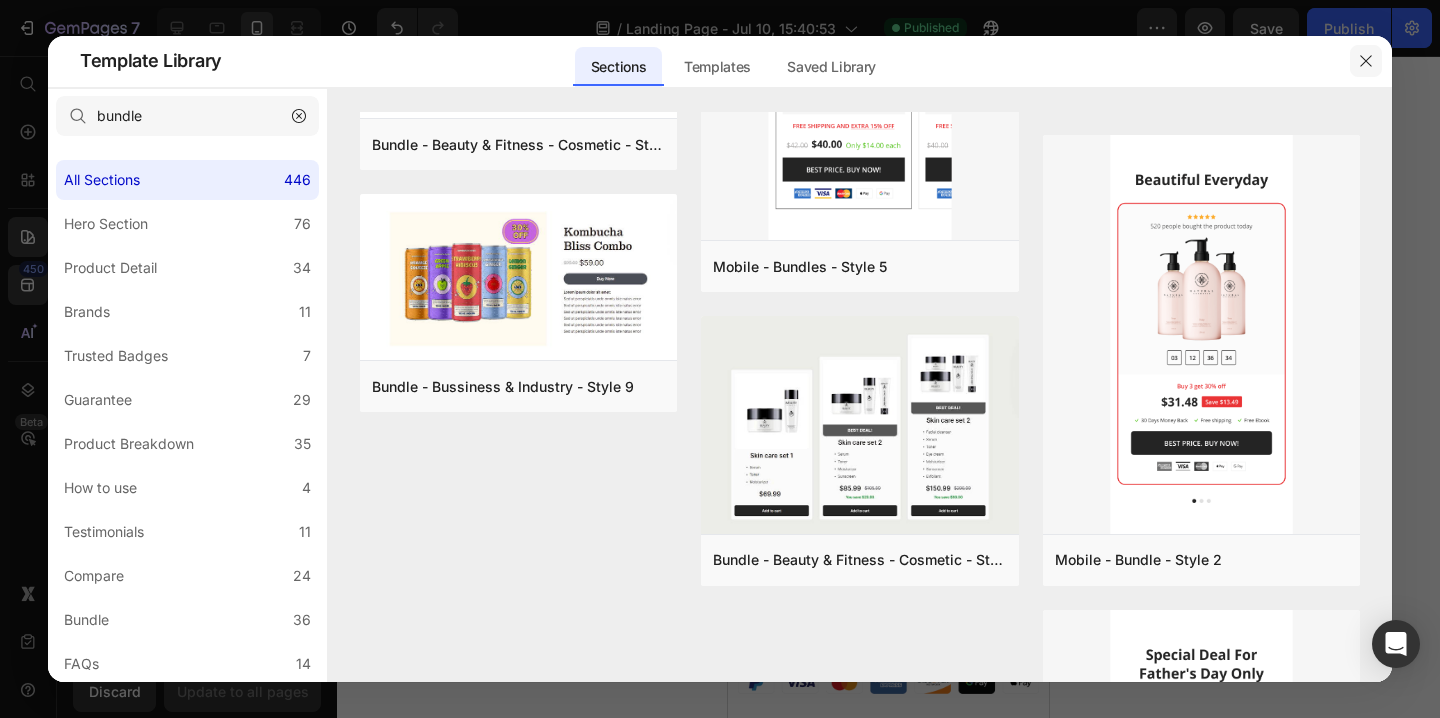 click 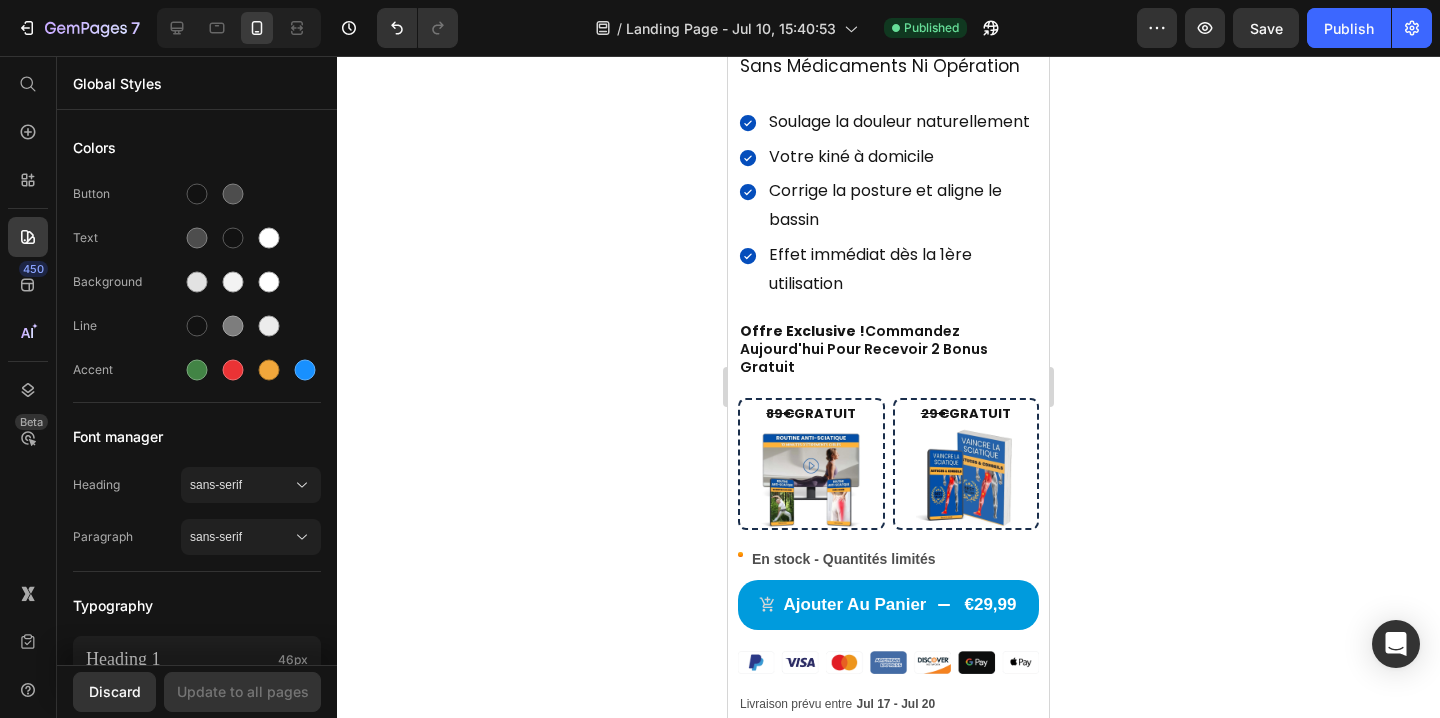 scroll, scrollTop: 693, scrollLeft: 0, axis: vertical 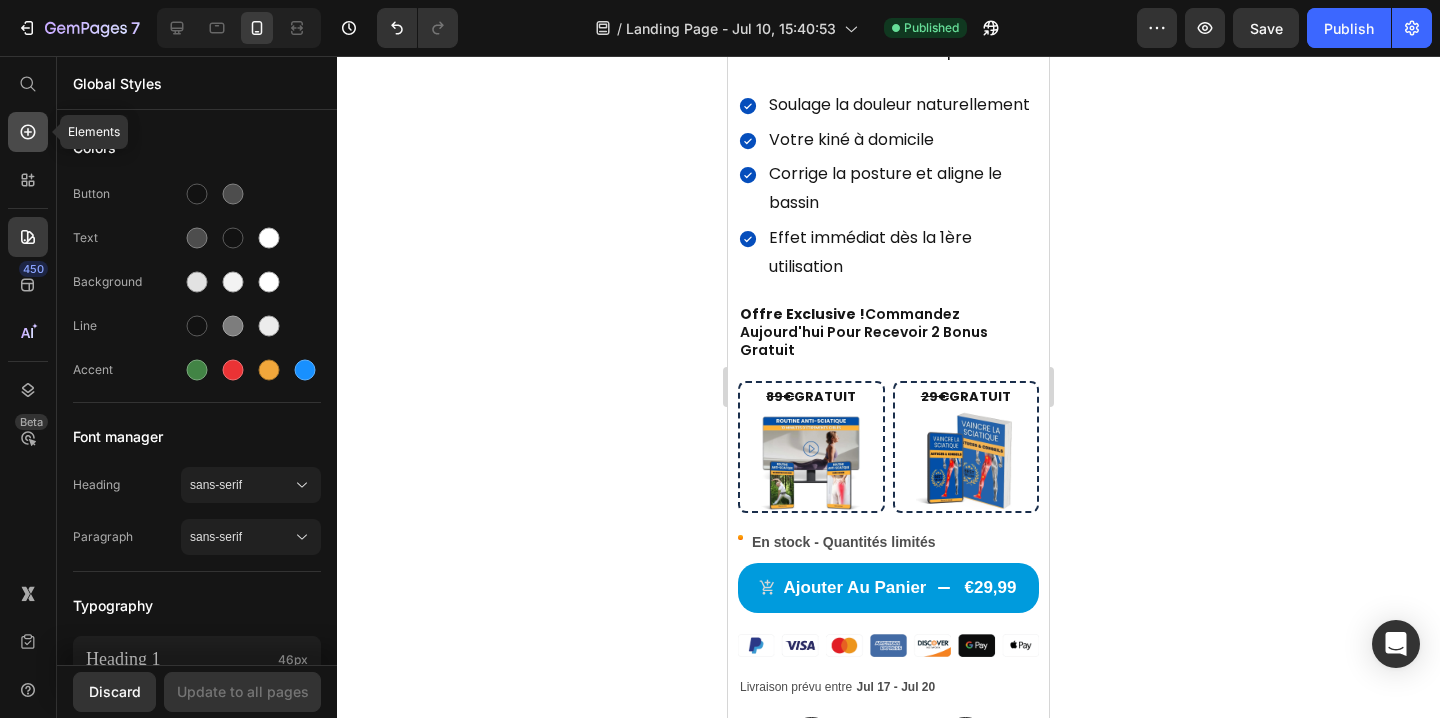 click 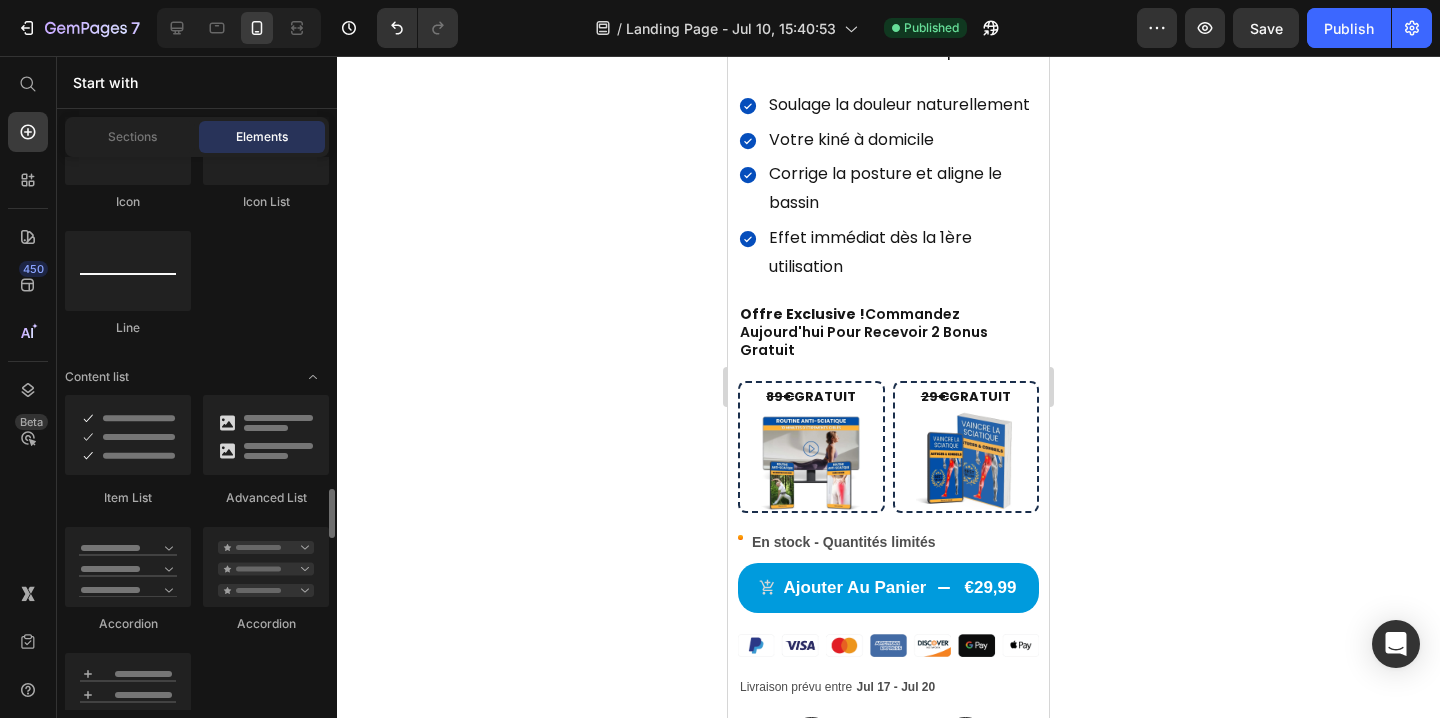 scroll, scrollTop: 1105, scrollLeft: 0, axis: vertical 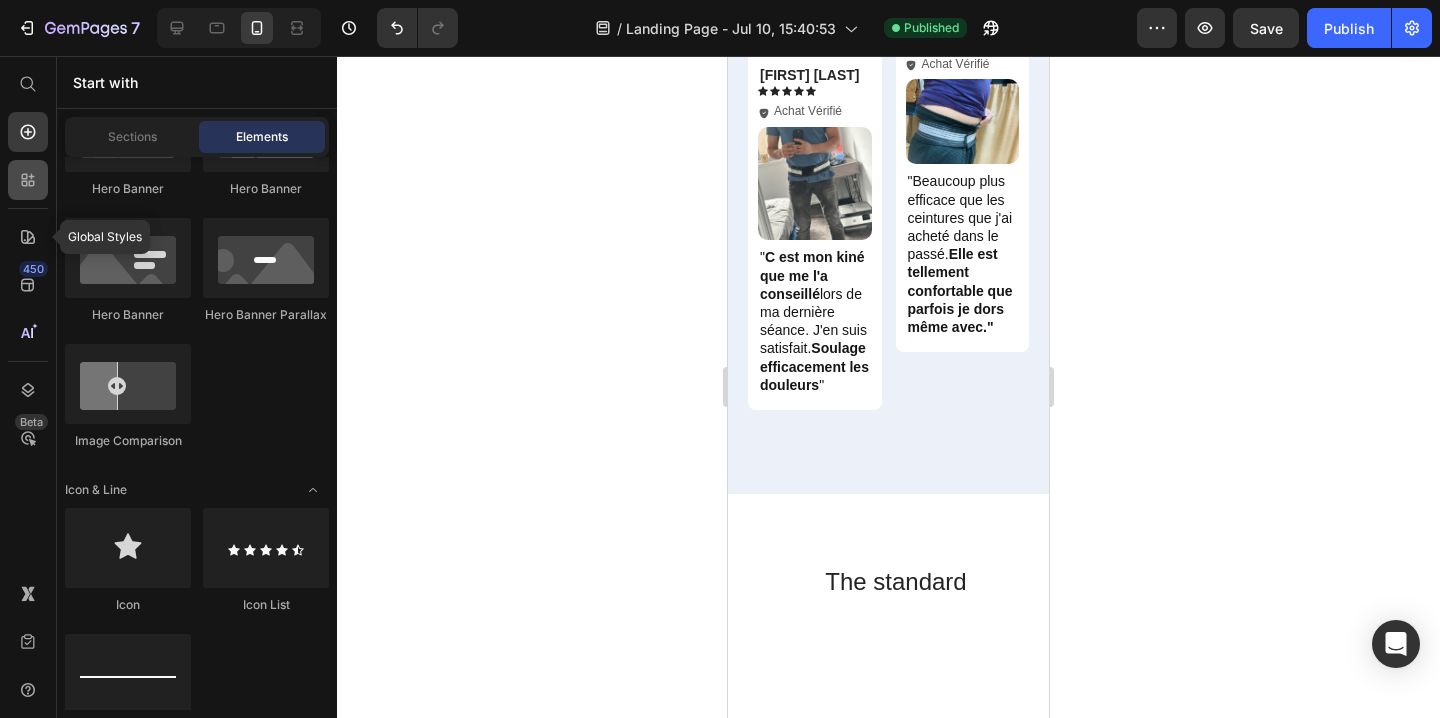 click 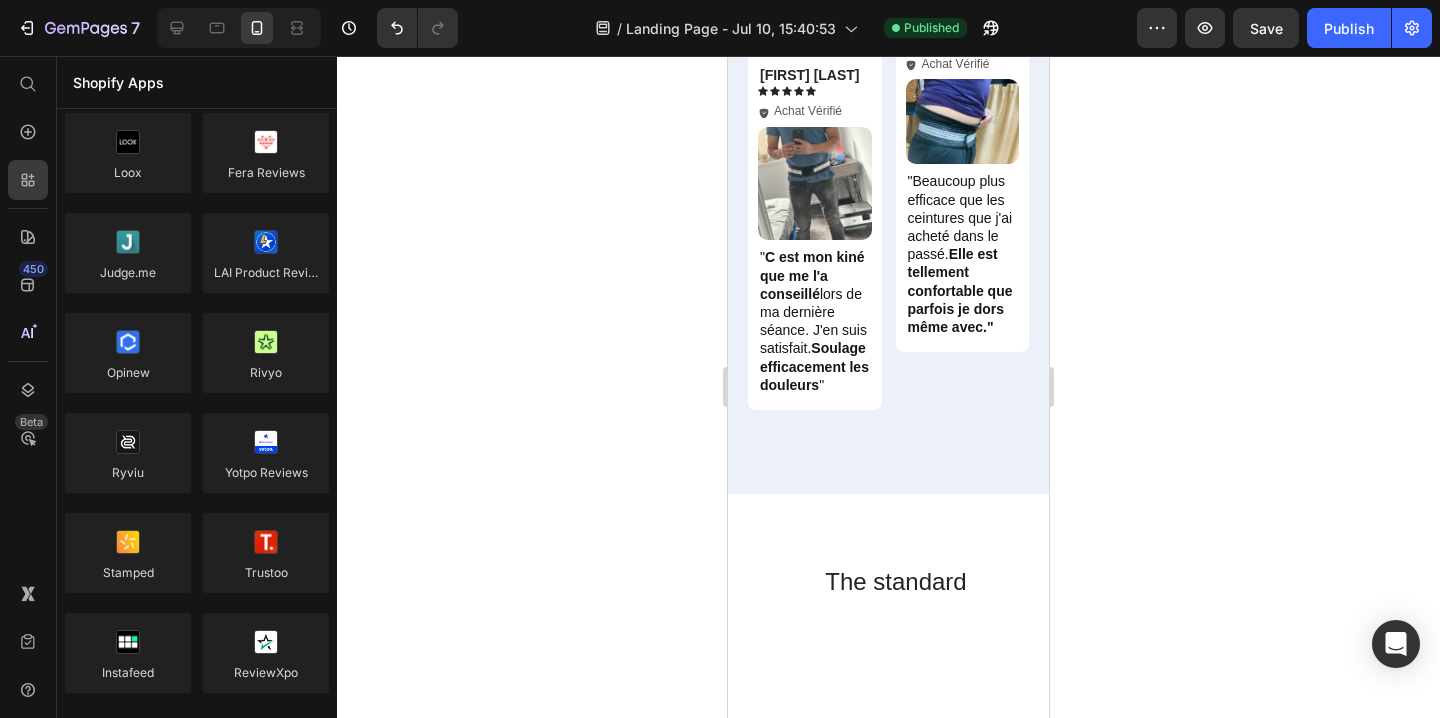 scroll, scrollTop: 0, scrollLeft: 0, axis: both 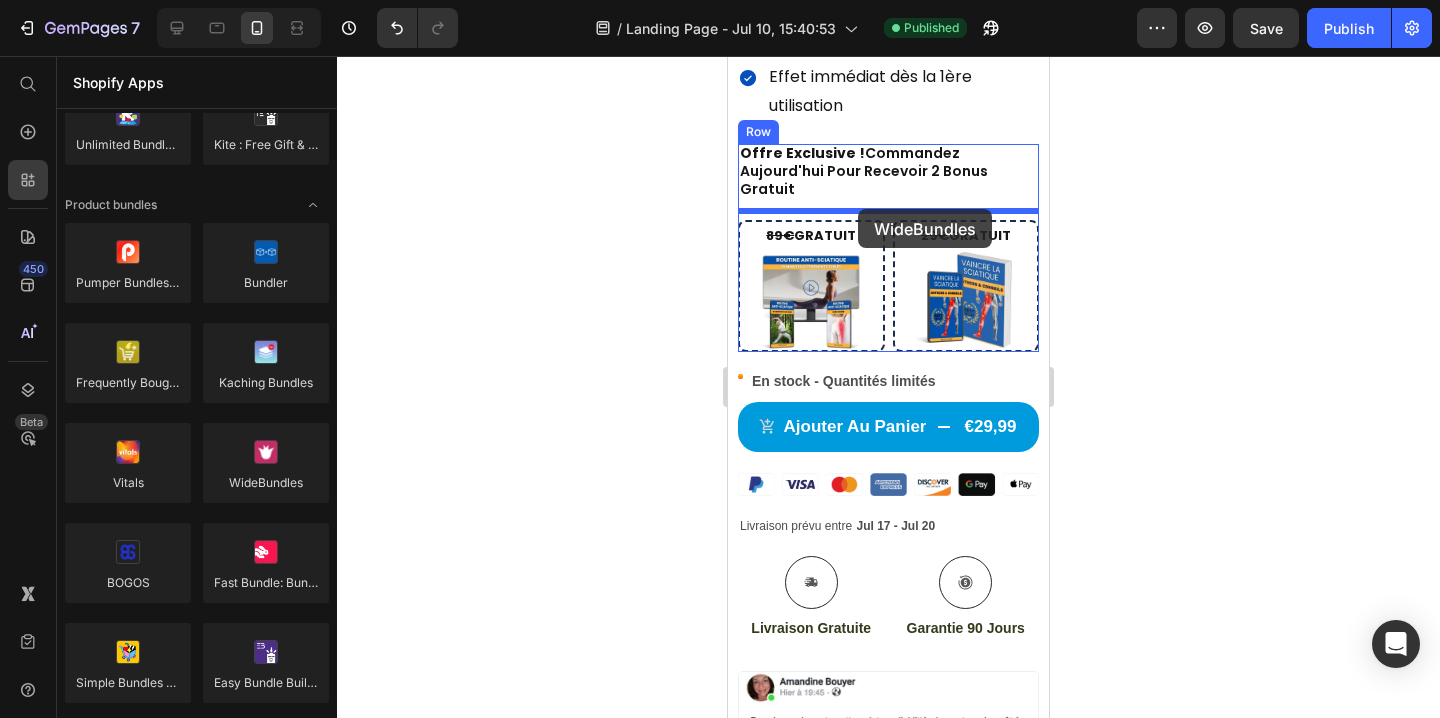 drag, startPoint x: 993, startPoint y: 526, endPoint x: 858, endPoint y: 209, distance: 344.54898 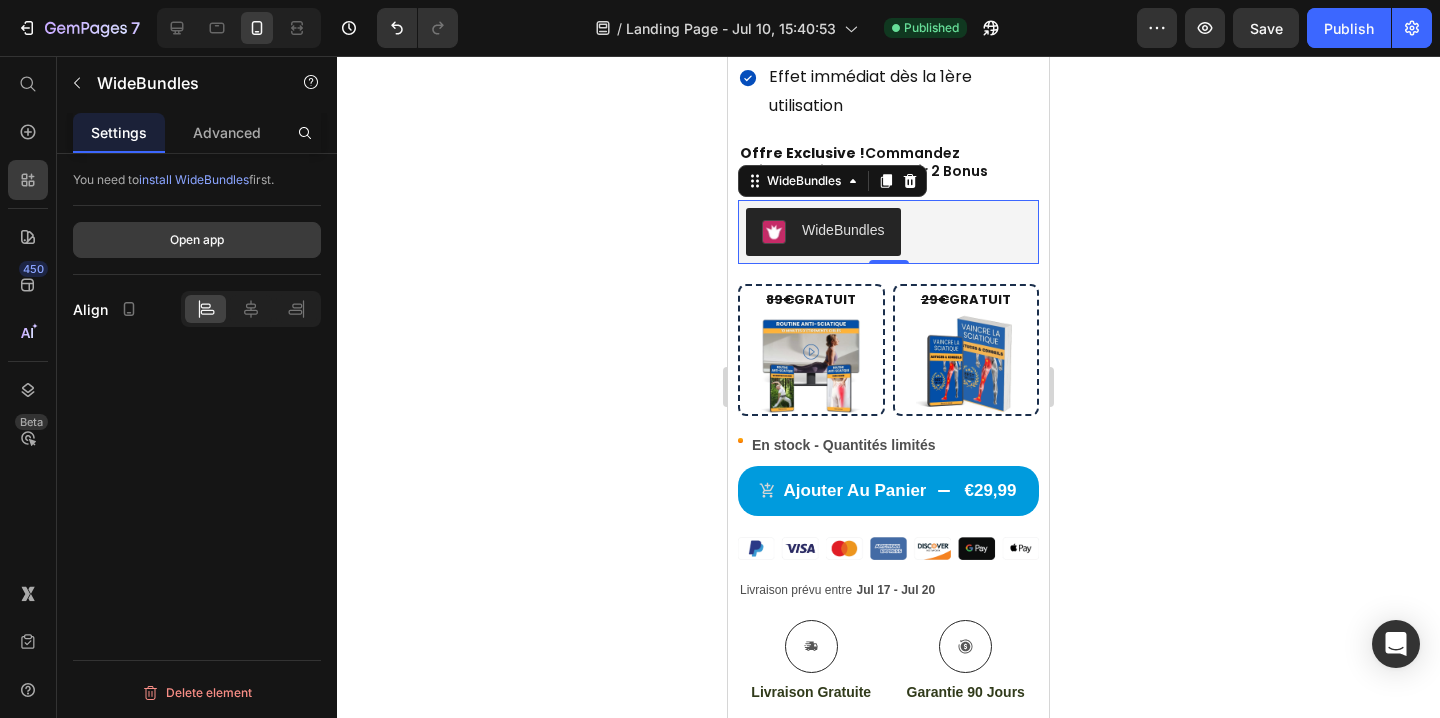 click on "Open app" at bounding box center (197, 240) 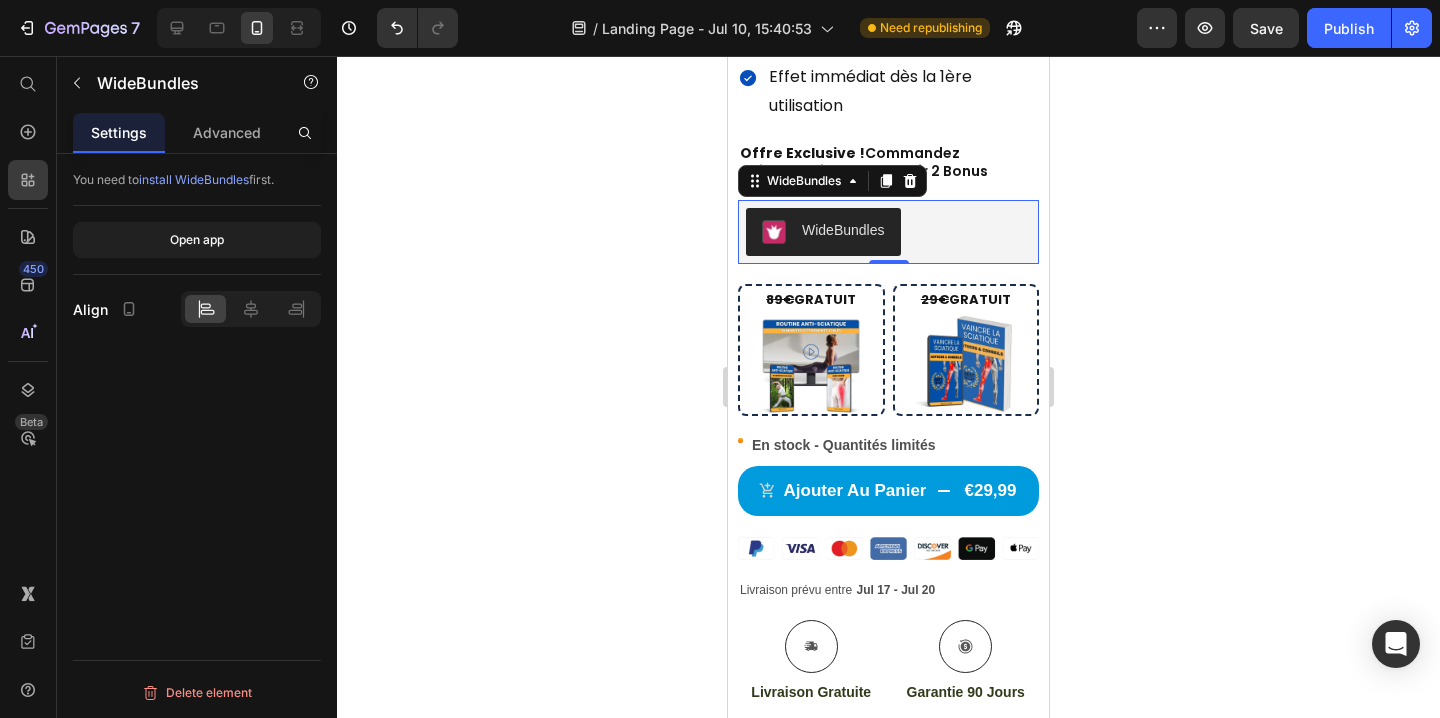click on "WideBundles" at bounding box center (843, 230) 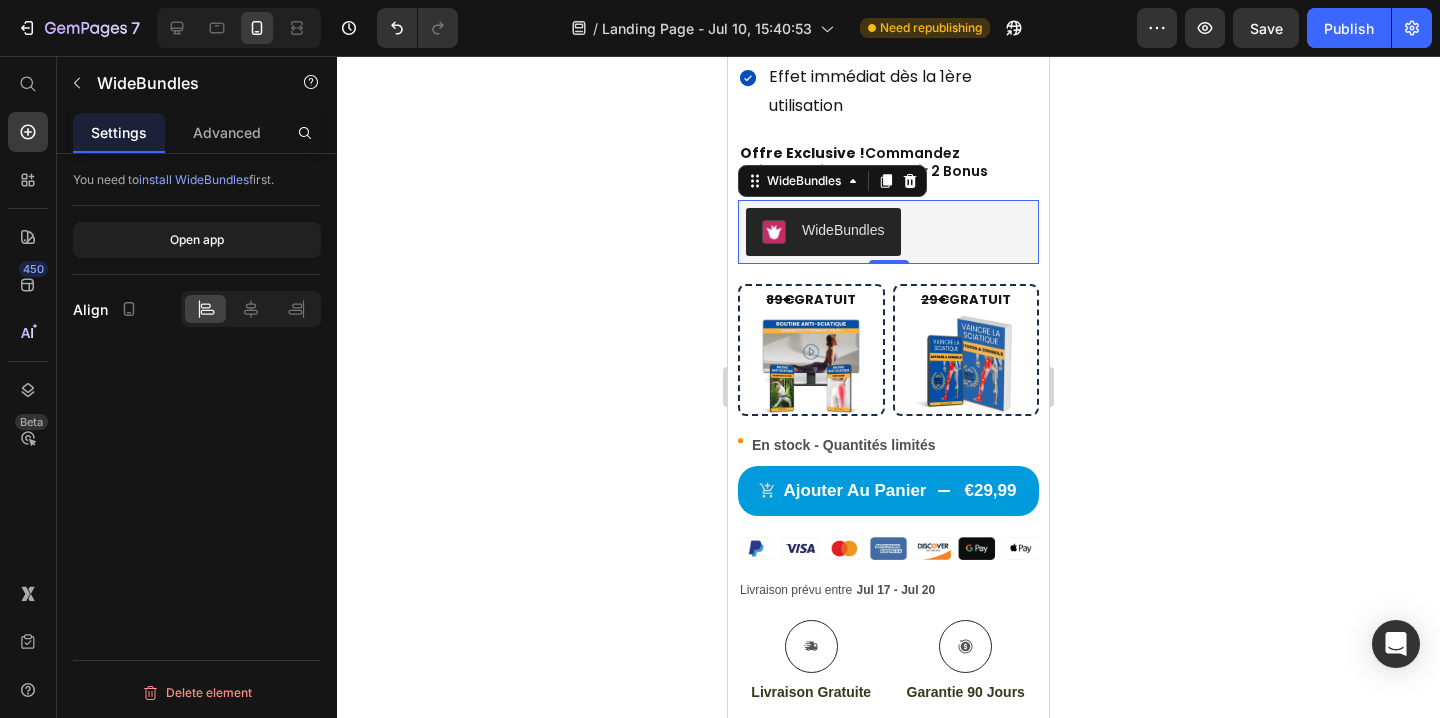 click 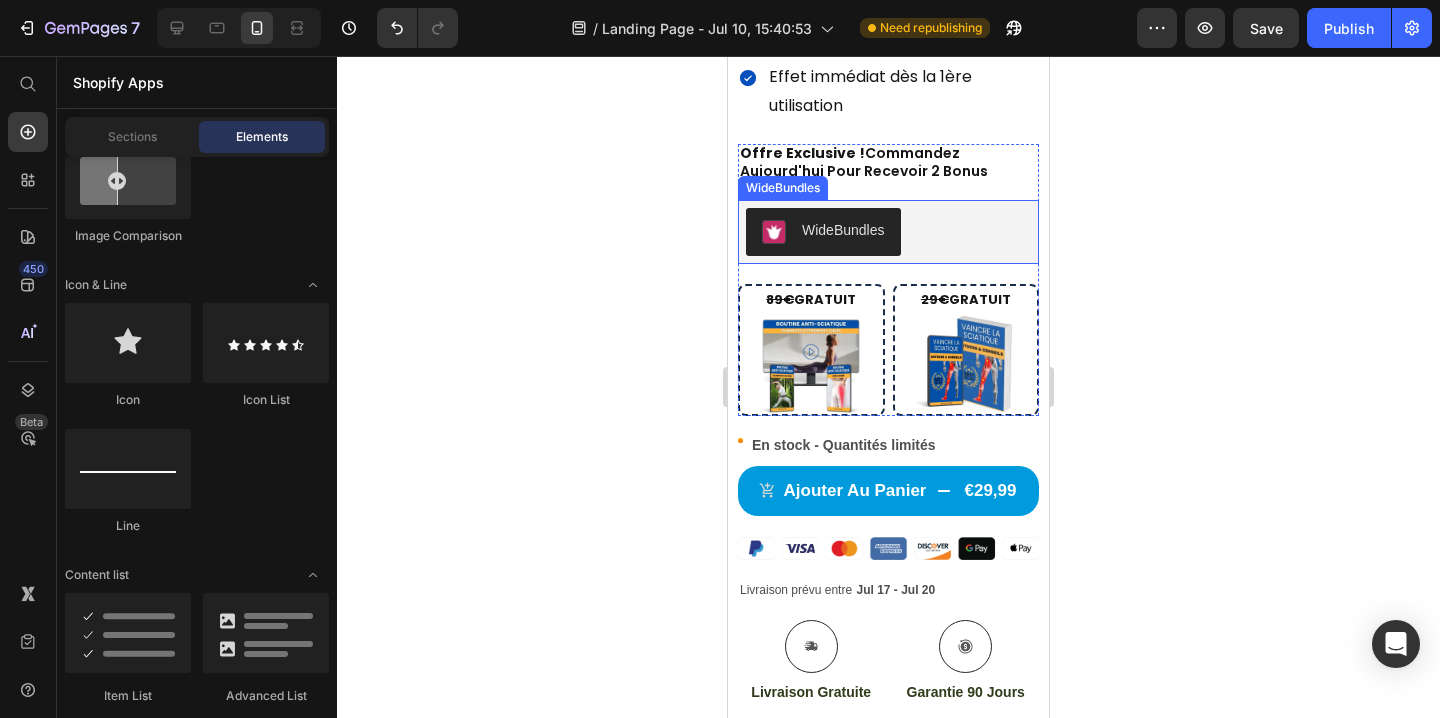 click on "WideBundles" at bounding box center (888, 232) 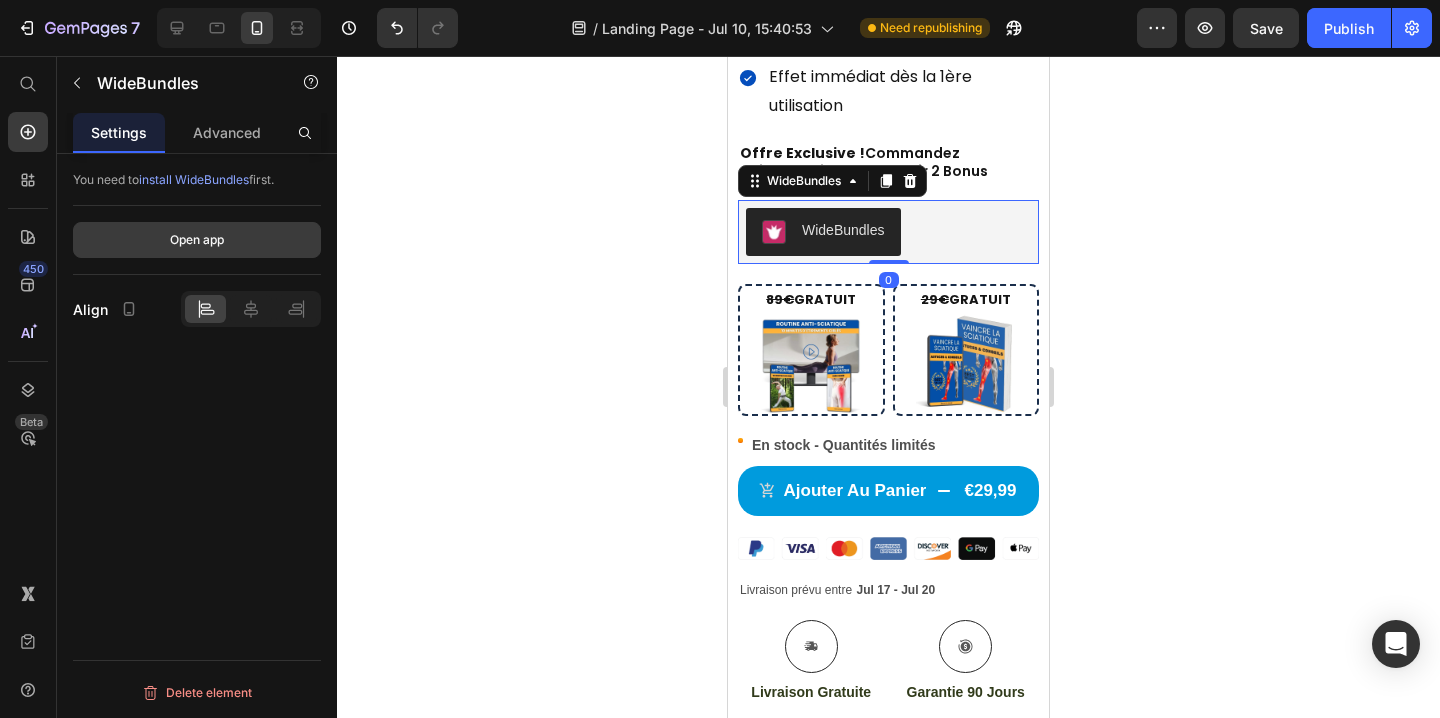 click on "Open app" at bounding box center [197, 240] 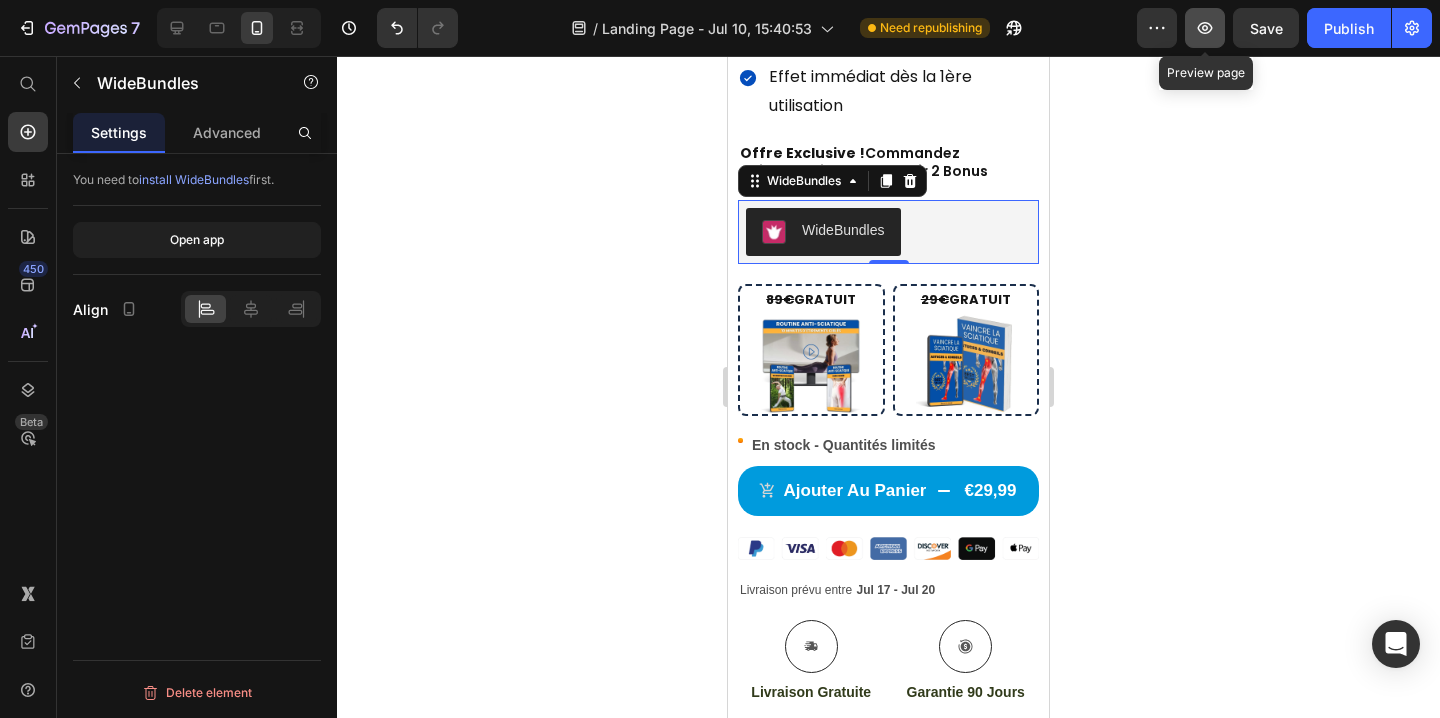click 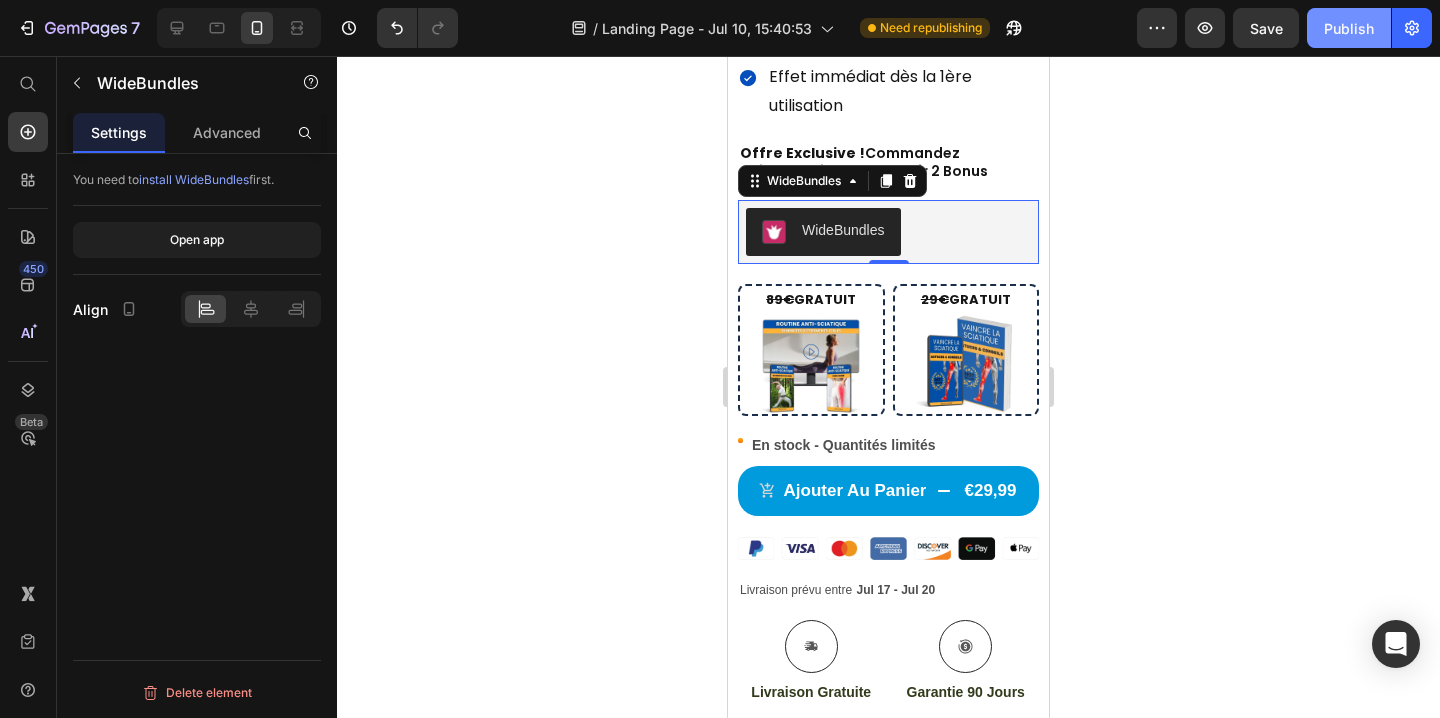 click on "Publish" at bounding box center [1349, 28] 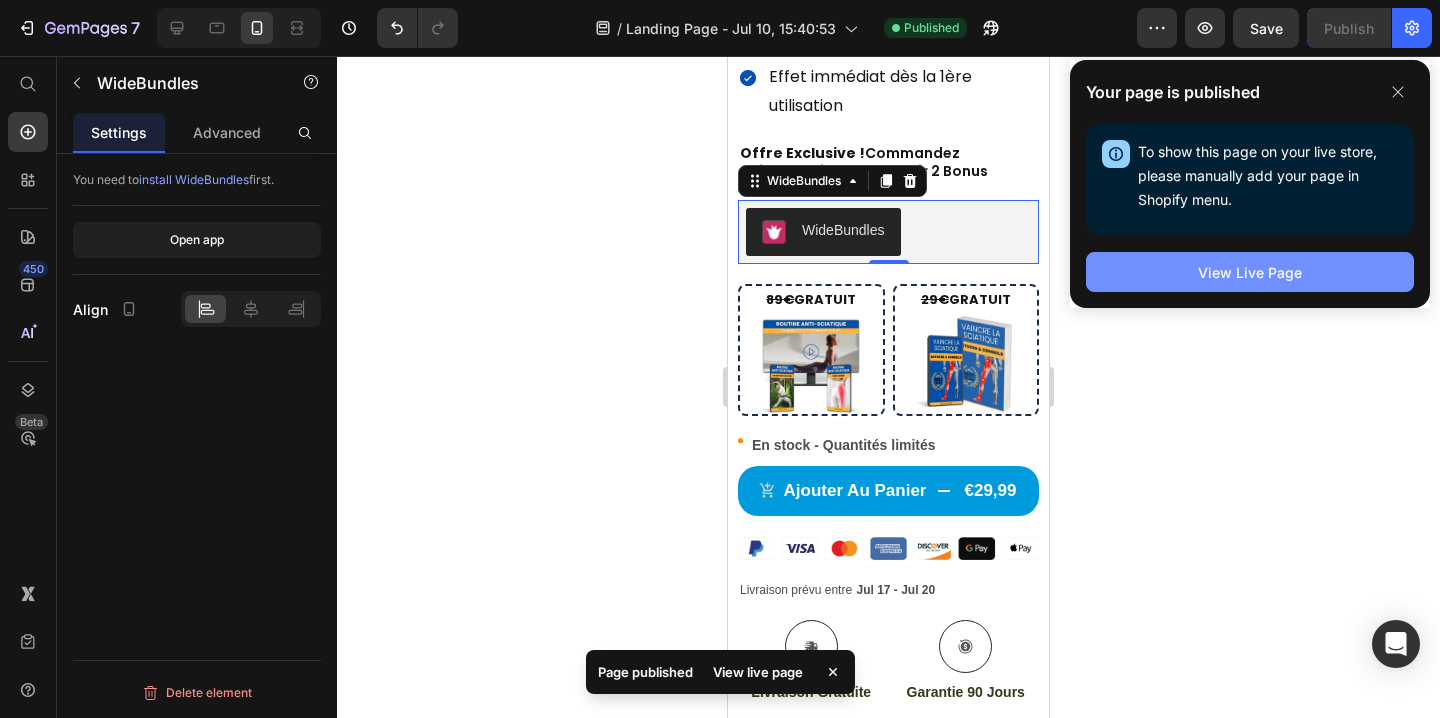 click on "View Live Page" at bounding box center [1250, 272] 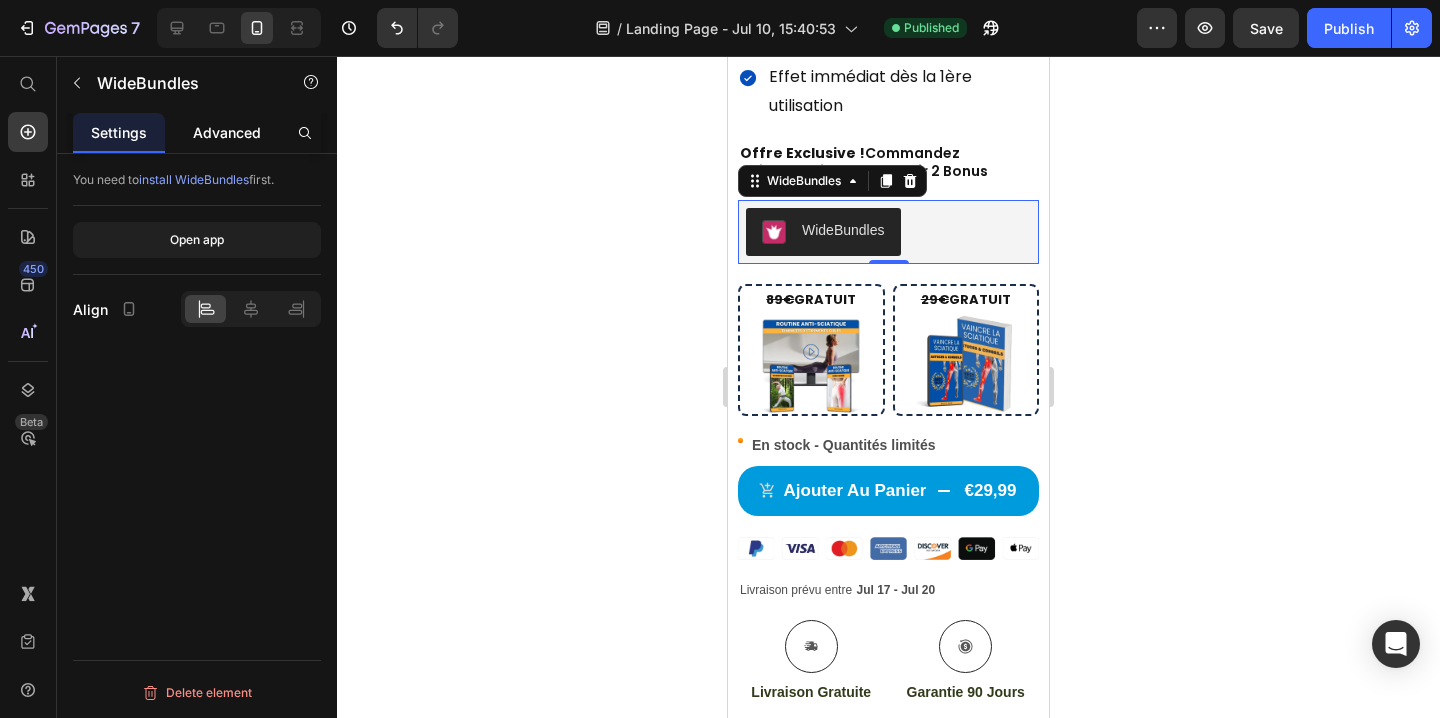 click on "Advanced" at bounding box center [227, 132] 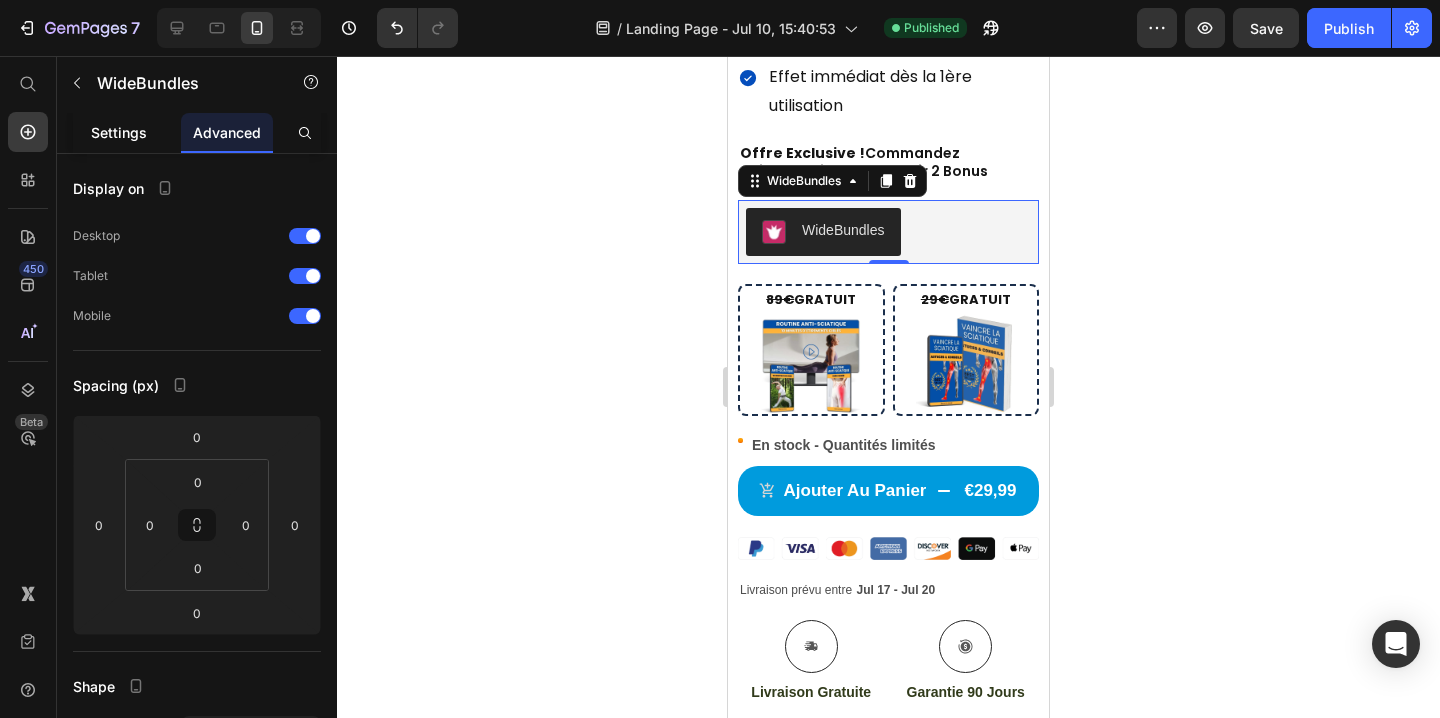 click on "Settings" at bounding box center (119, 132) 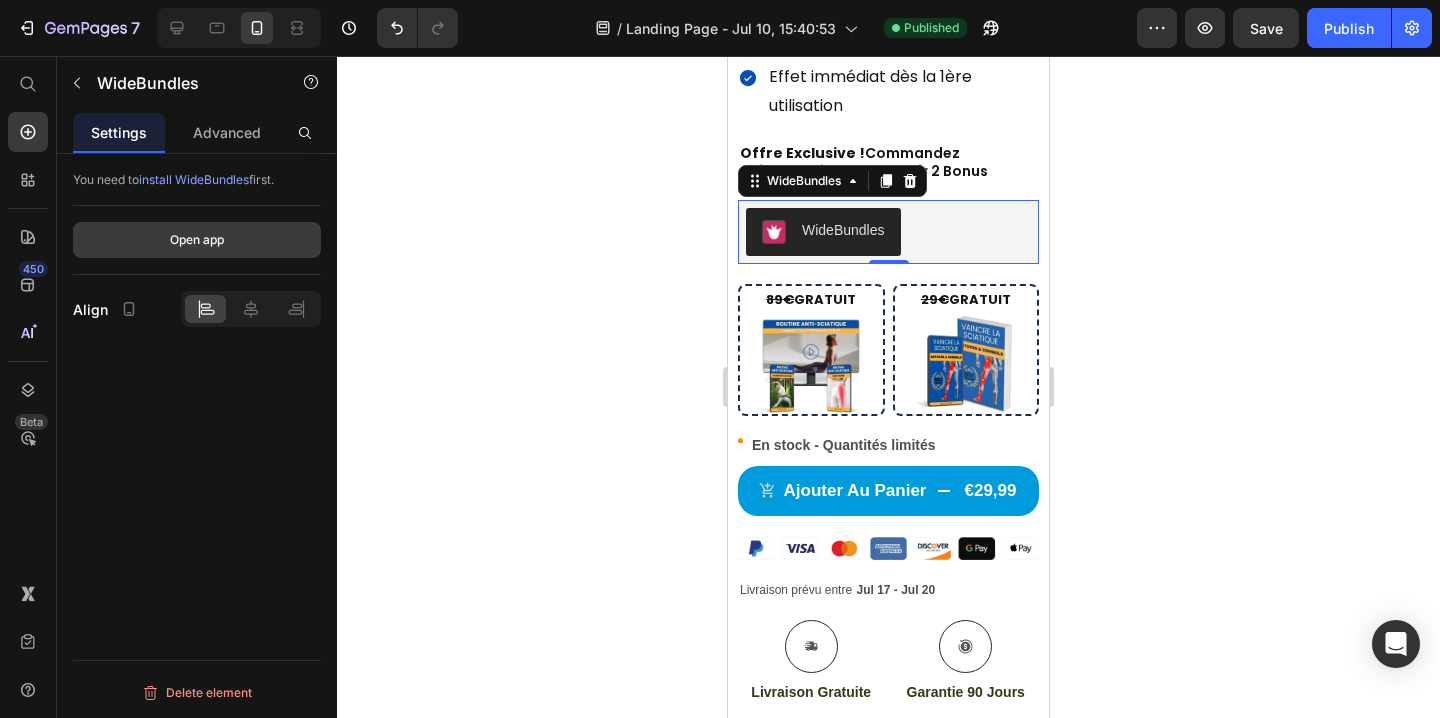 click on "Open app" at bounding box center [197, 240] 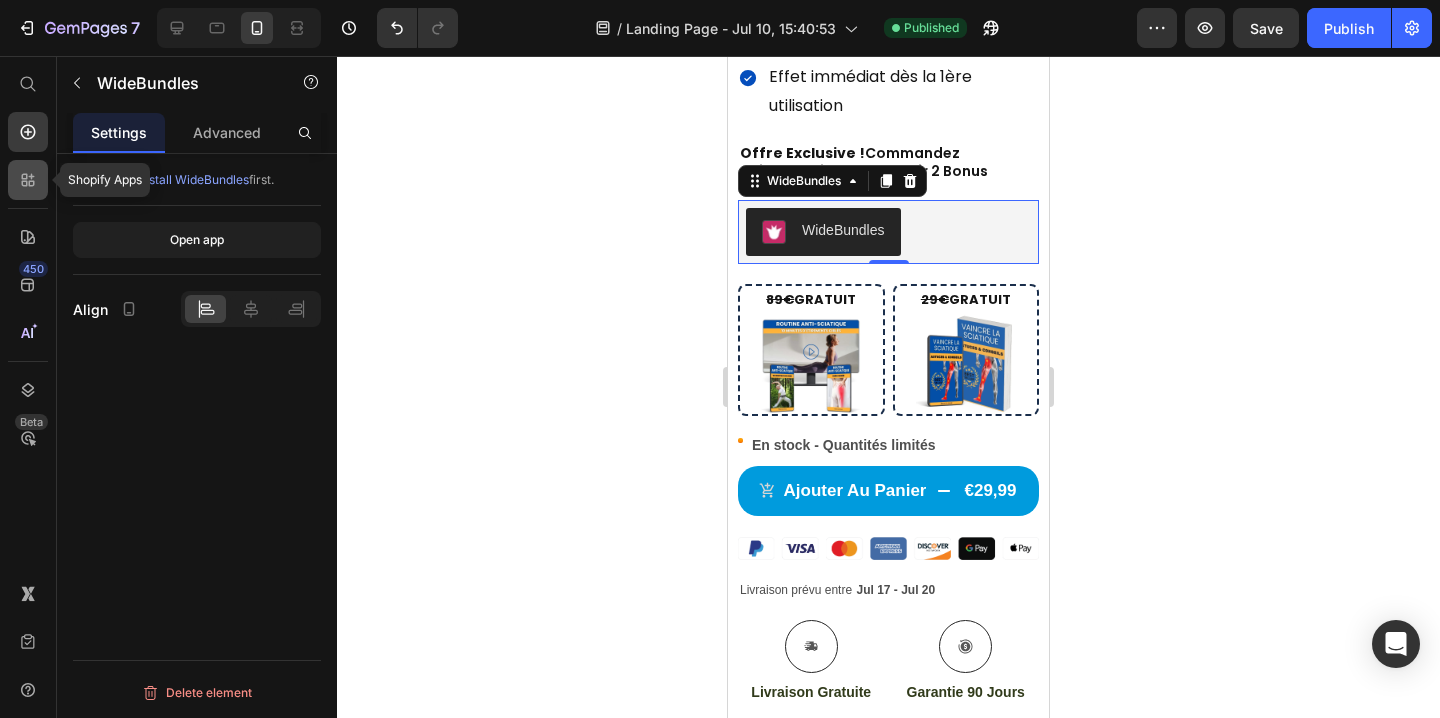 click 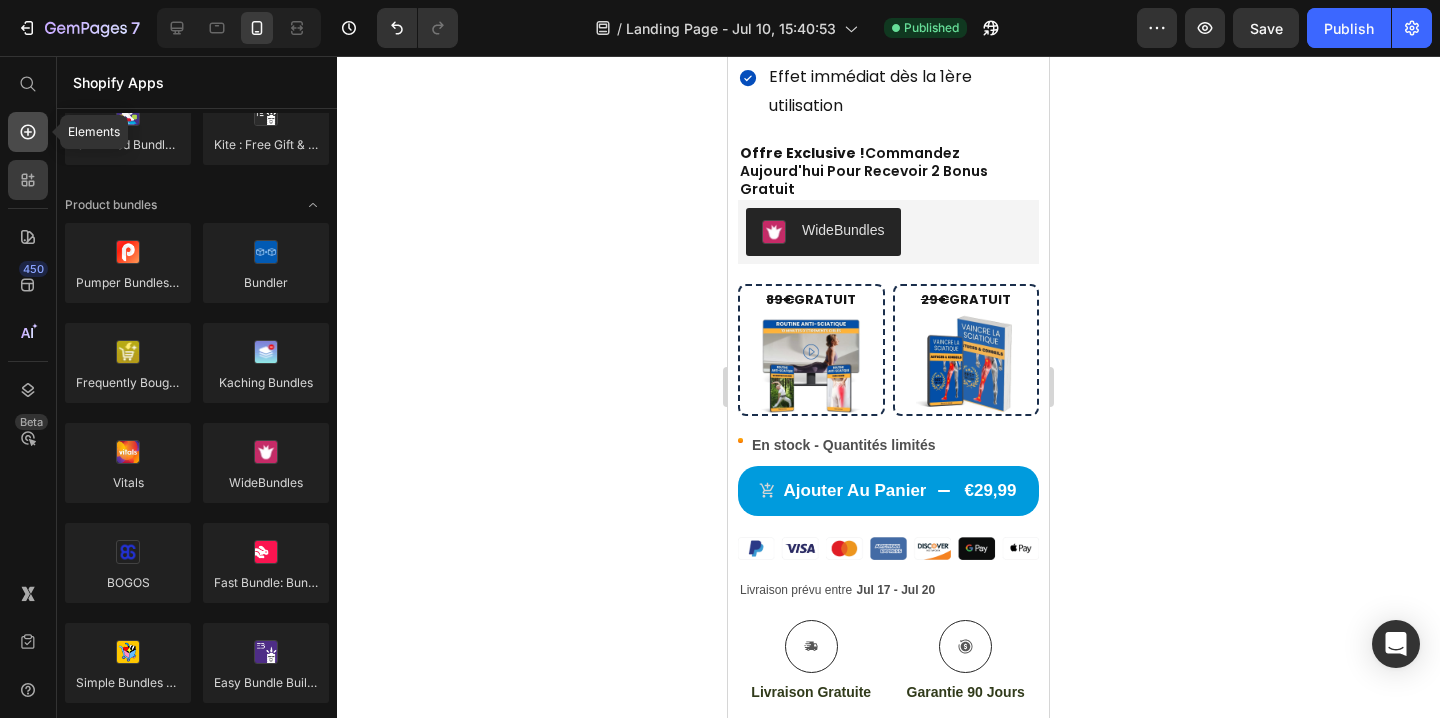 click 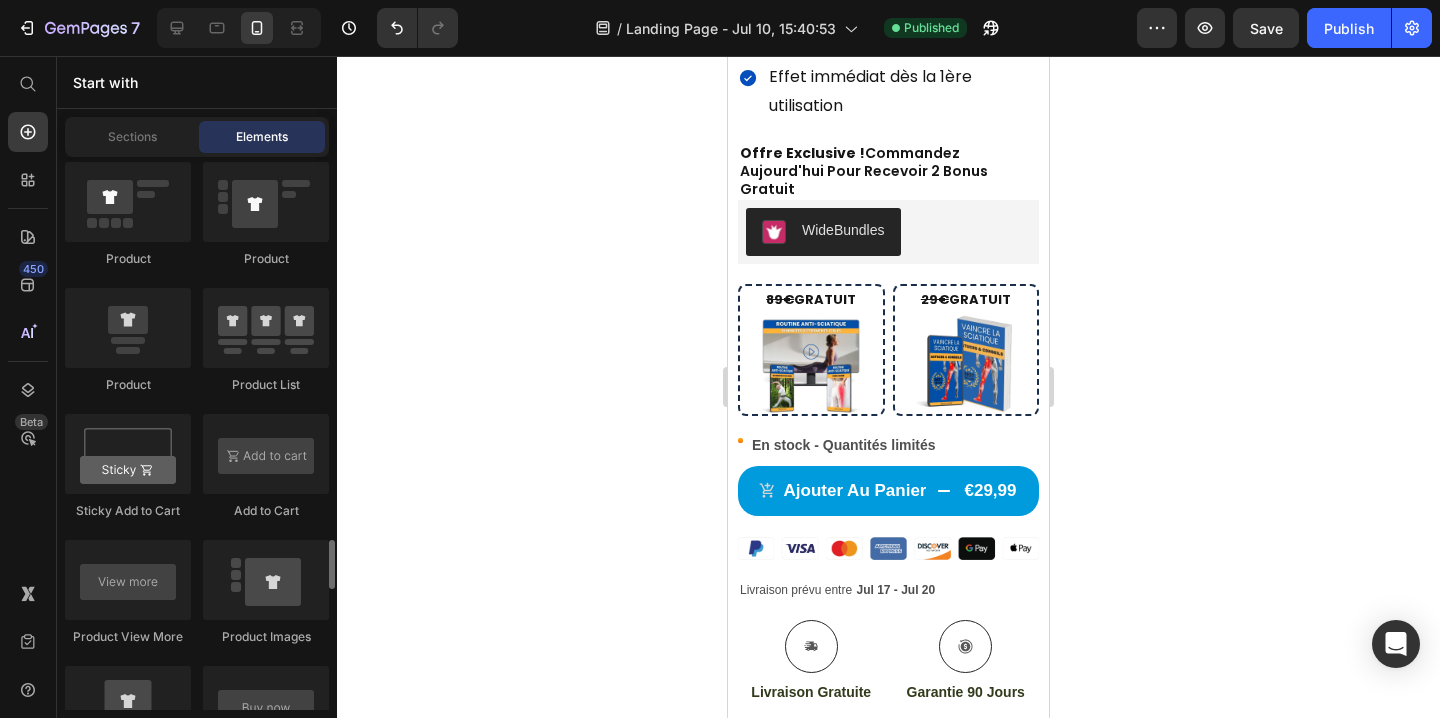 scroll, scrollTop: 3053, scrollLeft: 0, axis: vertical 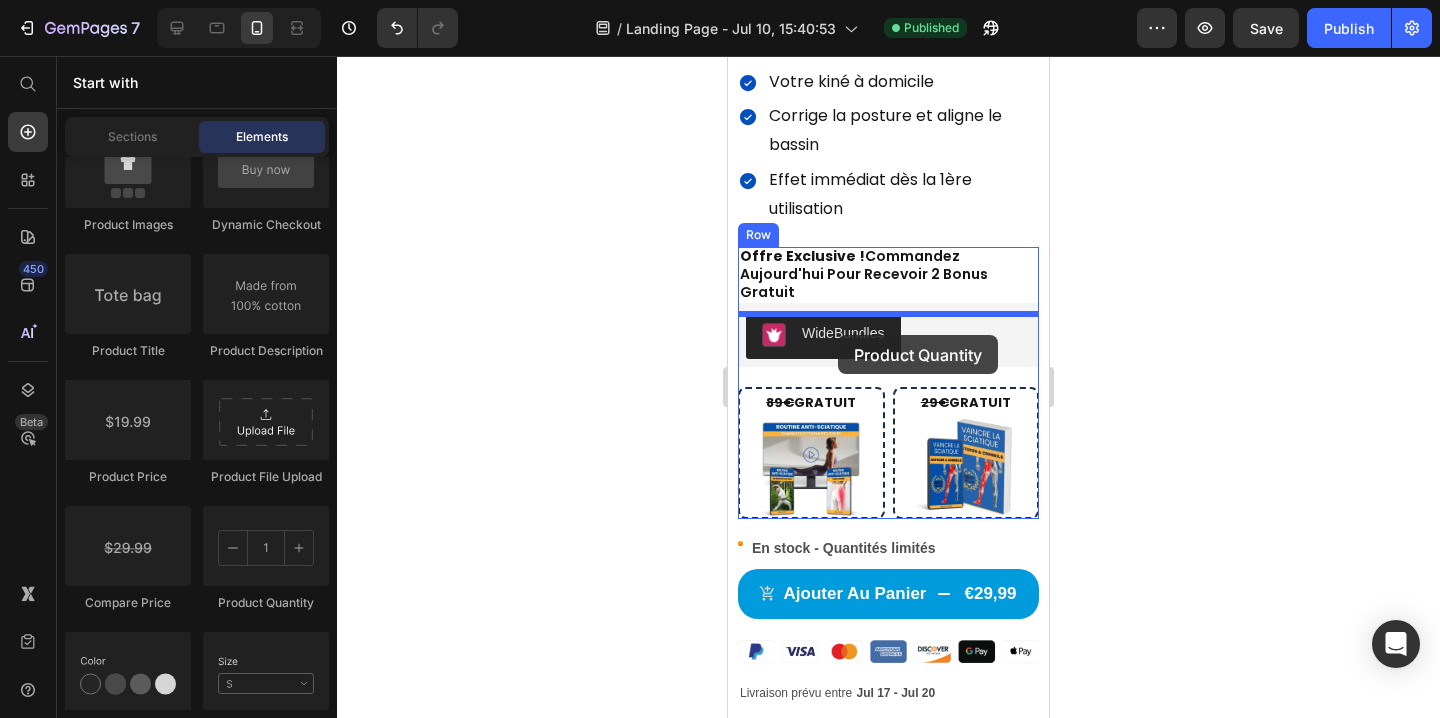 drag, startPoint x: 973, startPoint y: 590, endPoint x: 1368, endPoint y: 83, distance: 642.7083 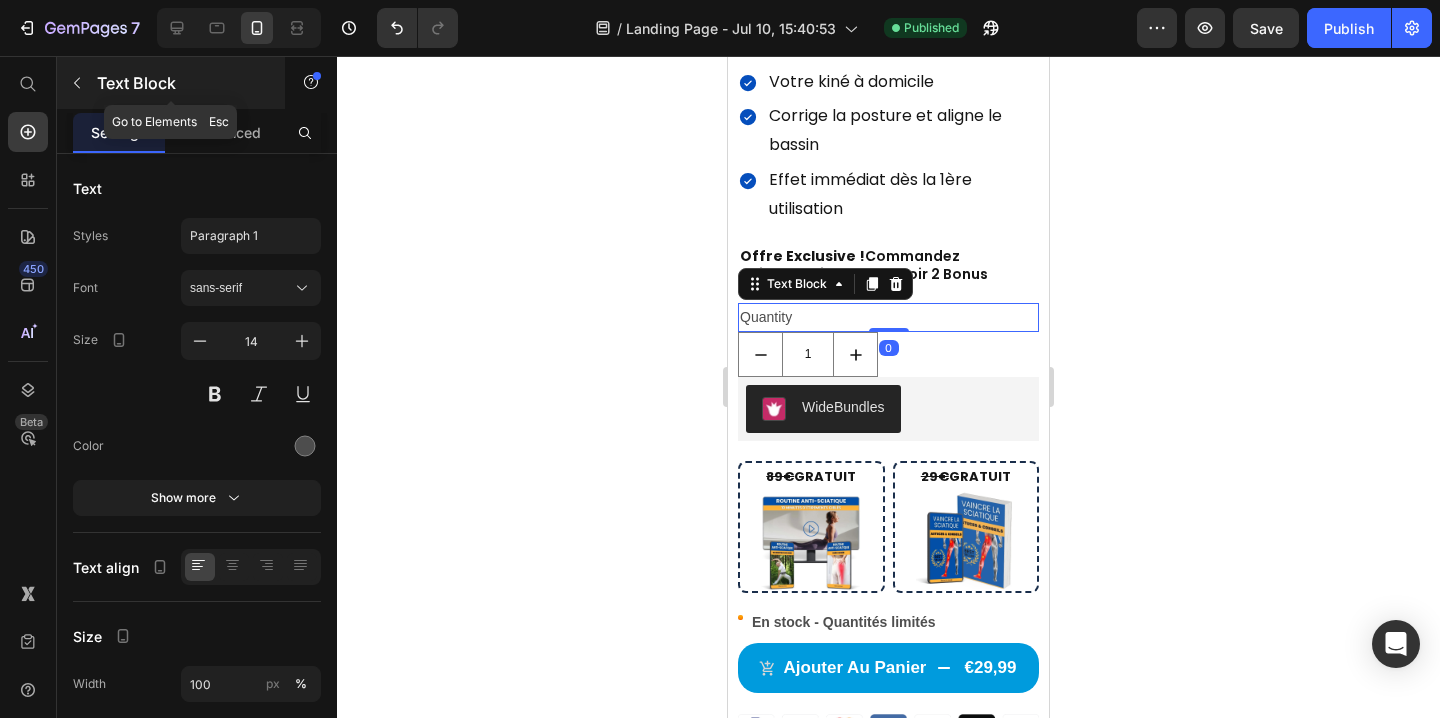 click 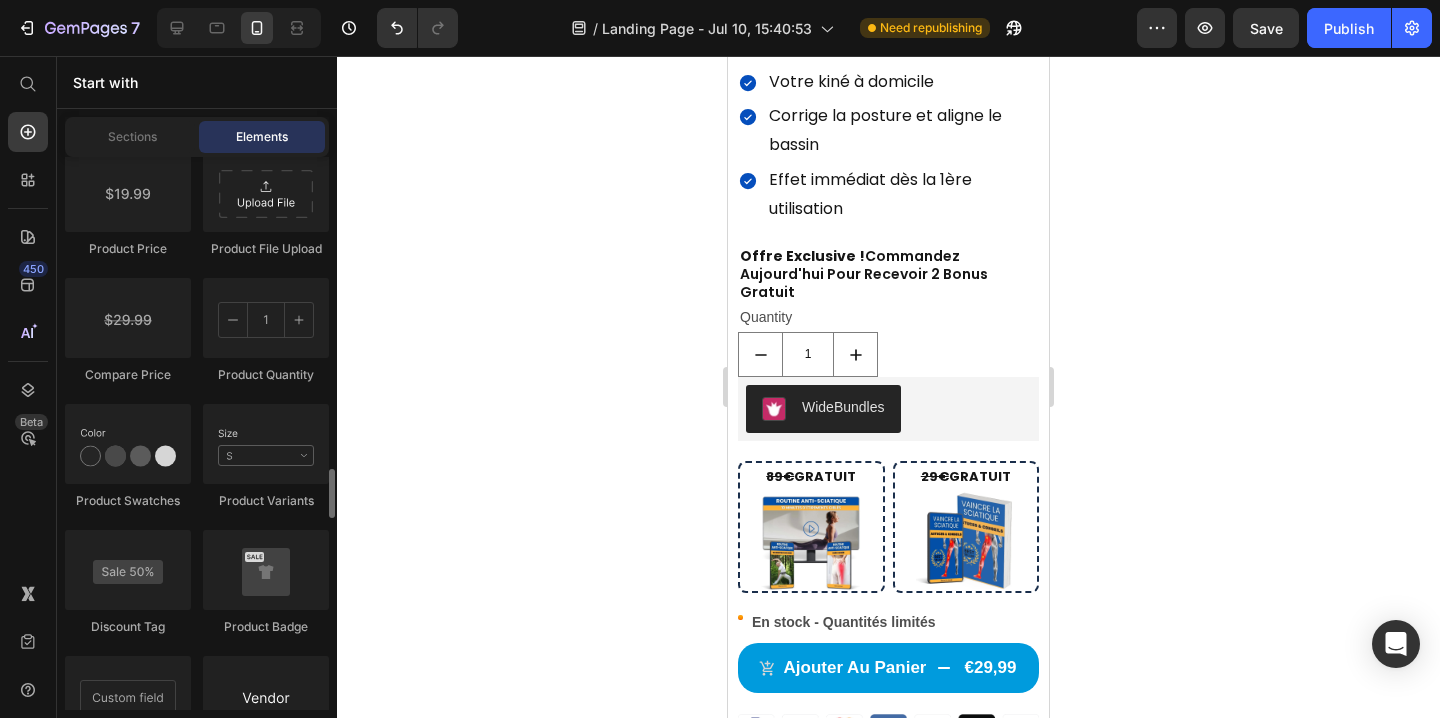 scroll, scrollTop: 3514, scrollLeft: 0, axis: vertical 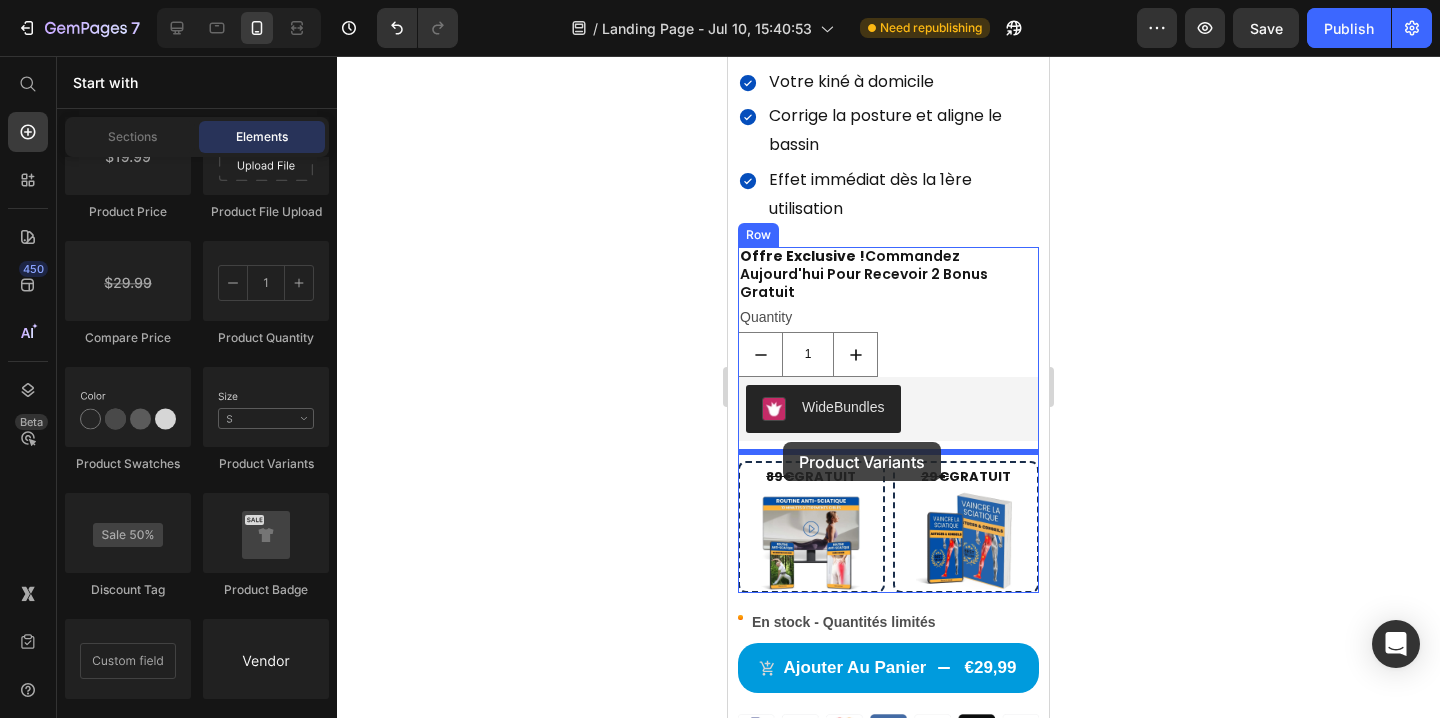 drag, startPoint x: 978, startPoint y: 443, endPoint x: 1314, endPoint y: 472, distance: 337.24918 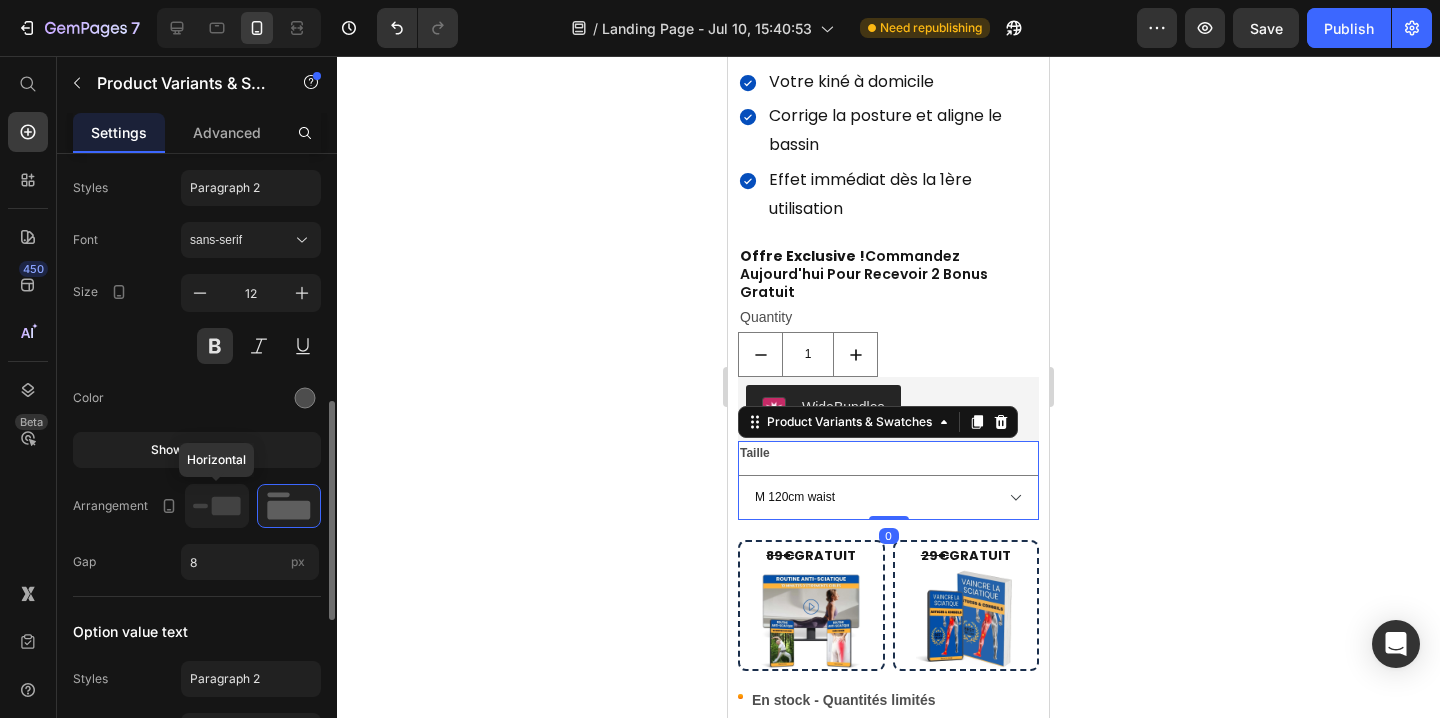 scroll, scrollTop: 558, scrollLeft: 0, axis: vertical 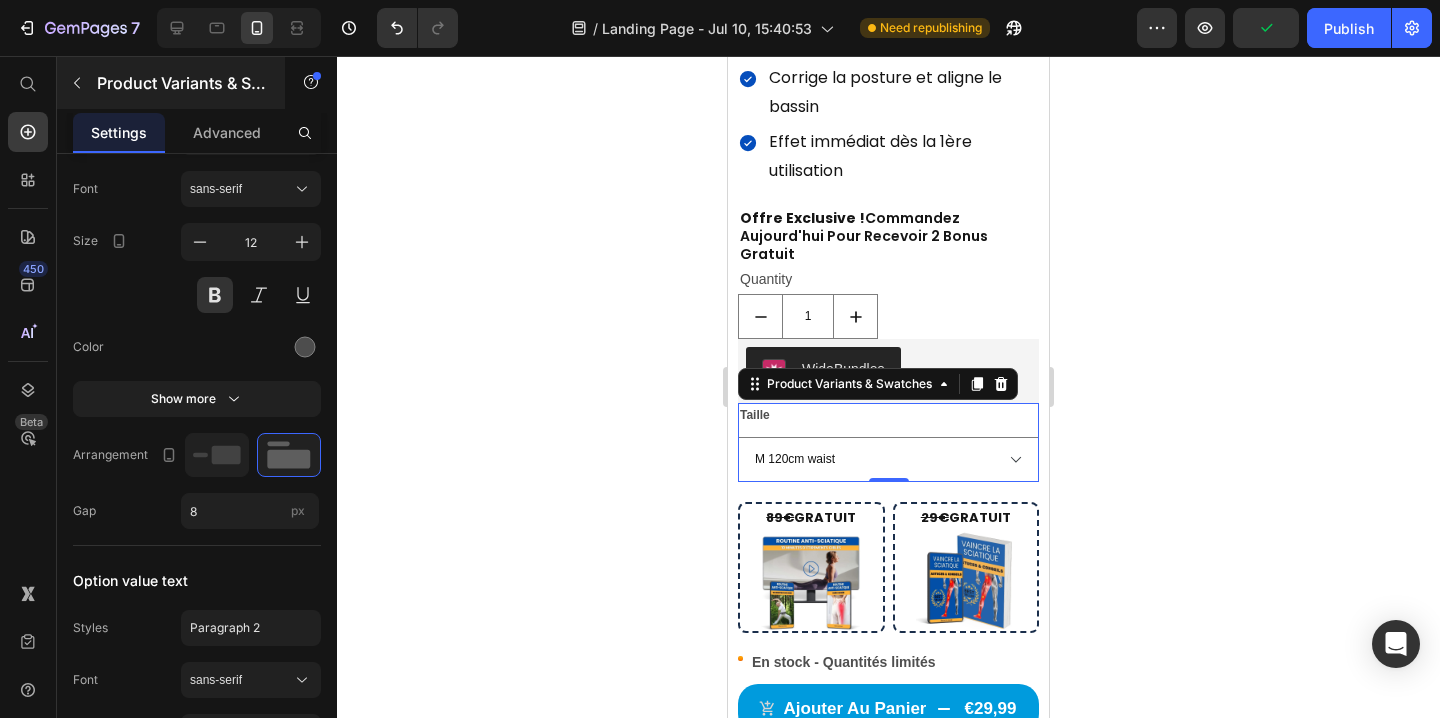 click at bounding box center (77, 83) 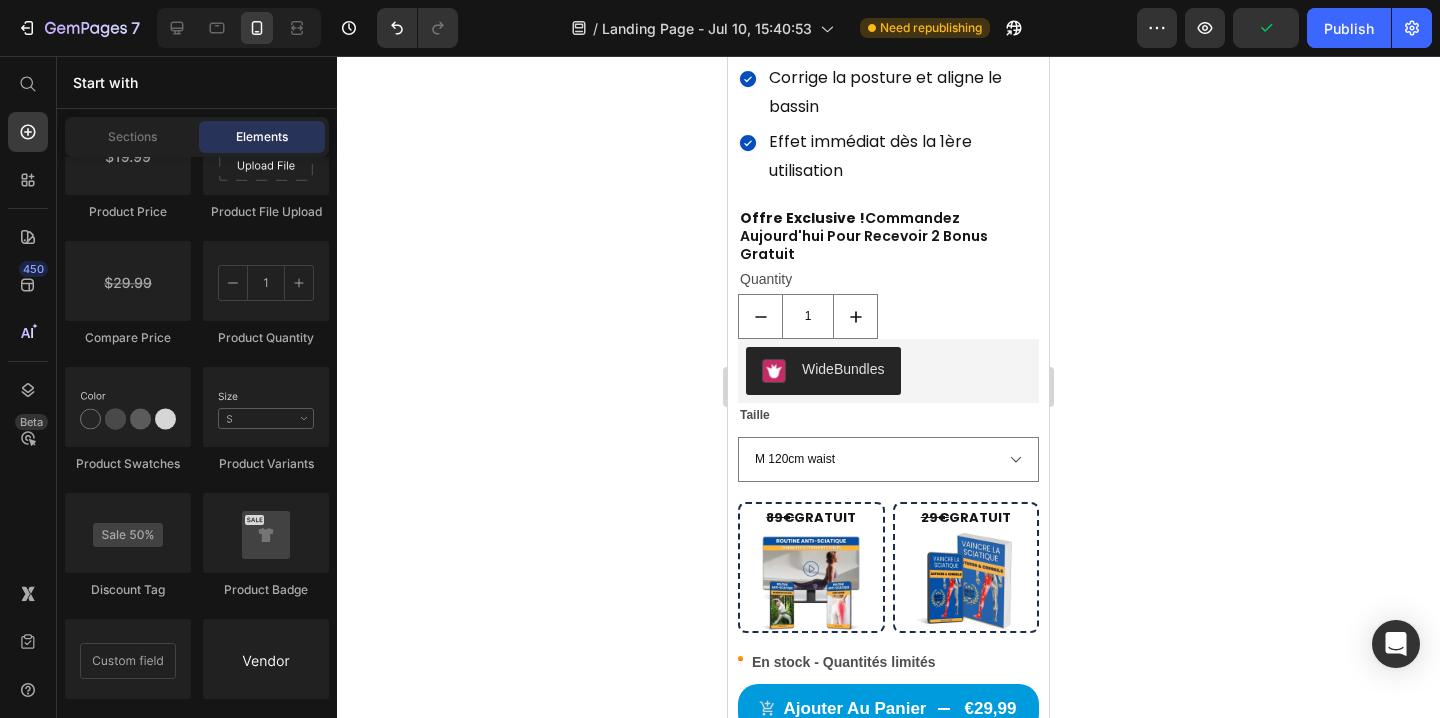 click on "Start with" at bounding box center (197, 82) 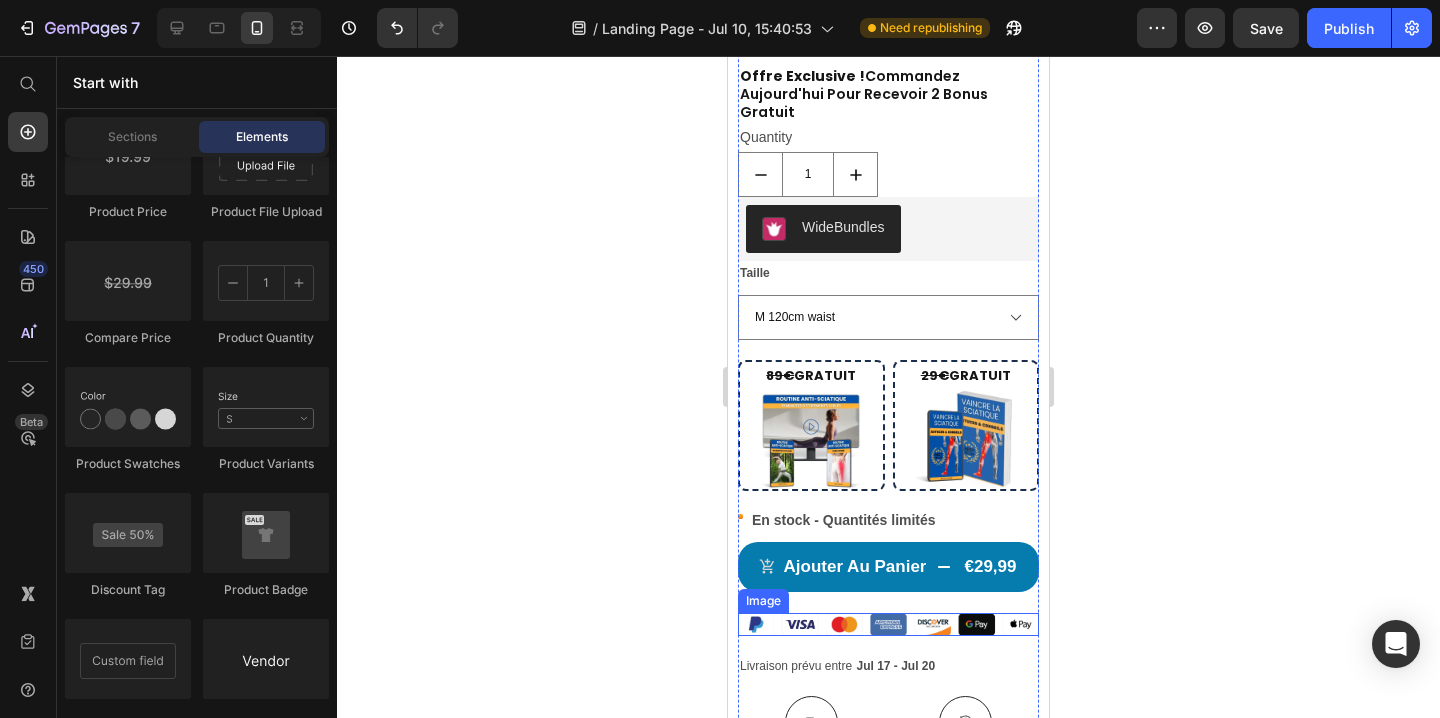 scroll, scrollTop: 941, scrollLeft: 0, axis: vertical 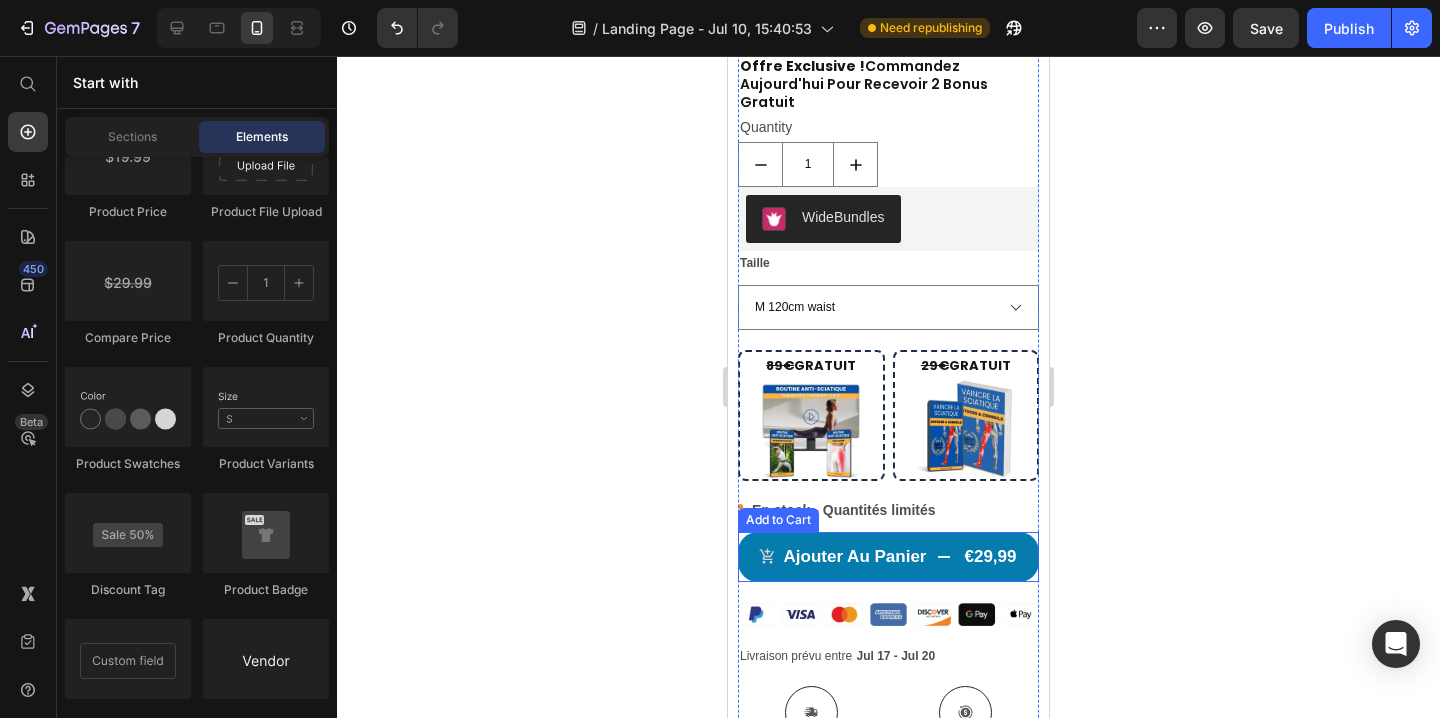 click on "€29,99" at bounding box center [990, 557] 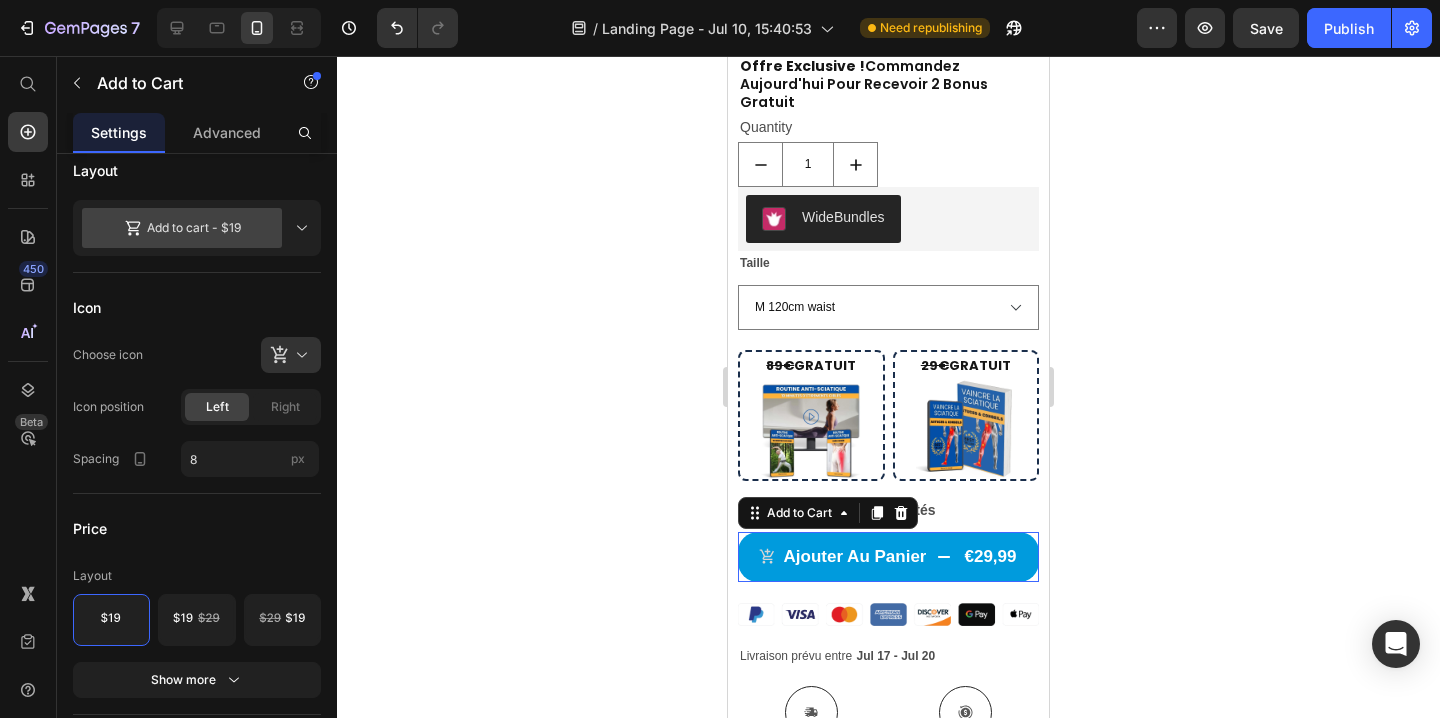 scroll, scrollTop: 0, scrollLeft: 0, axis: both 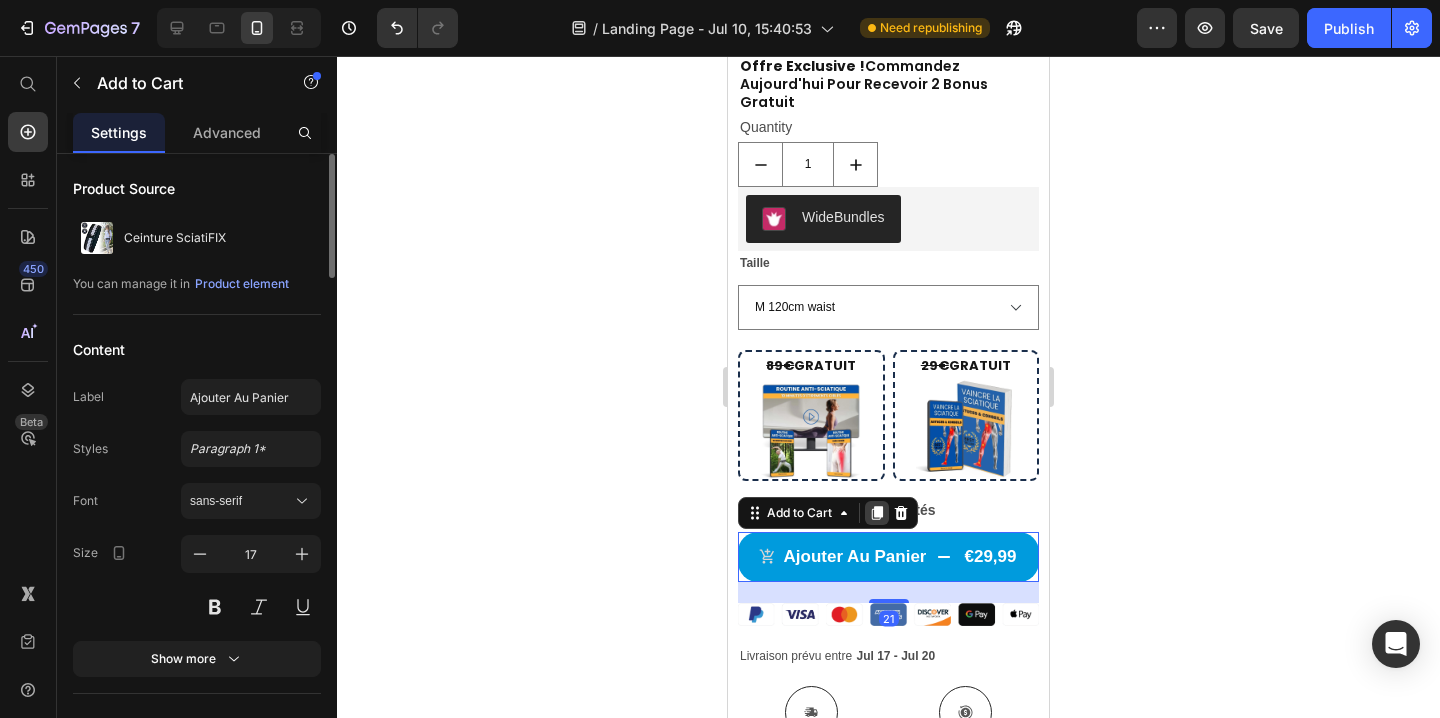 click at bounding box center (877, 513) 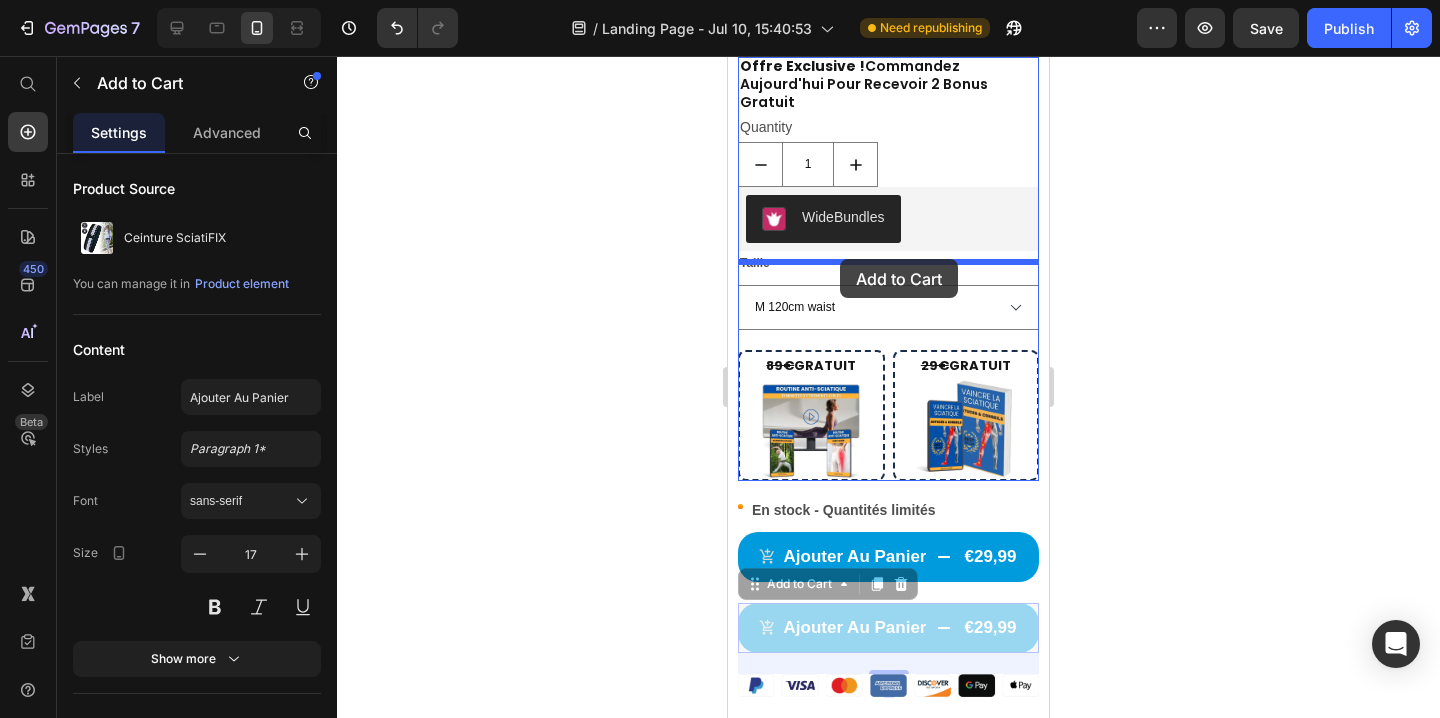 drag, startPoint x: 755, startPoint y: 588, endPoint x: 840, endPoint y: 259, distance: 339.8029 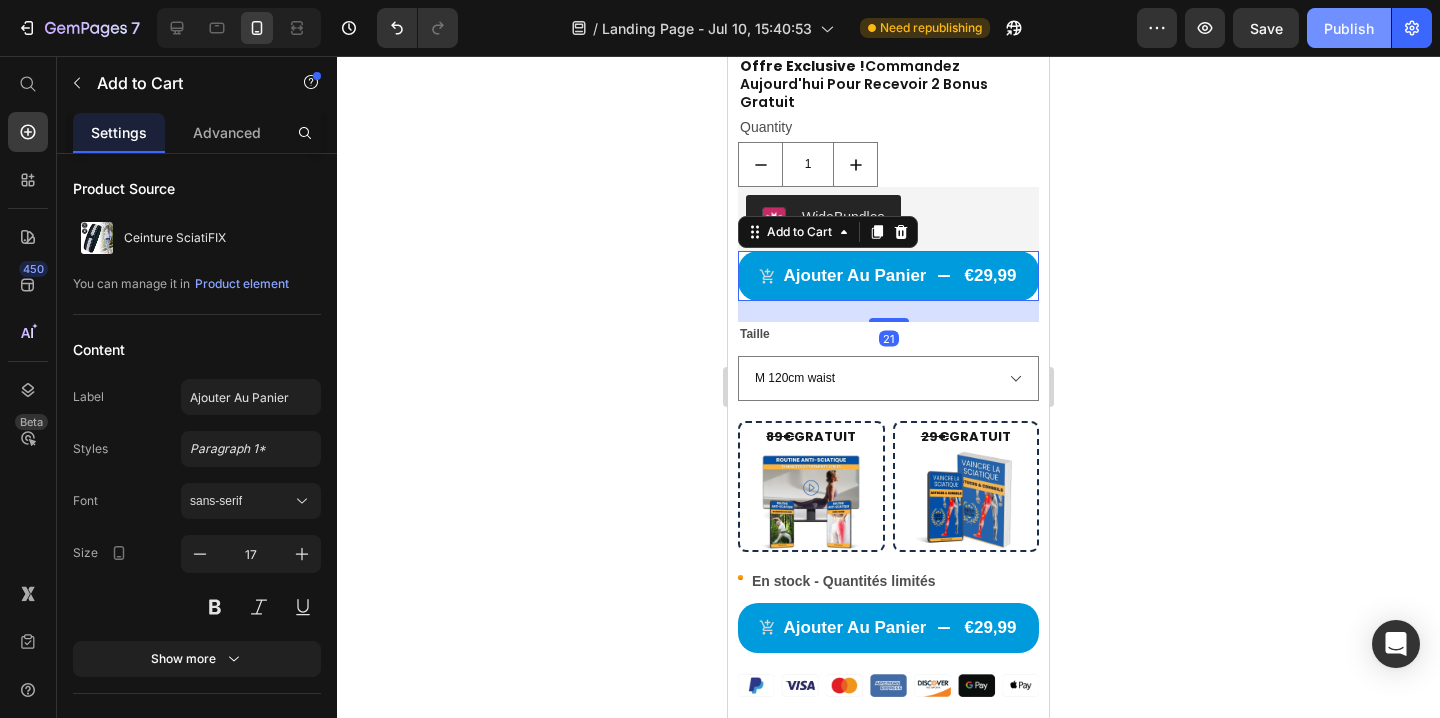 click on "Publish" at bounding box center [1349, 28] 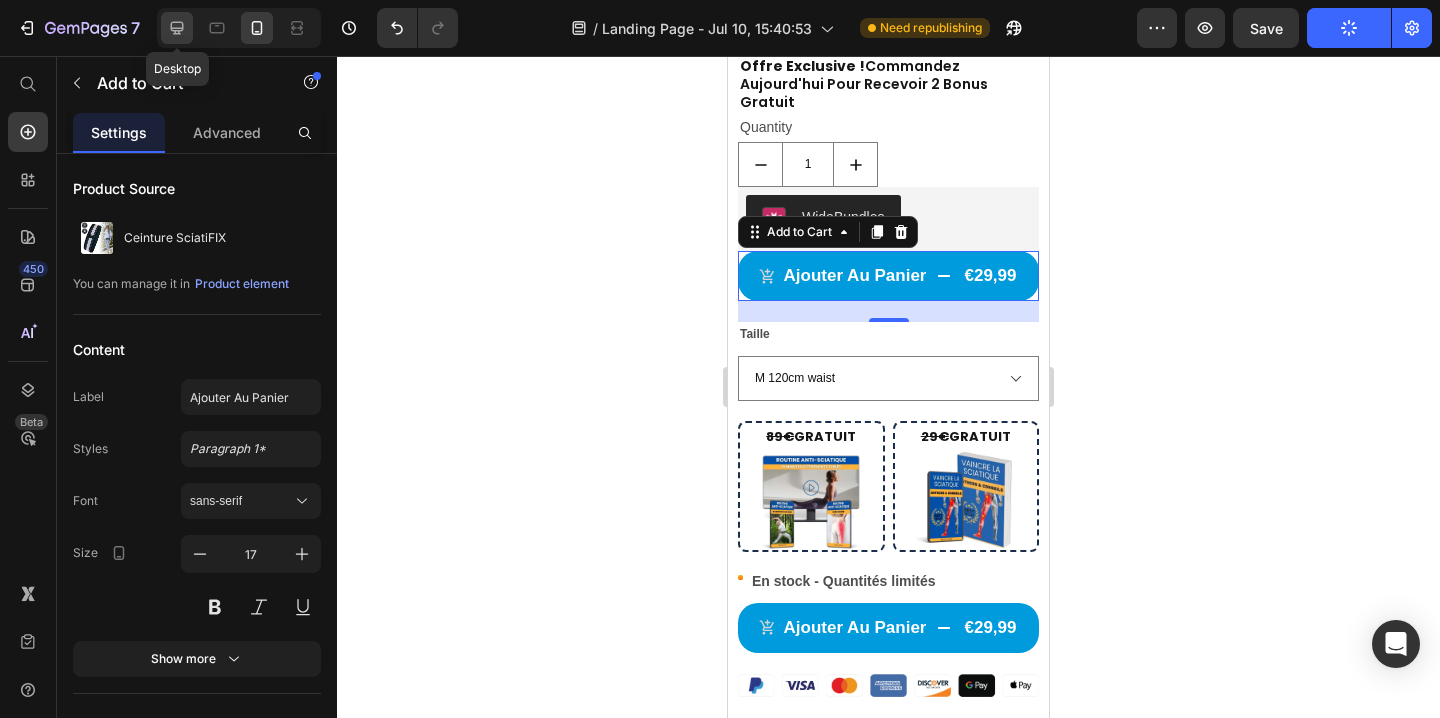 drag, startPoint x: 178, startPoint y: 34, endPoint x: 98, endPoint y: 180, distance: 166.48123 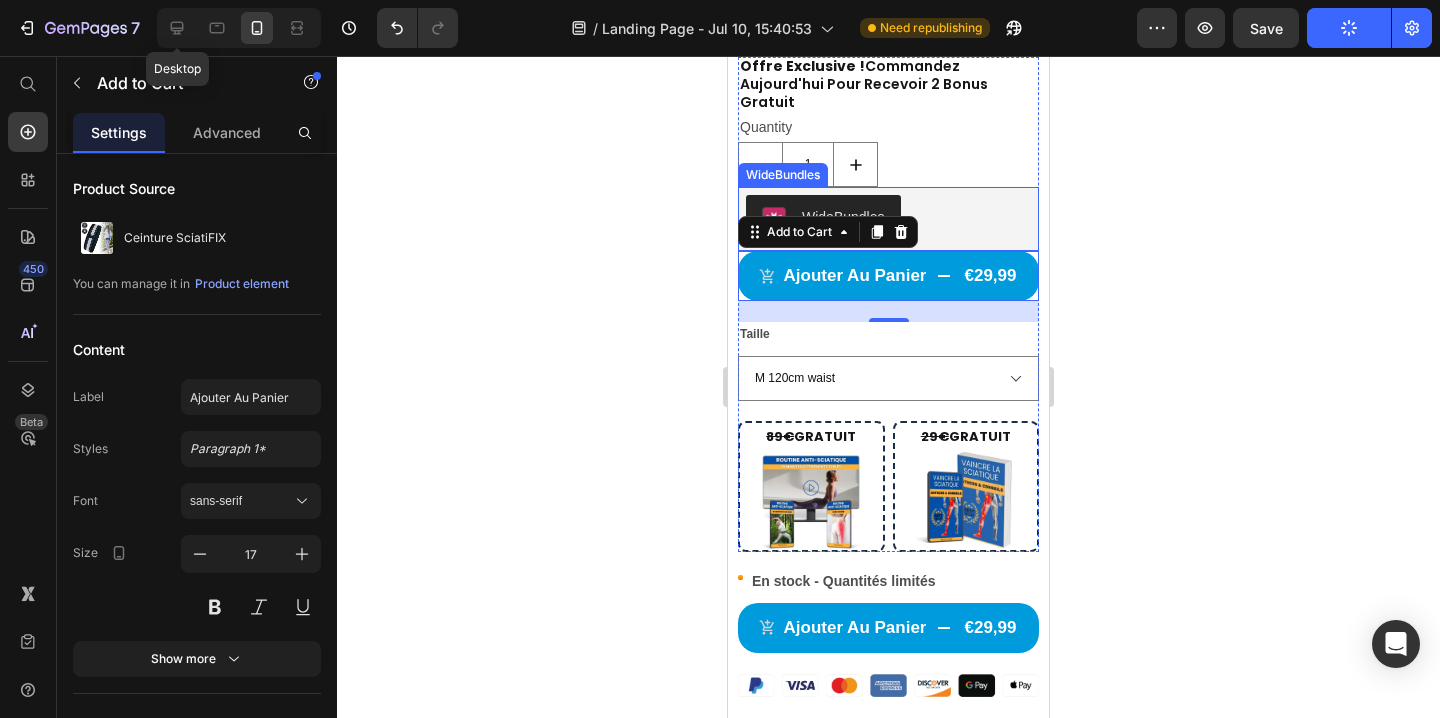 type on "19" 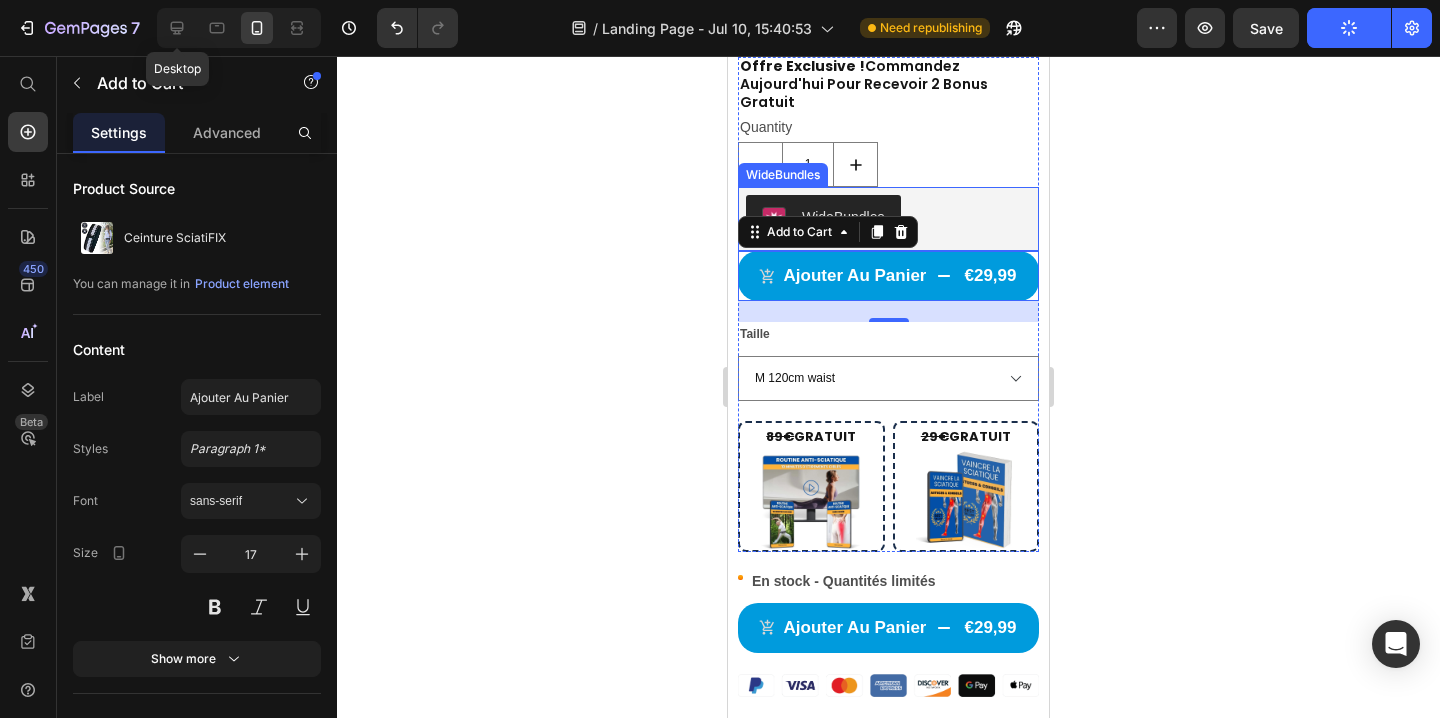 type on "14" 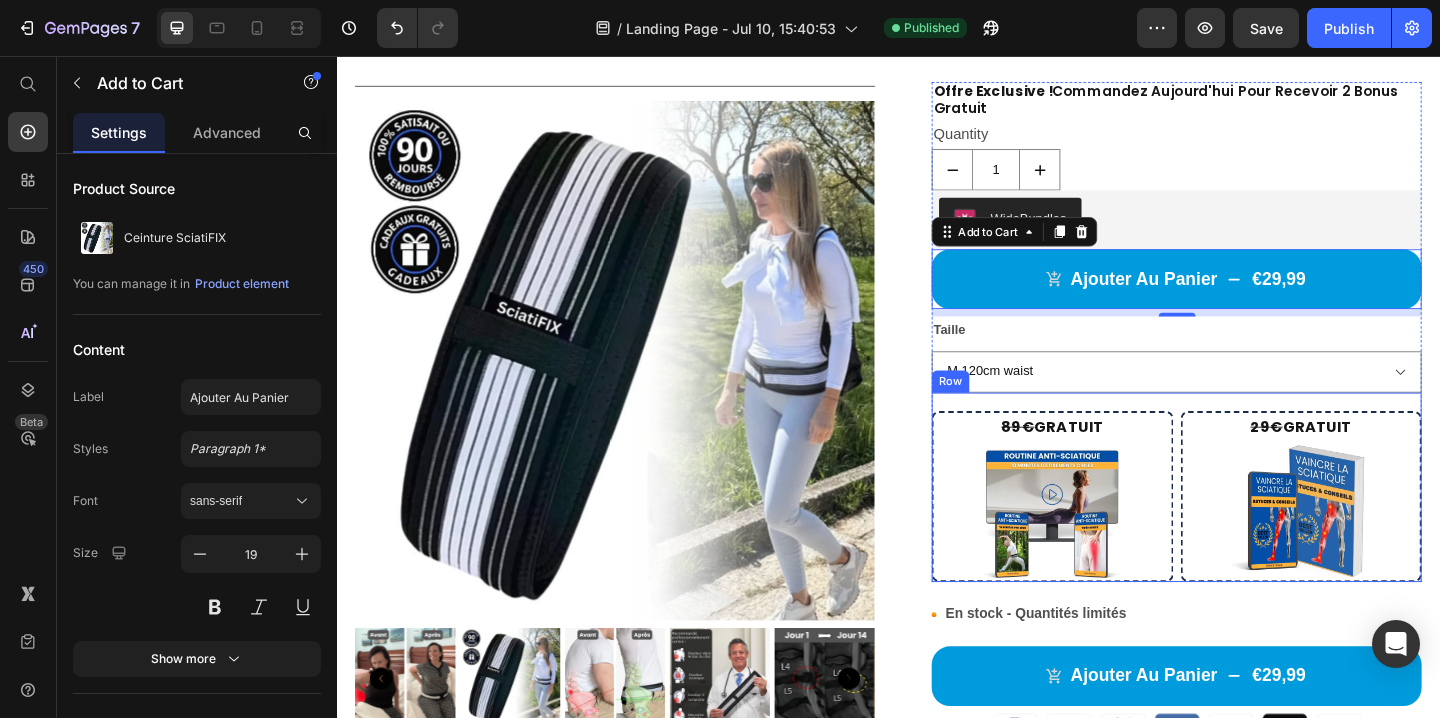 scroll, scrollTop: 528, scrollLeft: 0, axis: vertical 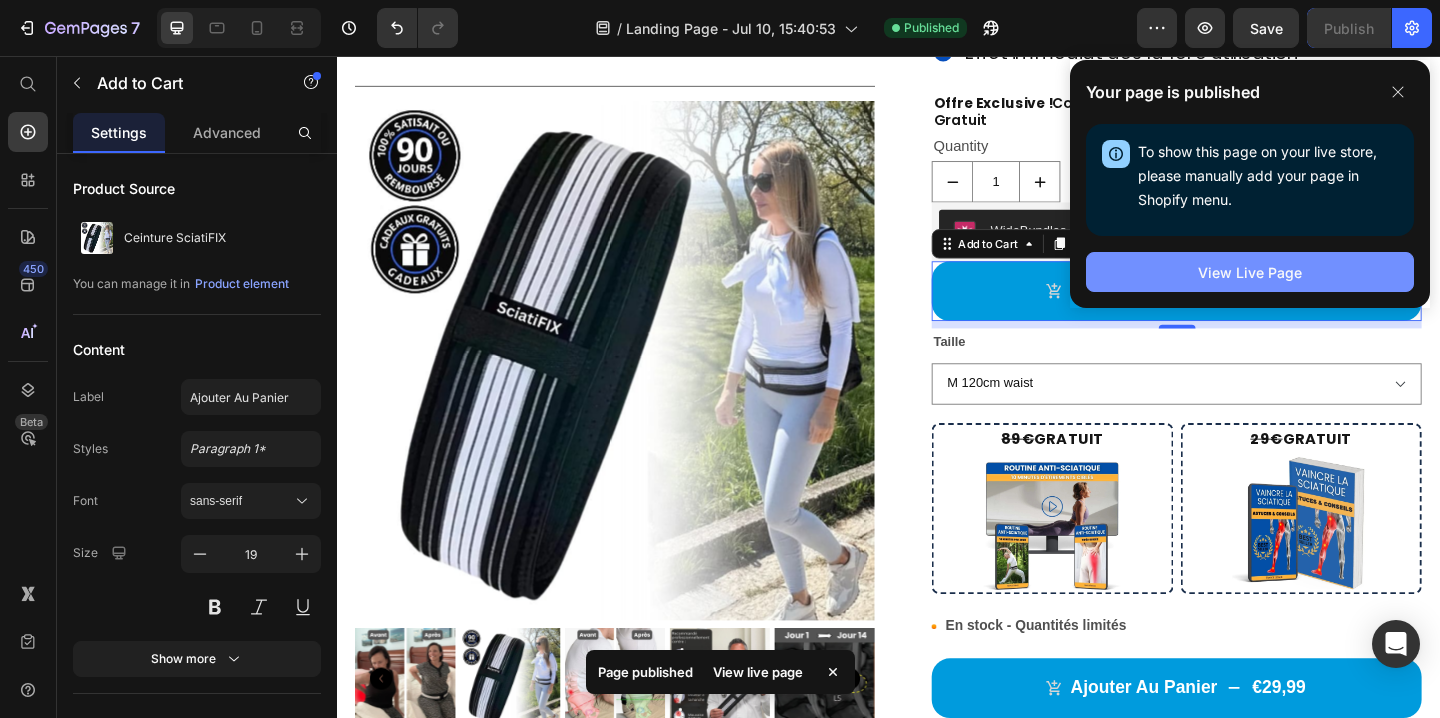 click on "View Live Page" at bounding box center [1250, 272] 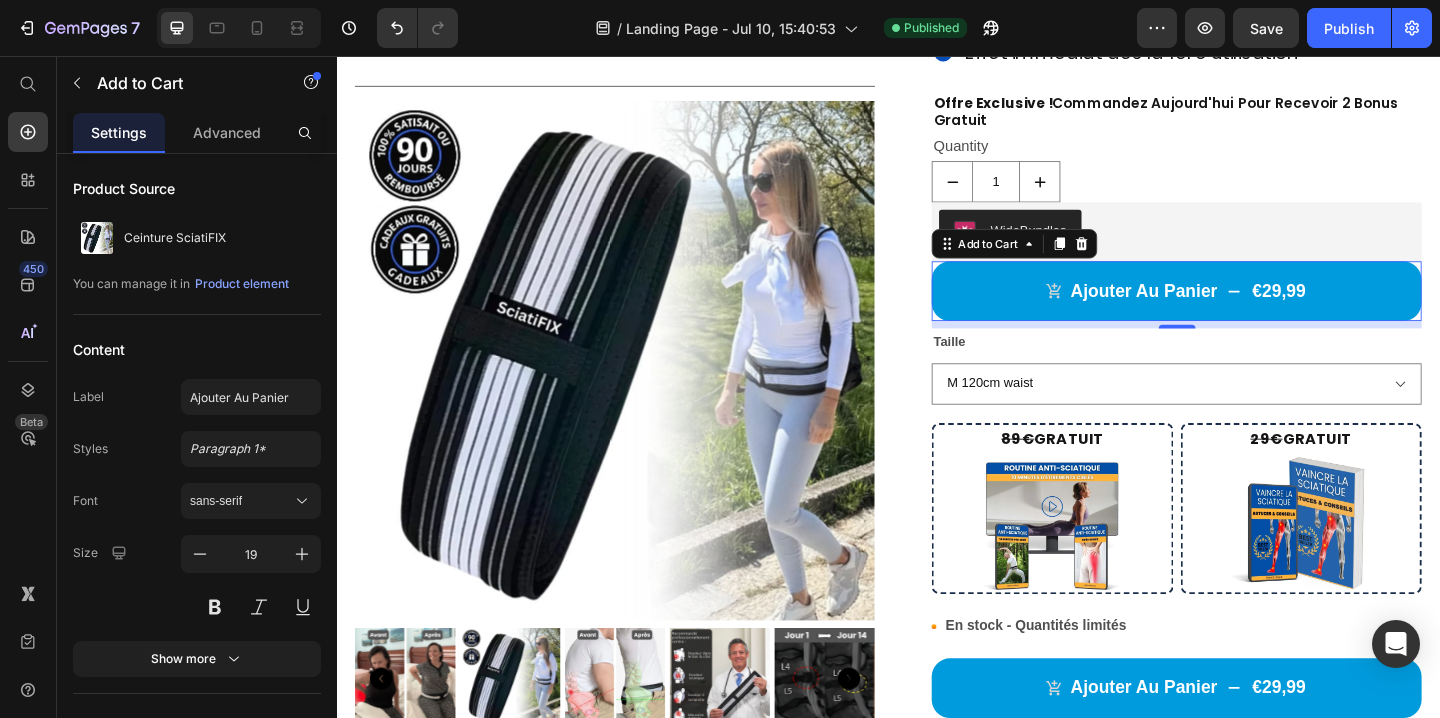 click on "Icon Icon Icon Icon
Icon Icon List 4,8/5 (3,124 avis) Text Block Row Ceinture SciatiFIX Product Title €29,99 Product Price €59,99 Product Price - 50% Discount Tag Row Soulagez Naturellement Les Douleurs Lombaires & Sciatiques En 15 Minutes Depuis Chez Vous - Sans Médicaments Ni Opération Text Block Soulage la douleur naturellement Votre kiné à domicile Corrige la posture et aligne le bassin Effet immédiat dès la 1ère utilisation Item List Offre Exclusive !  Commandez Aujourd'hui Pour Recevoir 2 Bonus Gratuit Text Block Quantity Text Block 1 Product Quantity WideBundles WideBundles
ajouter au panier
€29,99 Add to Cart   21 Taille M 120cm waist L 140cm waist S 109-110cm waist Product Variants & Swatches 89€  GRATUIT Text Block Image Image Row Row 29€  GRATUIT Text Block Image Image Row Row Row Image En stock - Quantités limités Text Block Row
ajouter au panier
€29,99 Add to Cart Image
Livraison prévu entre
Icon" at bounding box center [1234, 684] 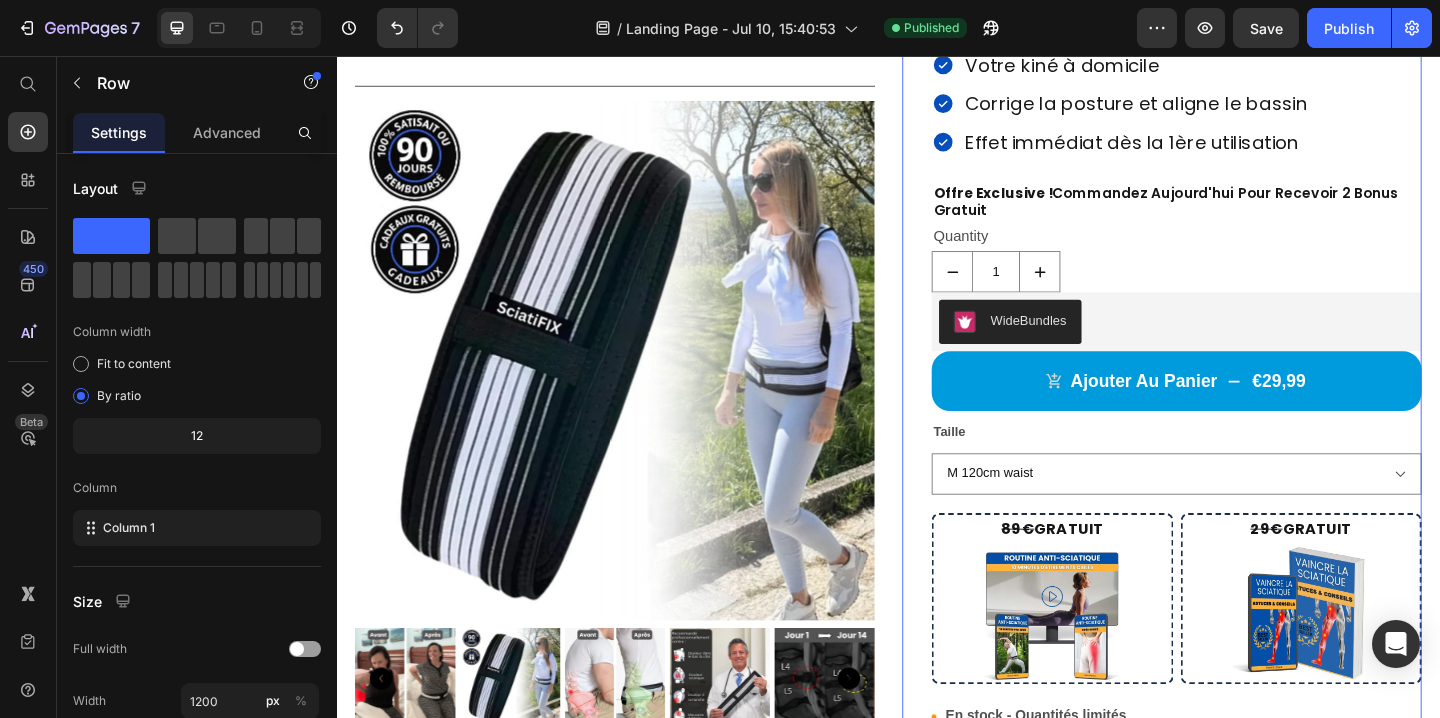 scroll, scrollTop: 424, scrollLeft: 0, axis: vertical 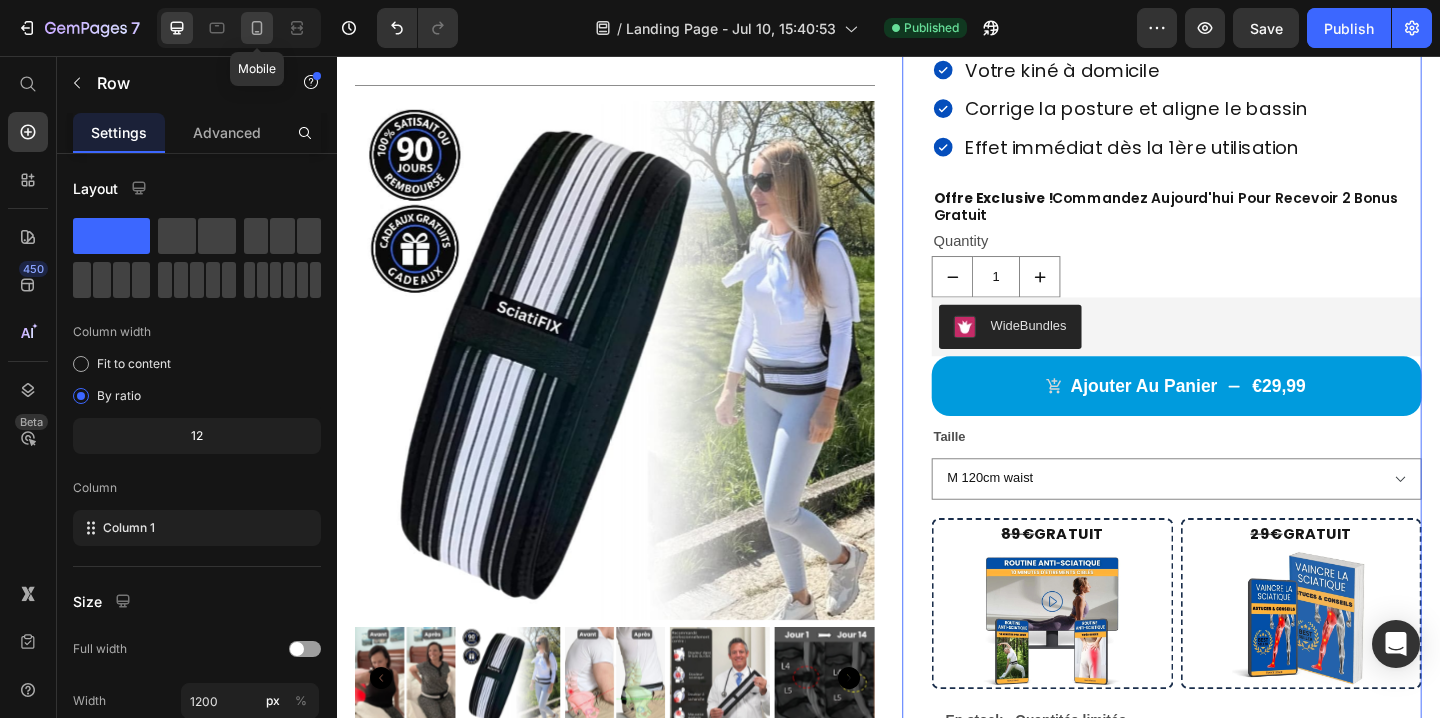 click 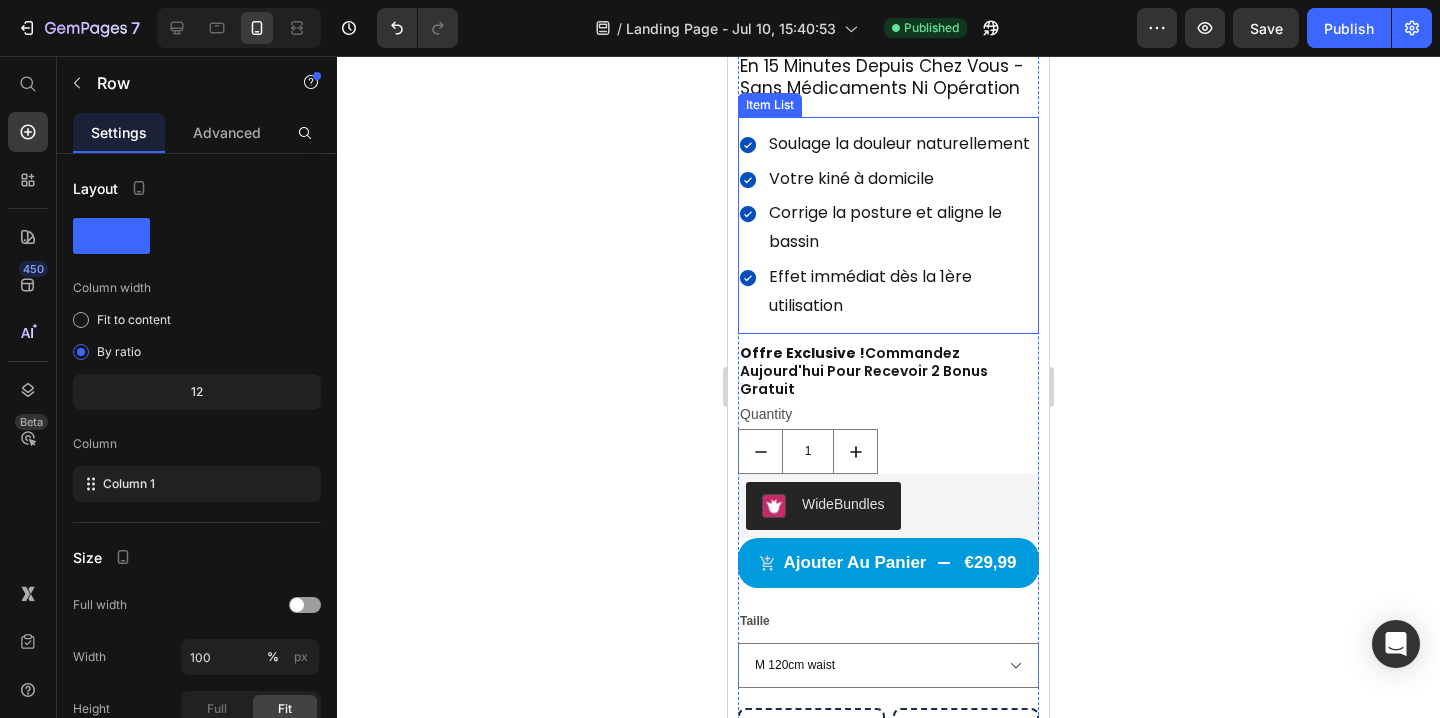 scroll, scrollTop: 719, scrollLeft: 0, axis: vertical 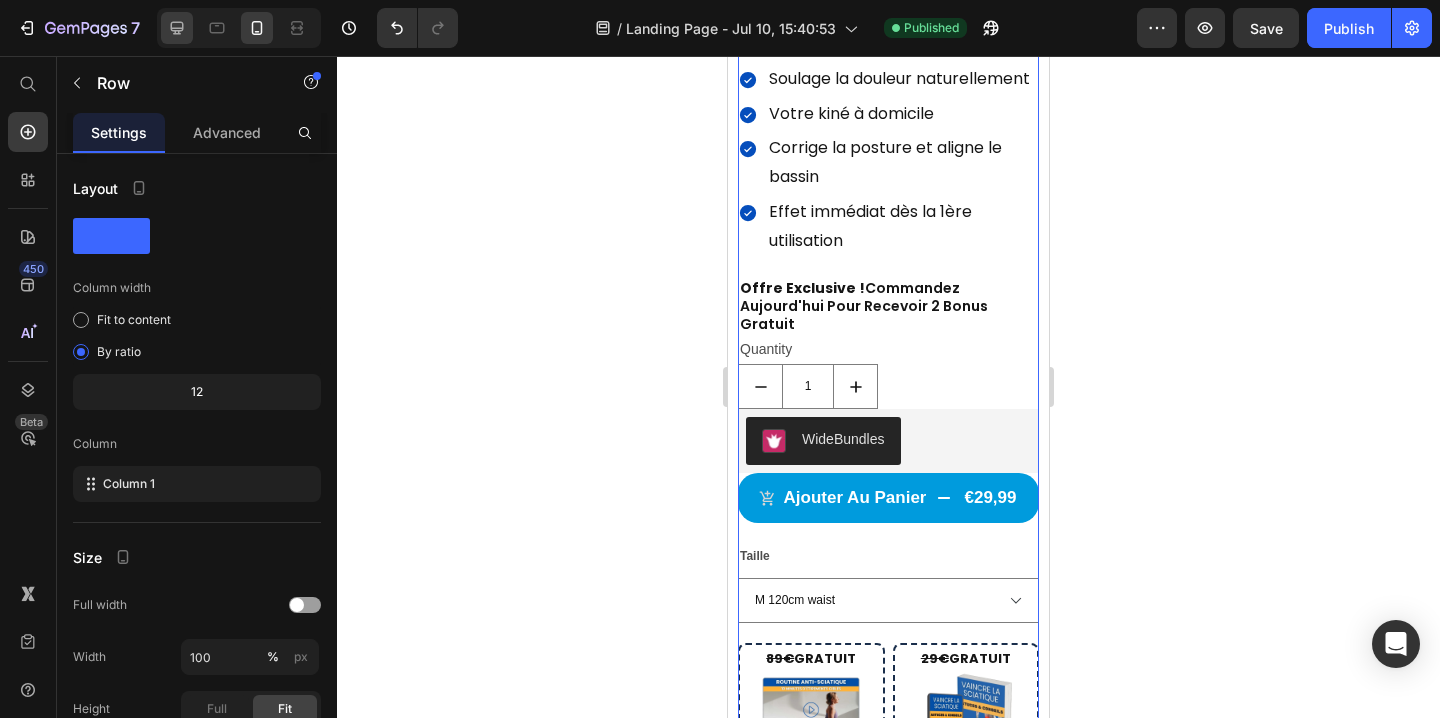 click 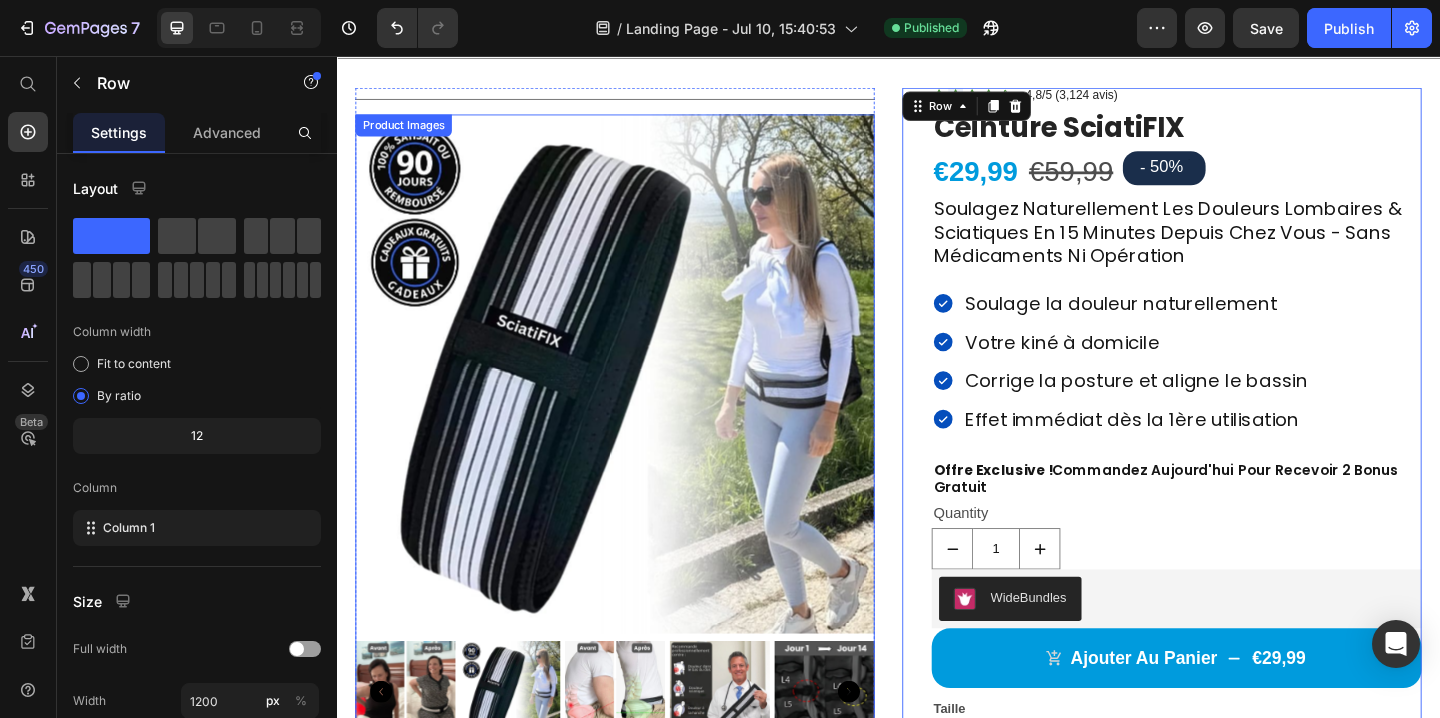 scroll, scrollTop: 93, scrollLeft: 0, axis: vertical 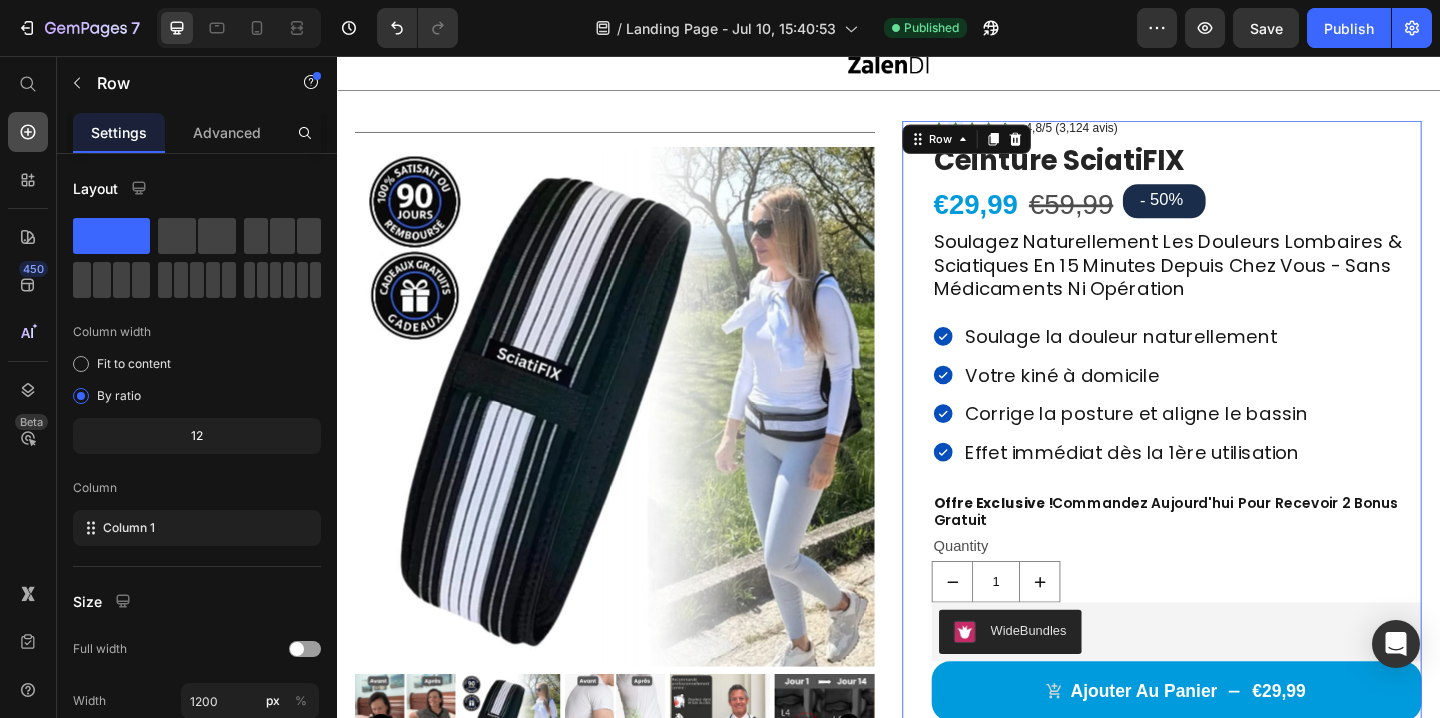 click 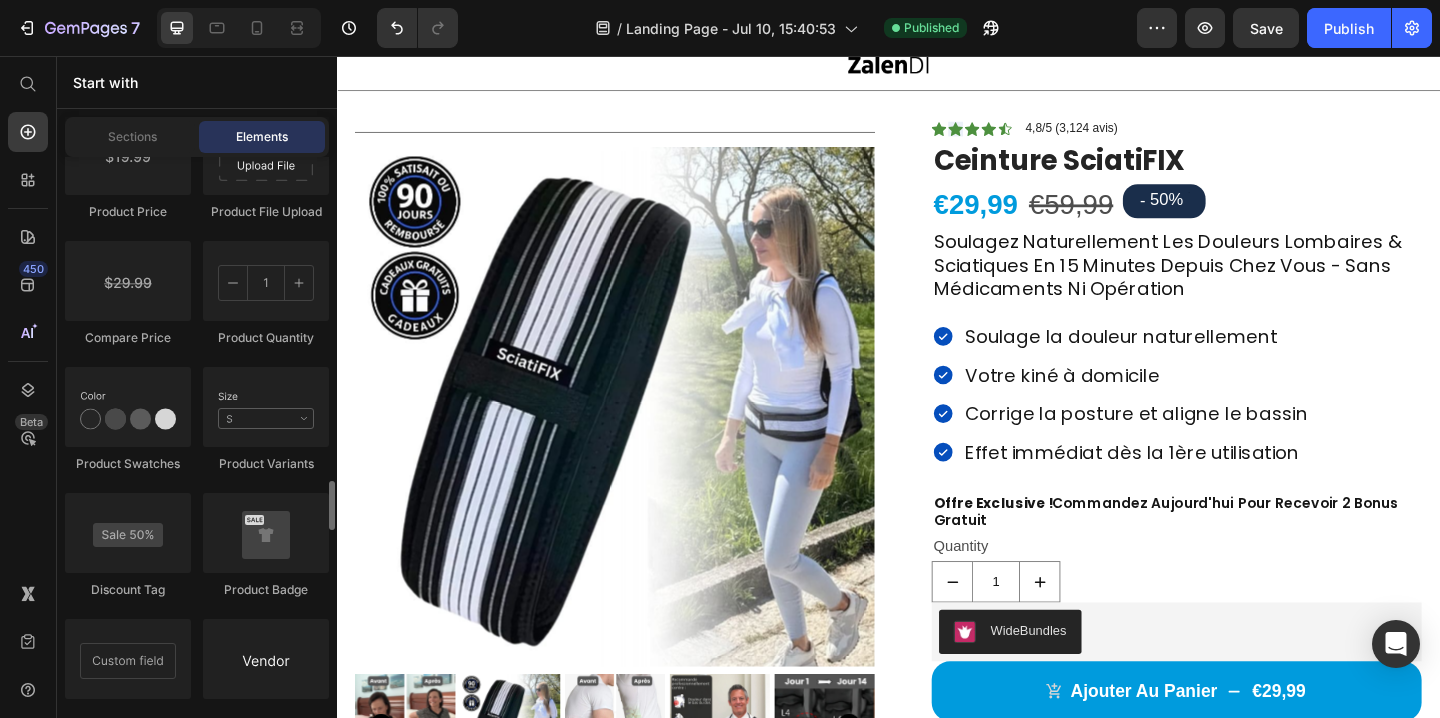 scroll, scrollTop: 3606, scrollLeft: 0, axis: vertical 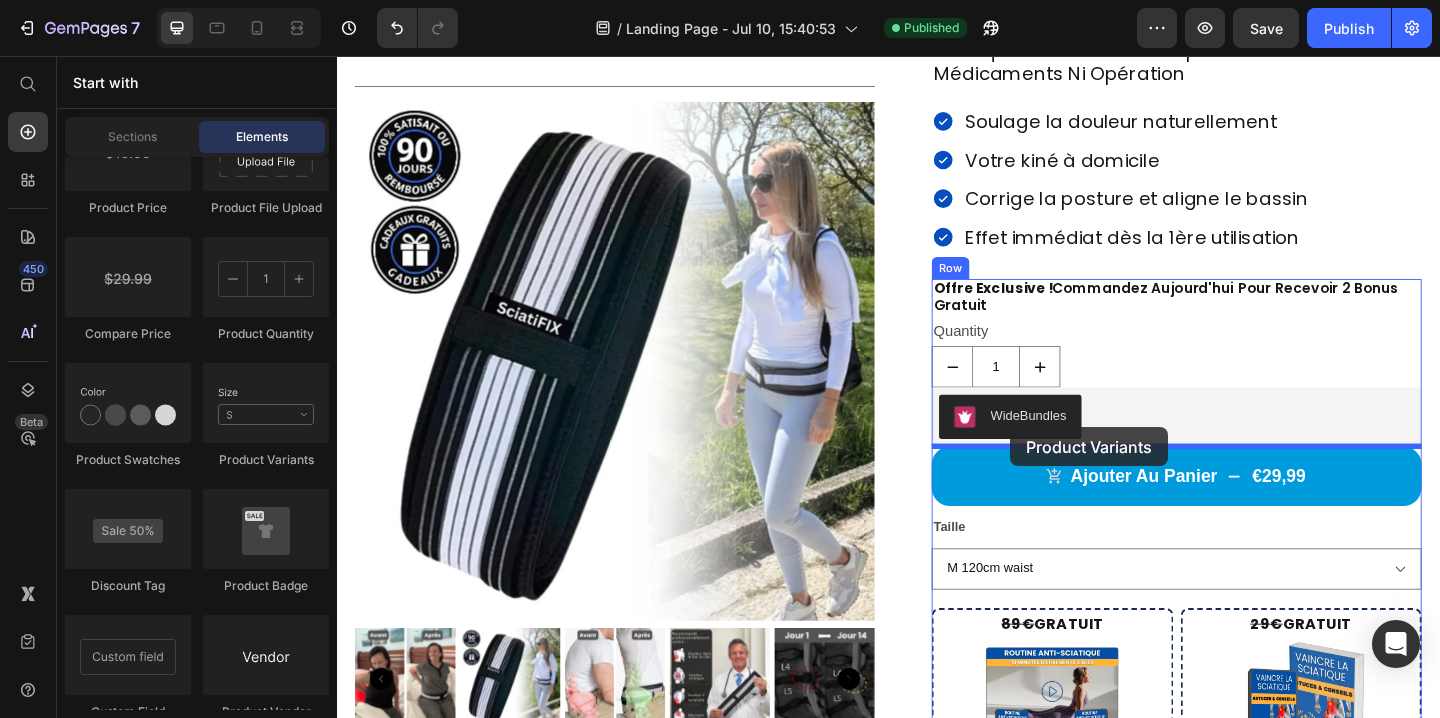 drag, startPoint x: 569, startPoint y: 469, endPoint x: 1069, endPoint y: 460, distance: 500.081 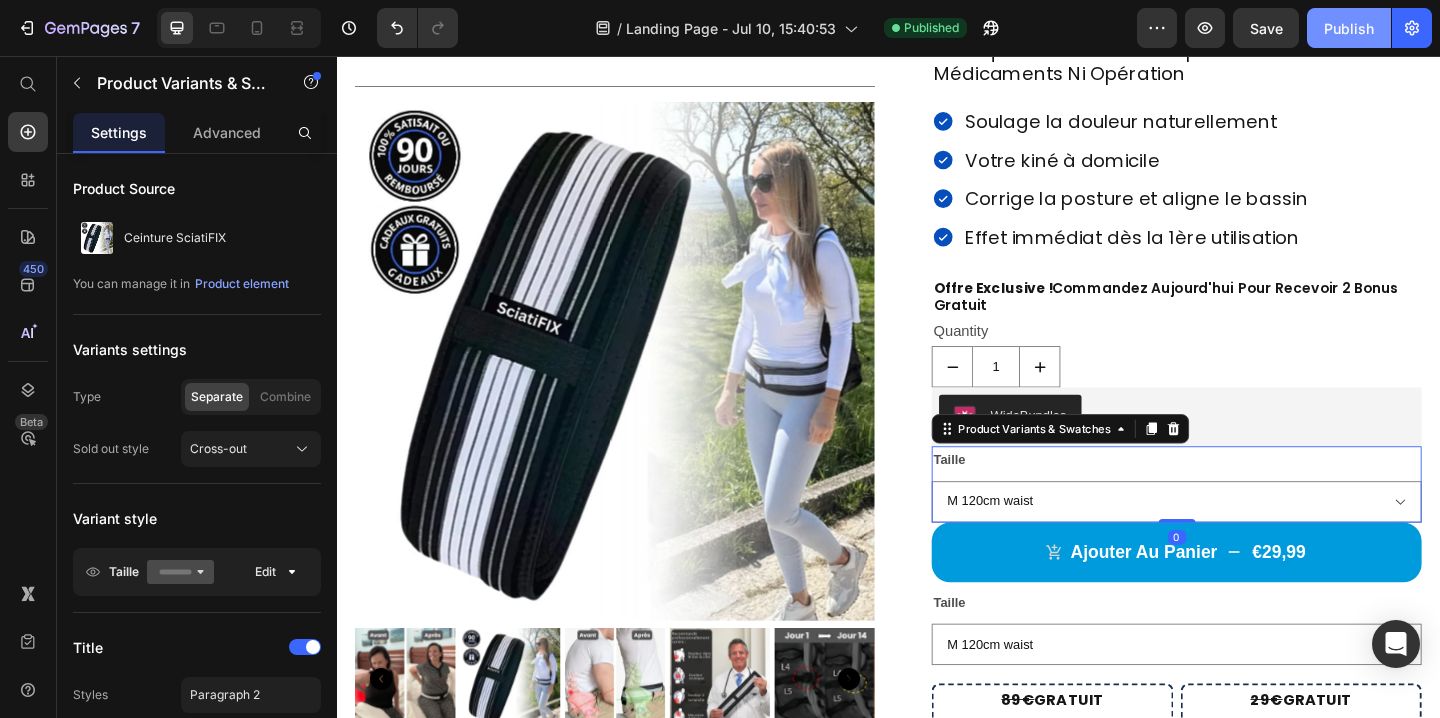 click on "Publish" at bounding box center (1349, 28) 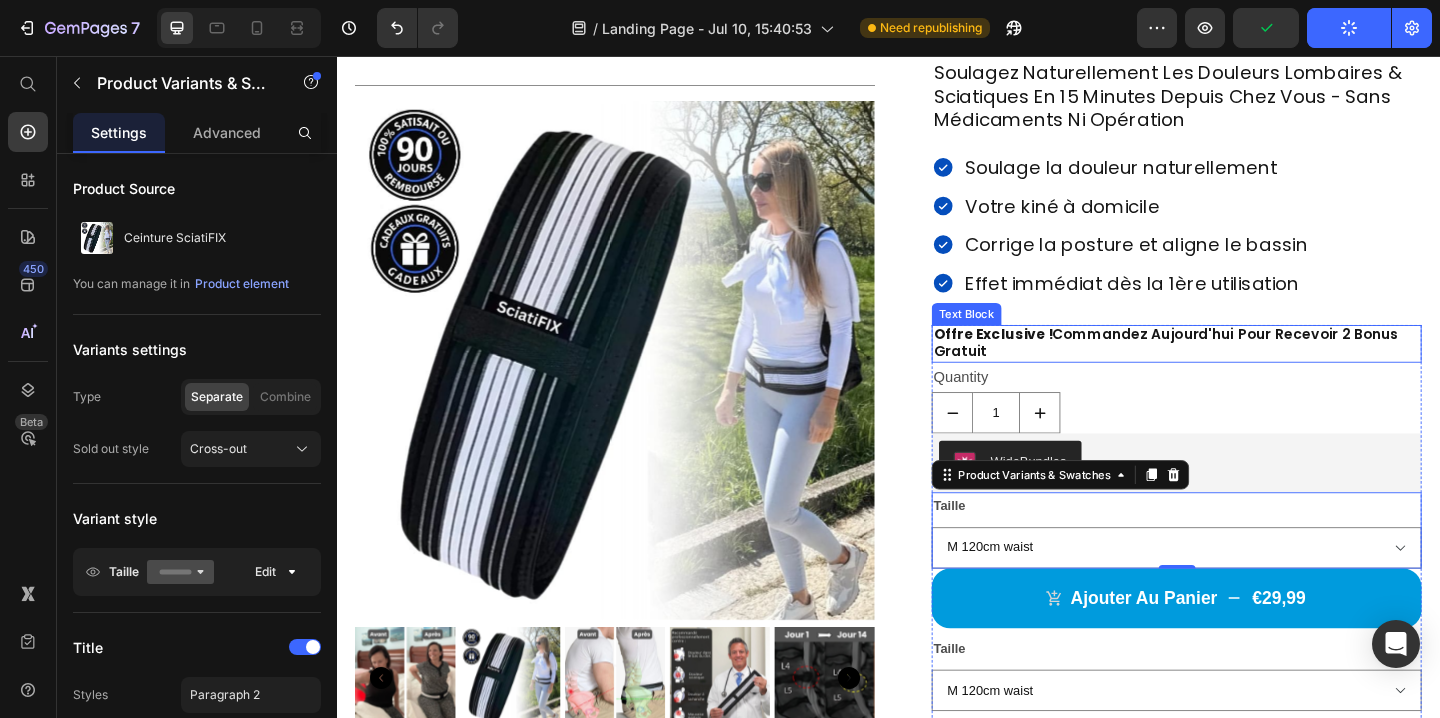 scroll, scrollTop: 459, scrollLeft: 0, axis: vertical 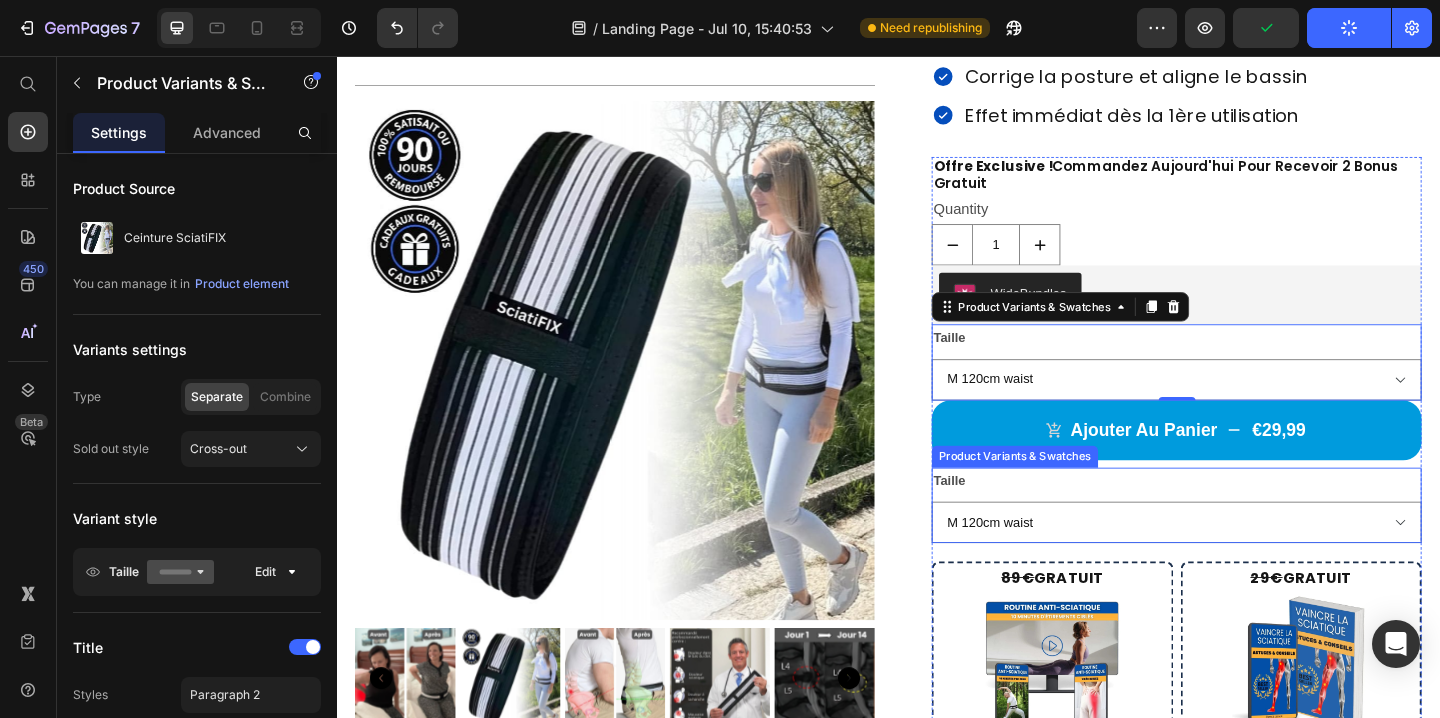 click on "Taille M 120cm waist L 140cm waist S 109-110cm waist" at bounding box center [1250, 545] 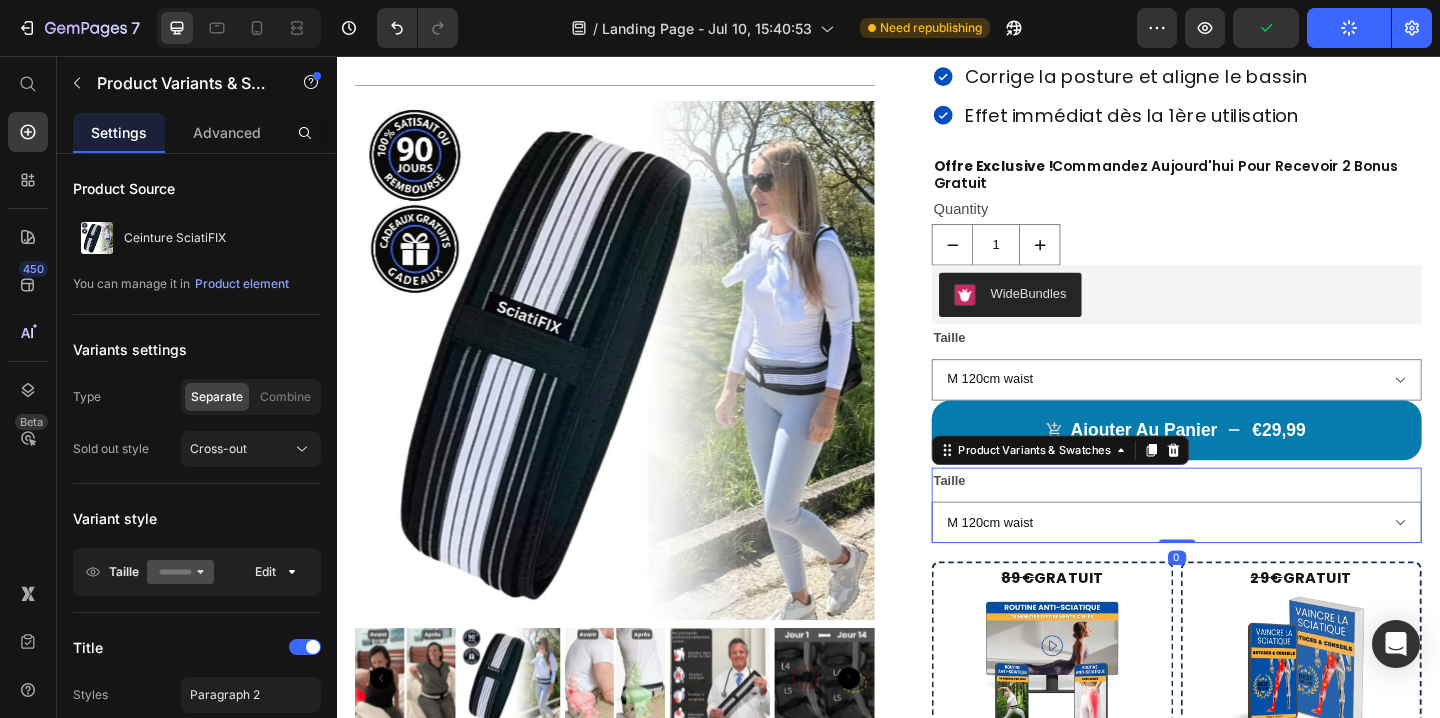 click 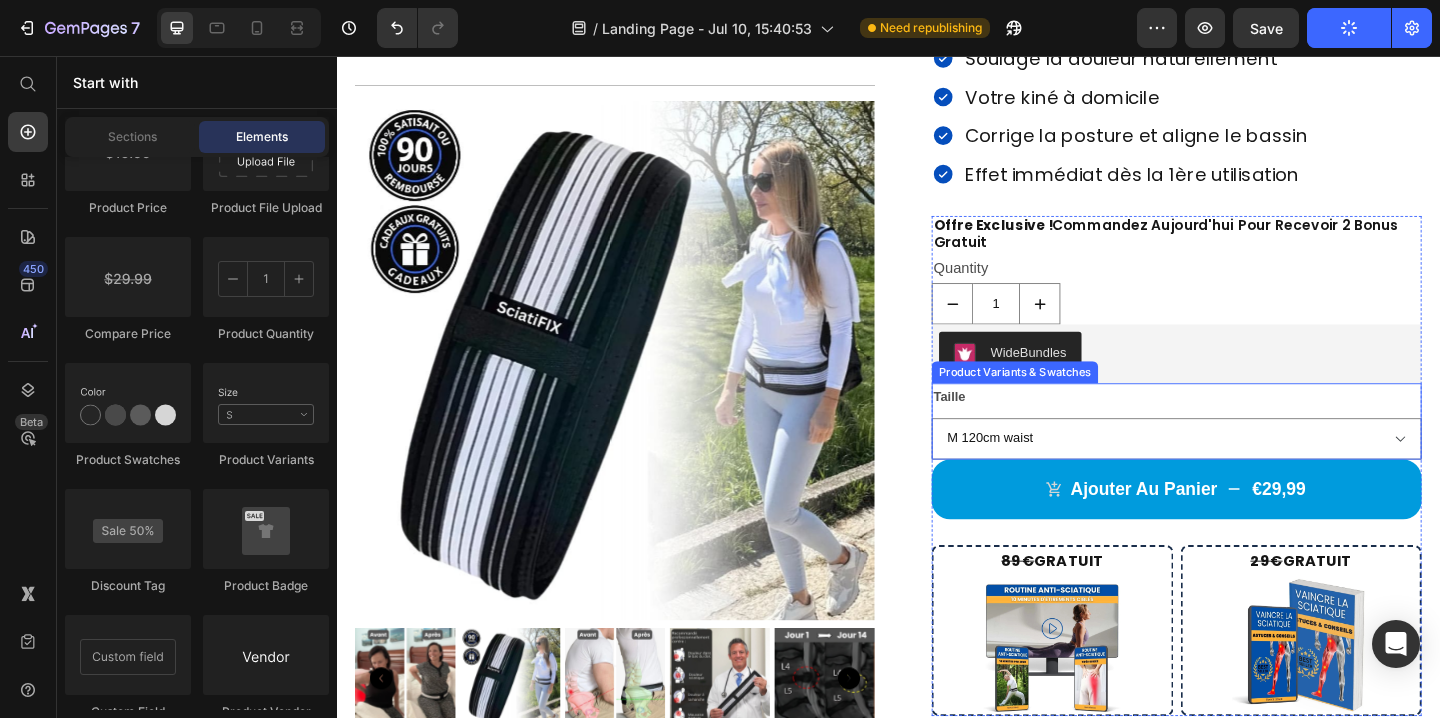 scroll, scrollTop: 367, scrollLeft: 0, axis: vertical 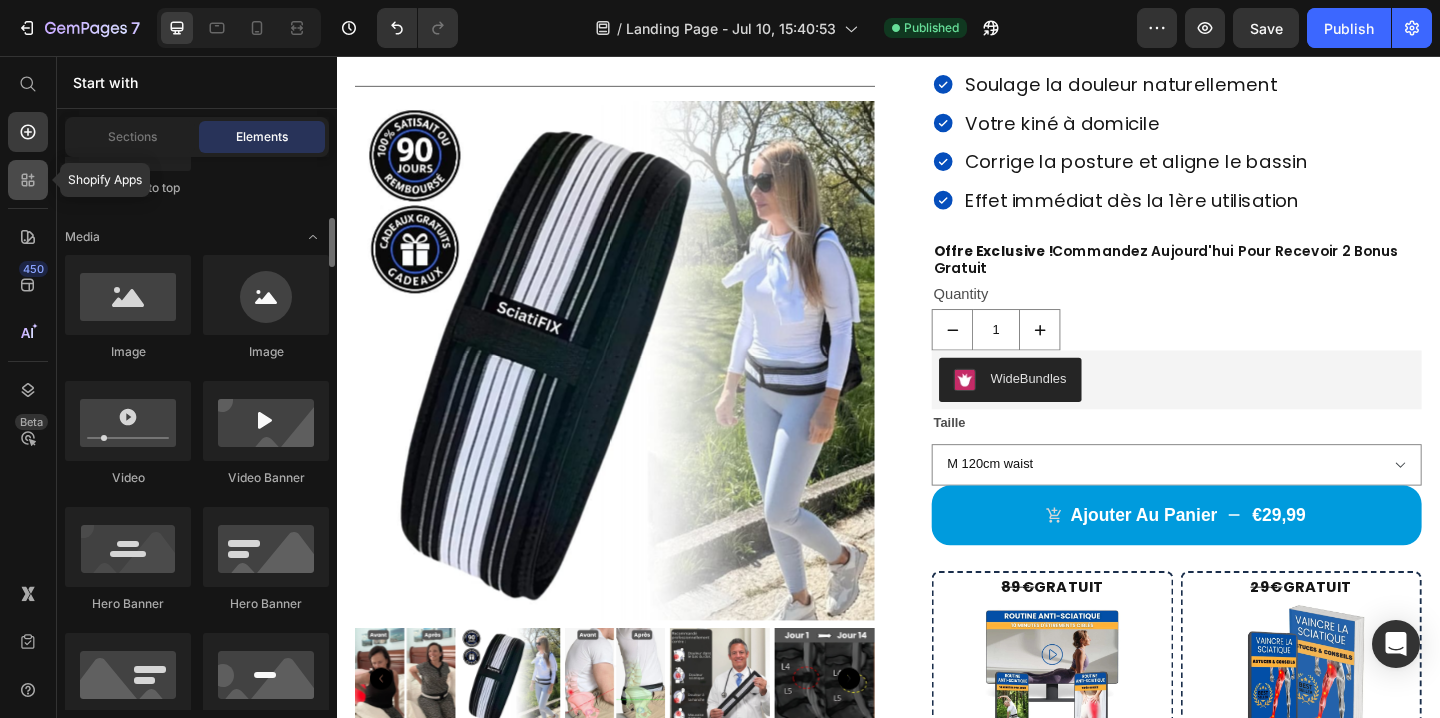 click 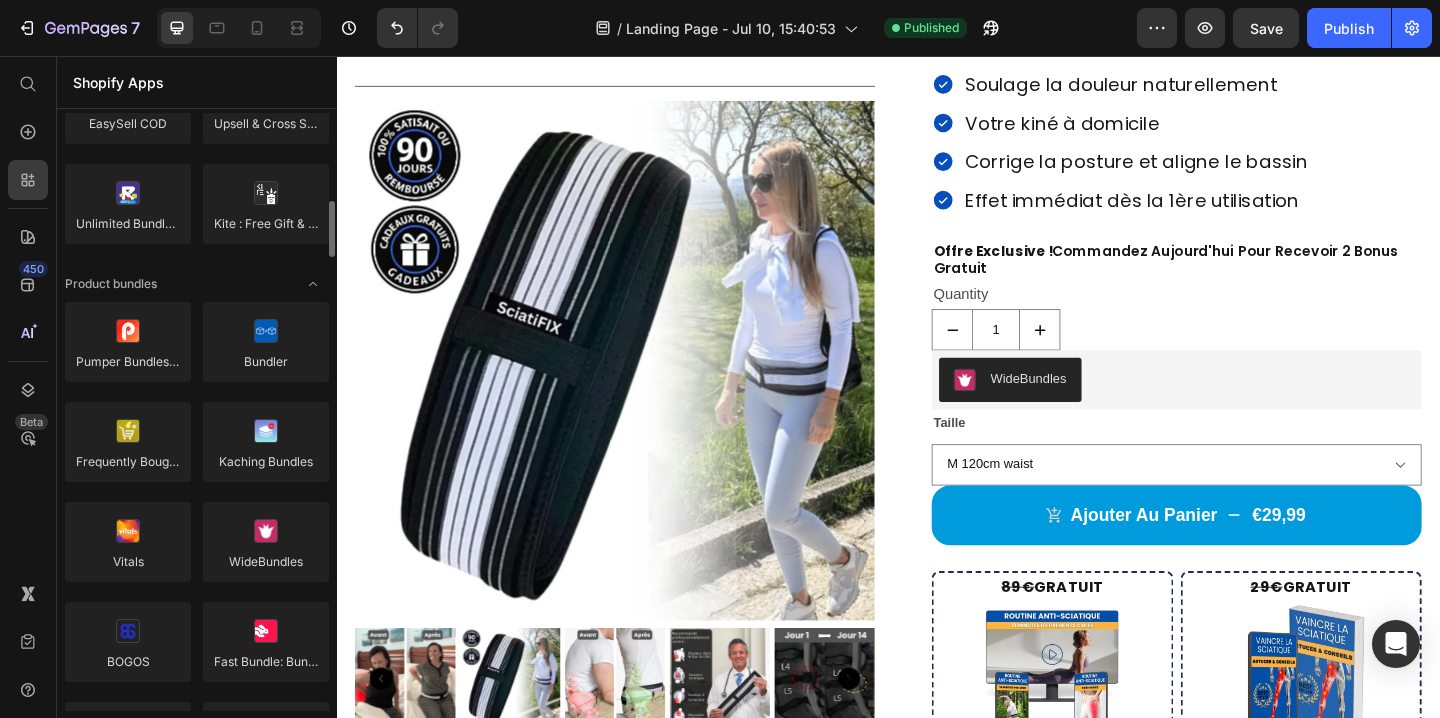 scroll, scrollTop: 1205, scrollLeft: 0, axis: vertical 